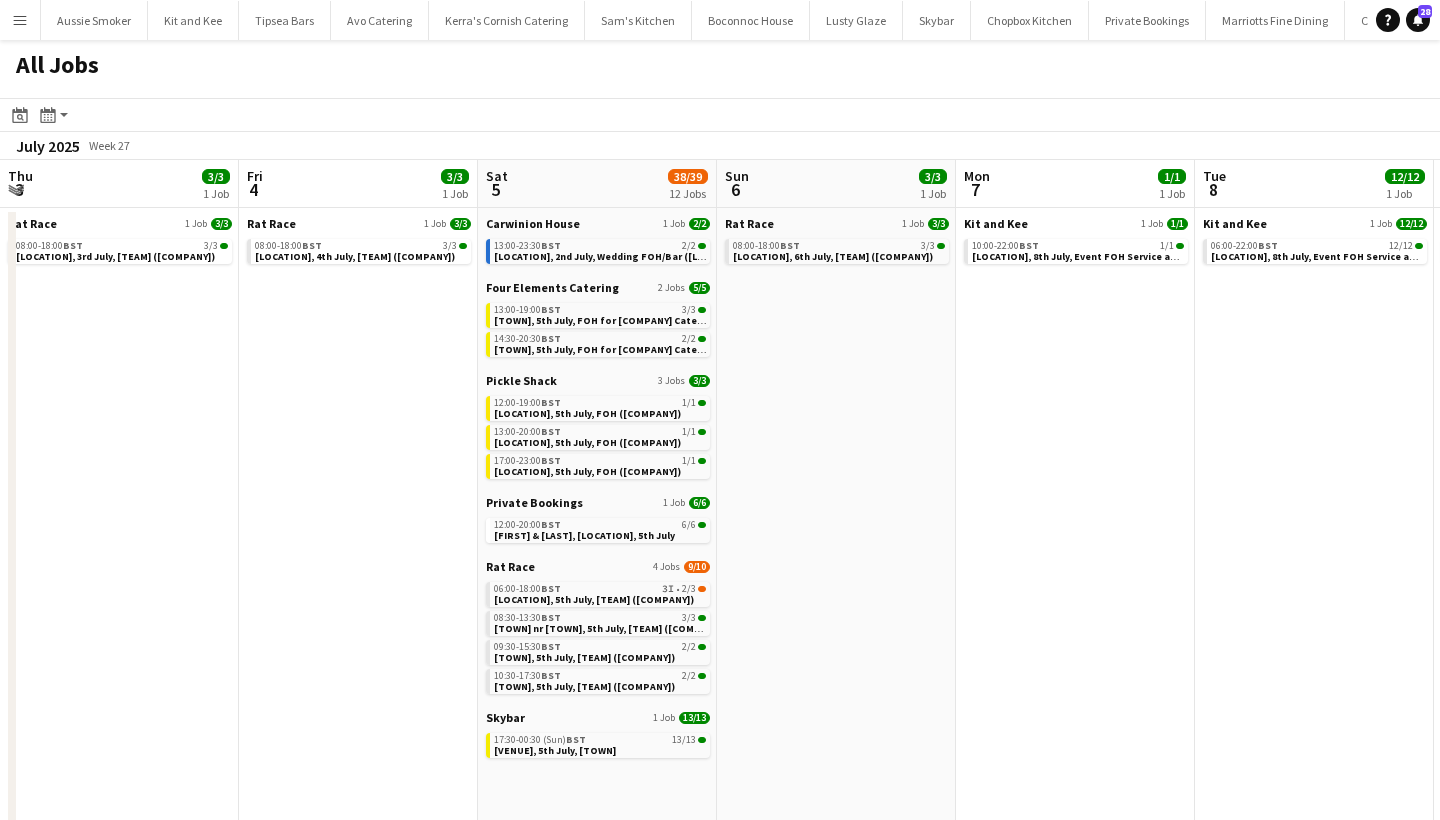 scroll, scrollTop: 0, scrollLeft: 0, axis: both 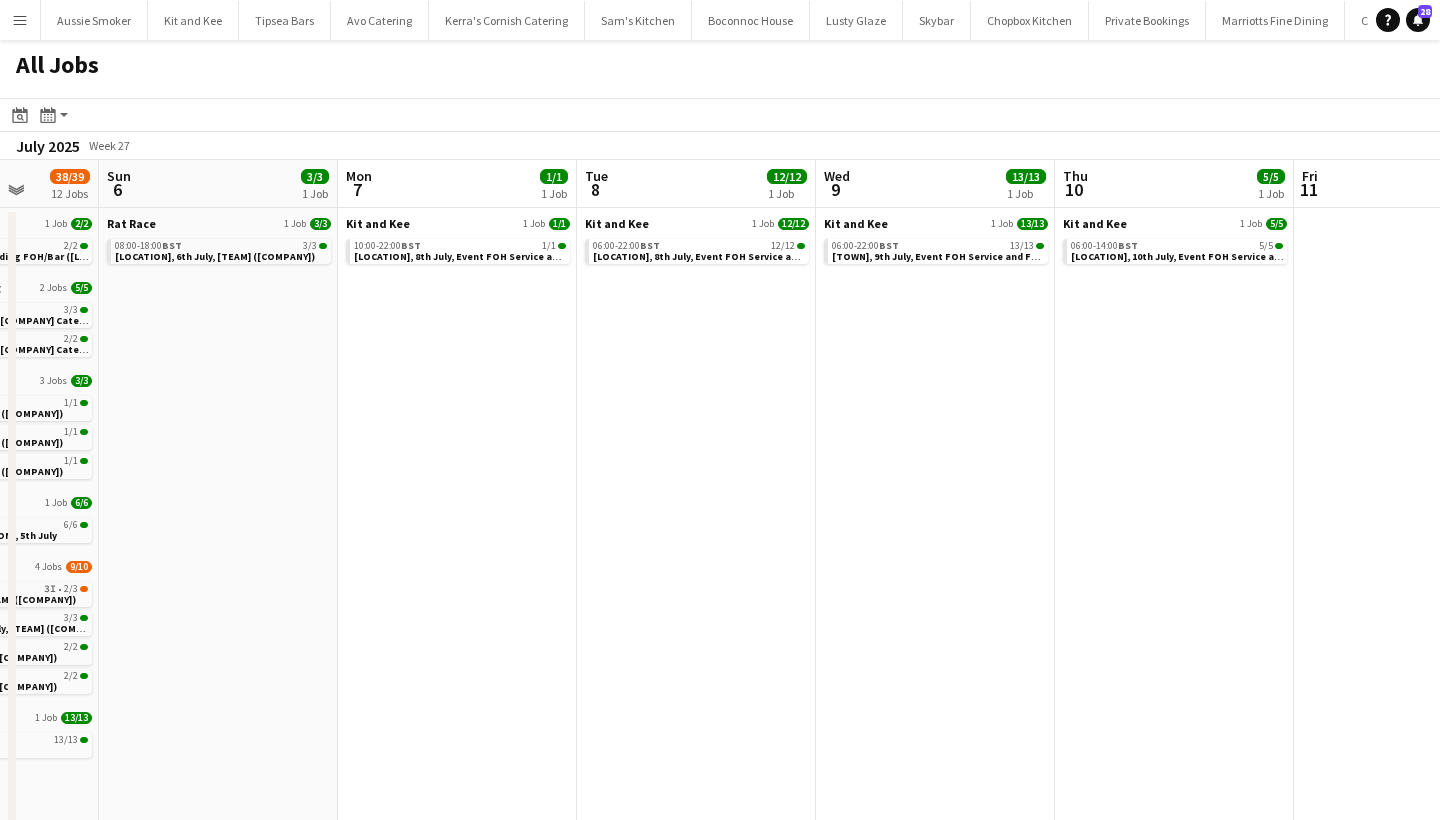click on "Menu" at bounding box center (20, 20) 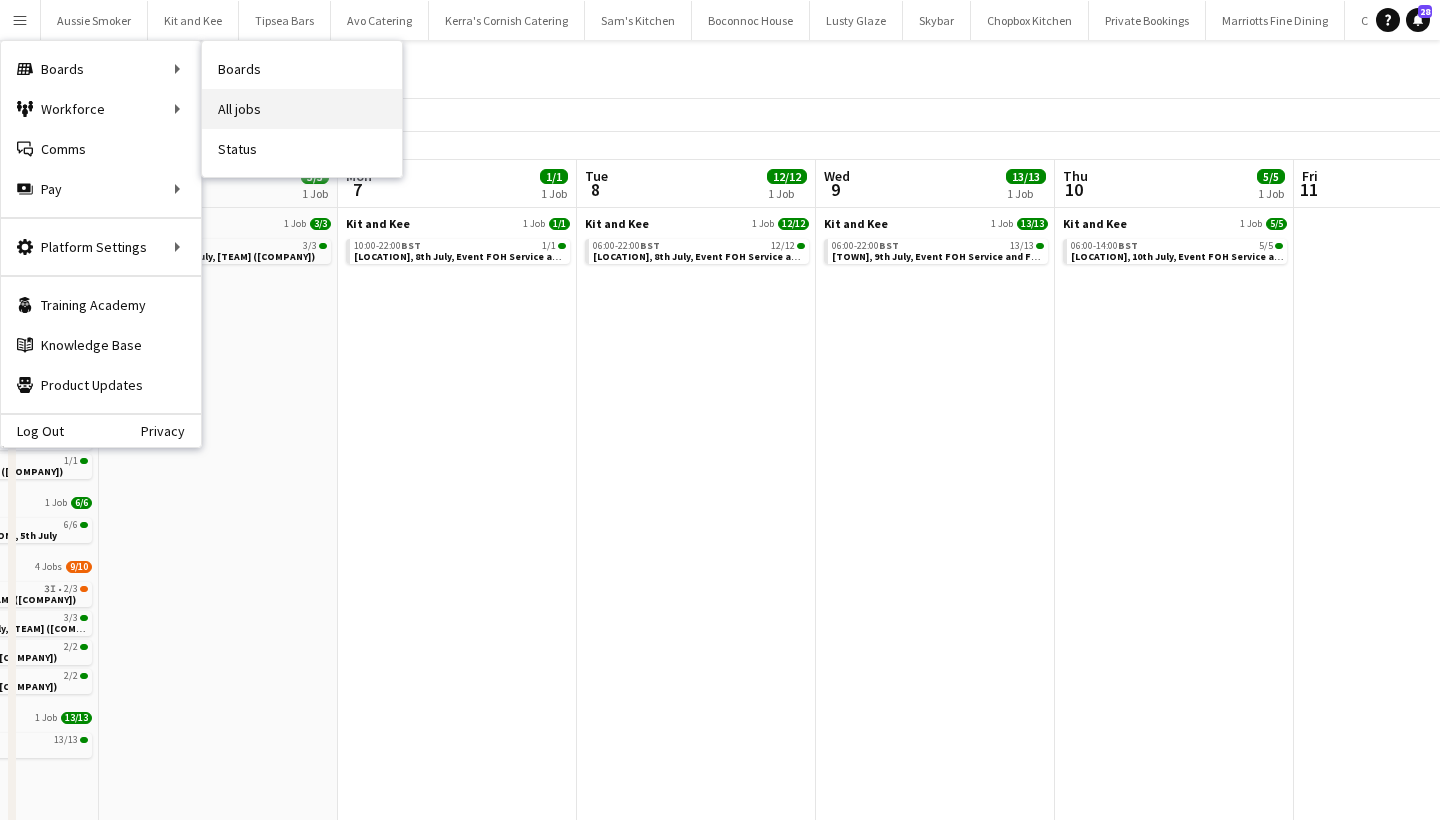 click on "All jobs" at bounding box center [302, 109] 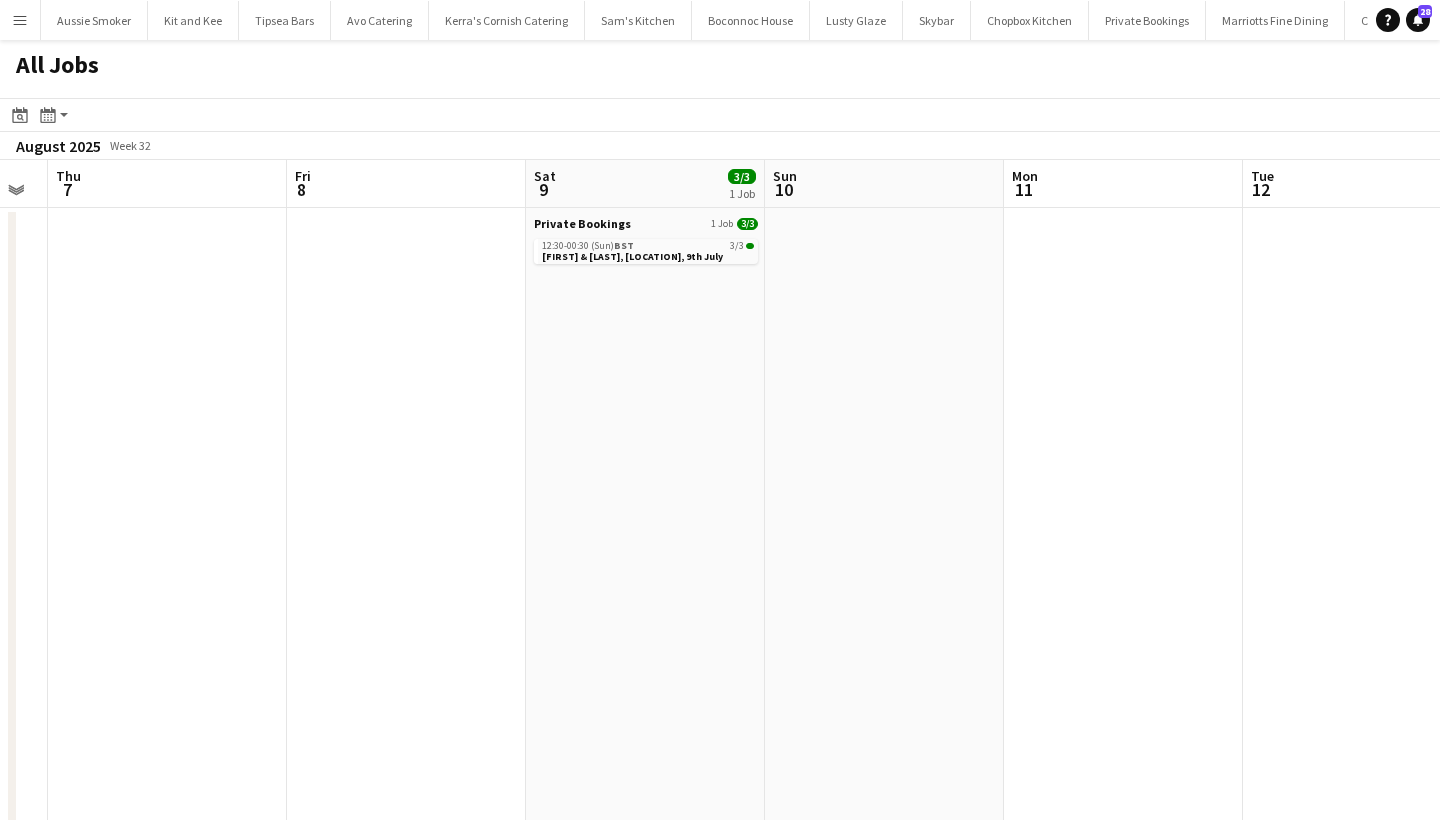 scroll, scrollTop: 0, scrollLeft: 670, axis: horizontal 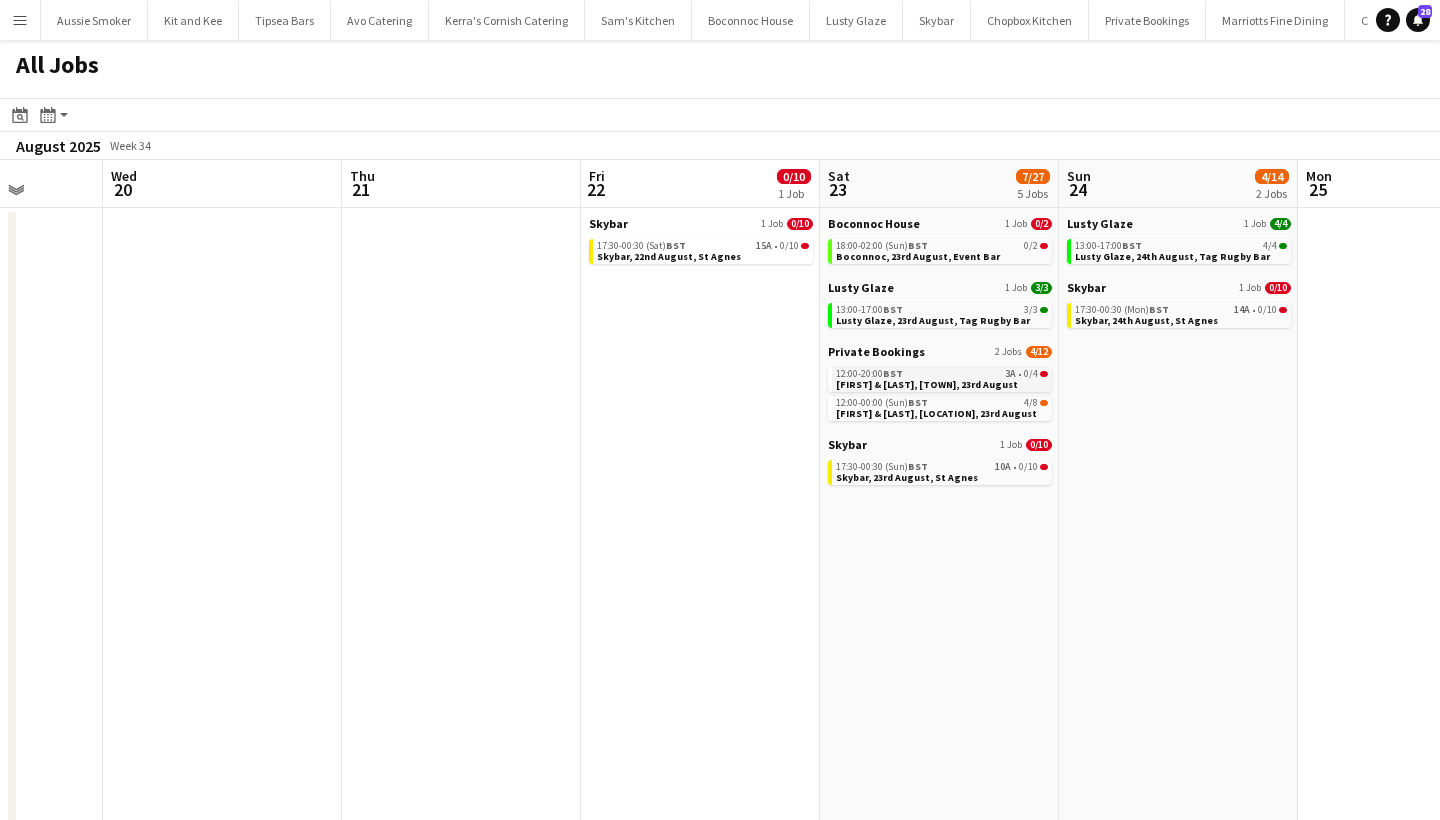 click on "12:00-20:00    BST   3A   •   0/4" at bounding box center [942, 374] 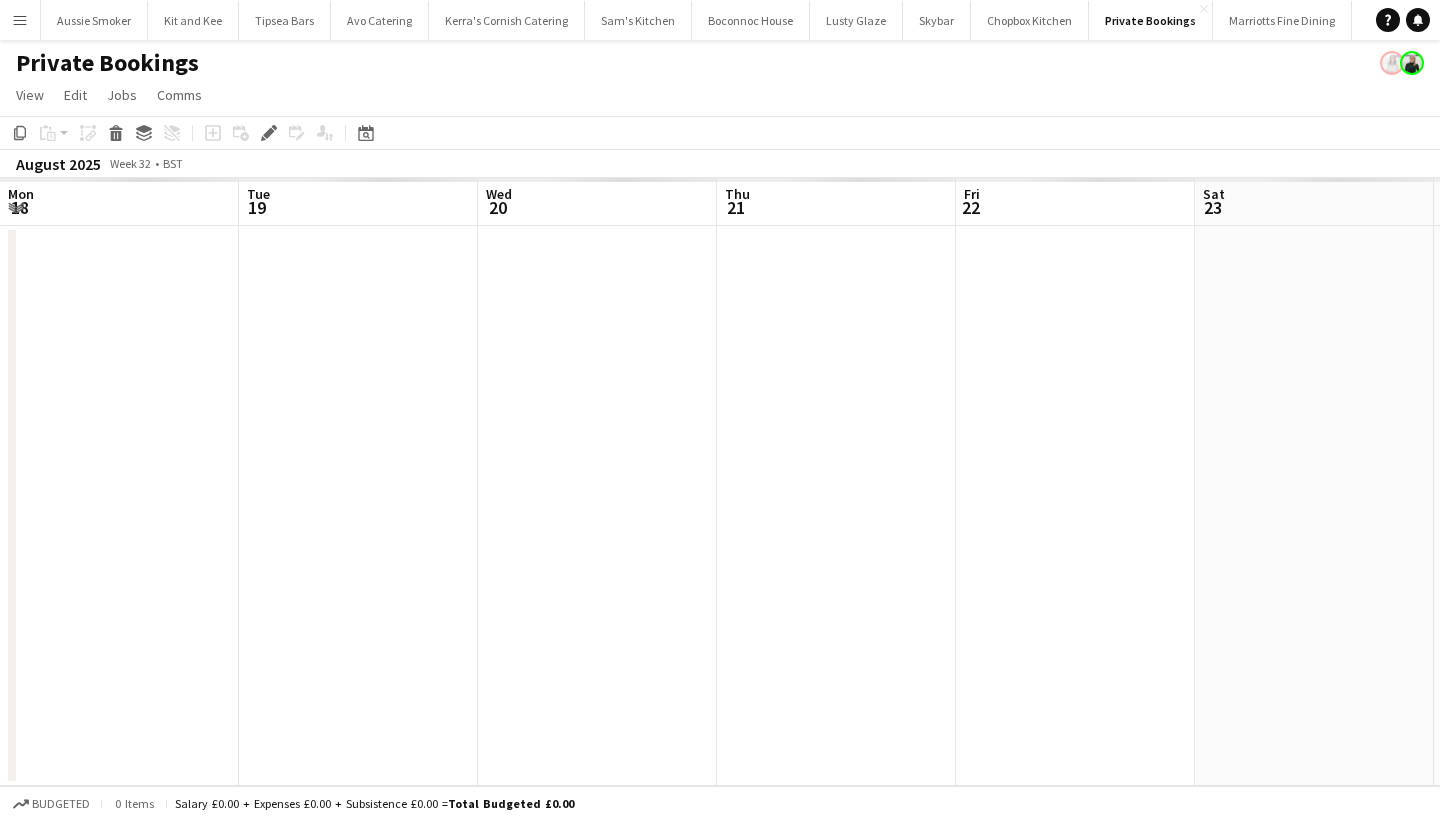 scroll, scrollTop: 0, scrollLeft: 0, axis: both 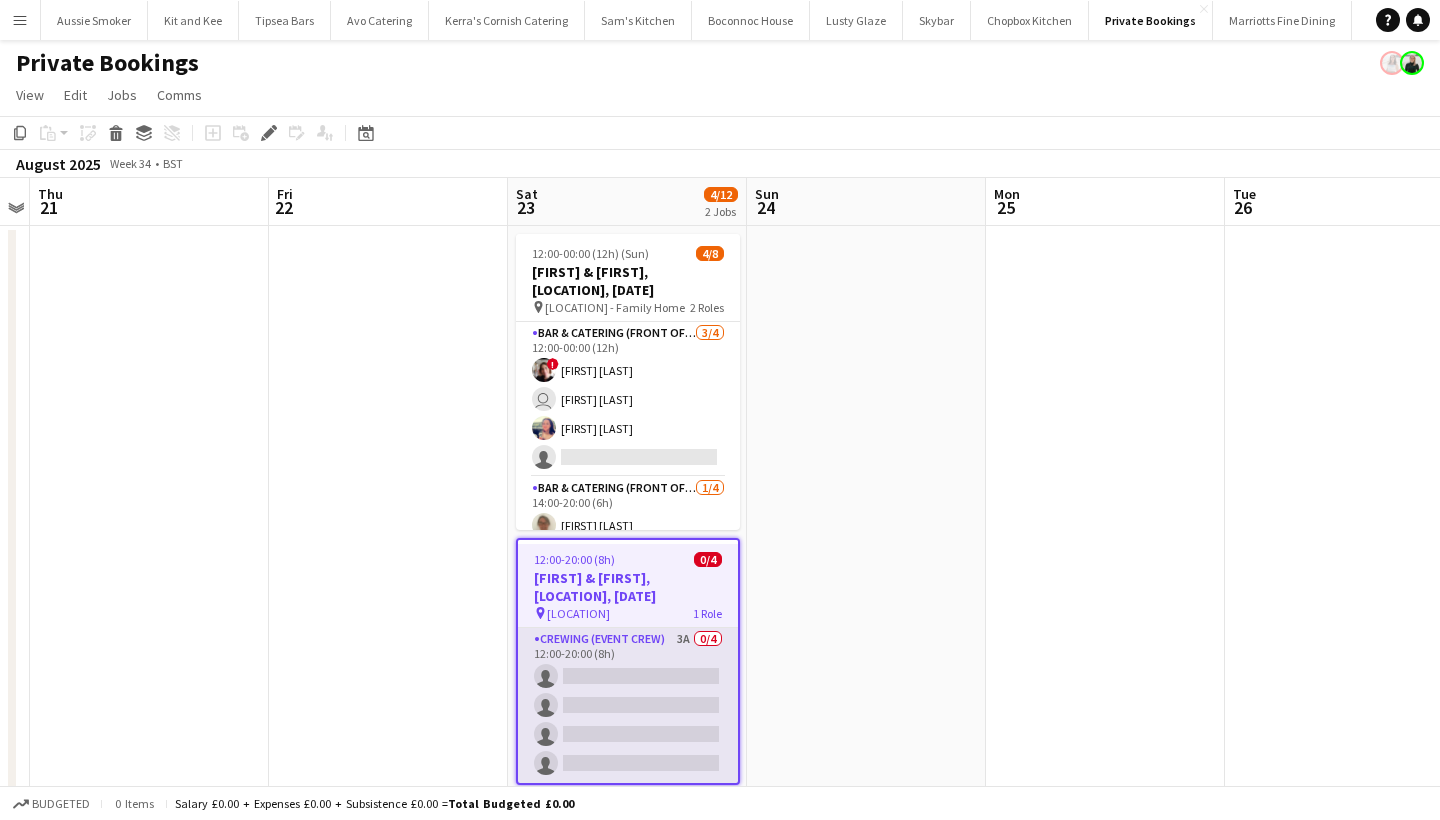click on "Crewing (Event Crew)   3A   0/4   12:00-20:00 (8h)
single-neutral-actions
single-neutral-actions
single-neutral-actions
single-neutral-actions" at bounding box center (628, 705) 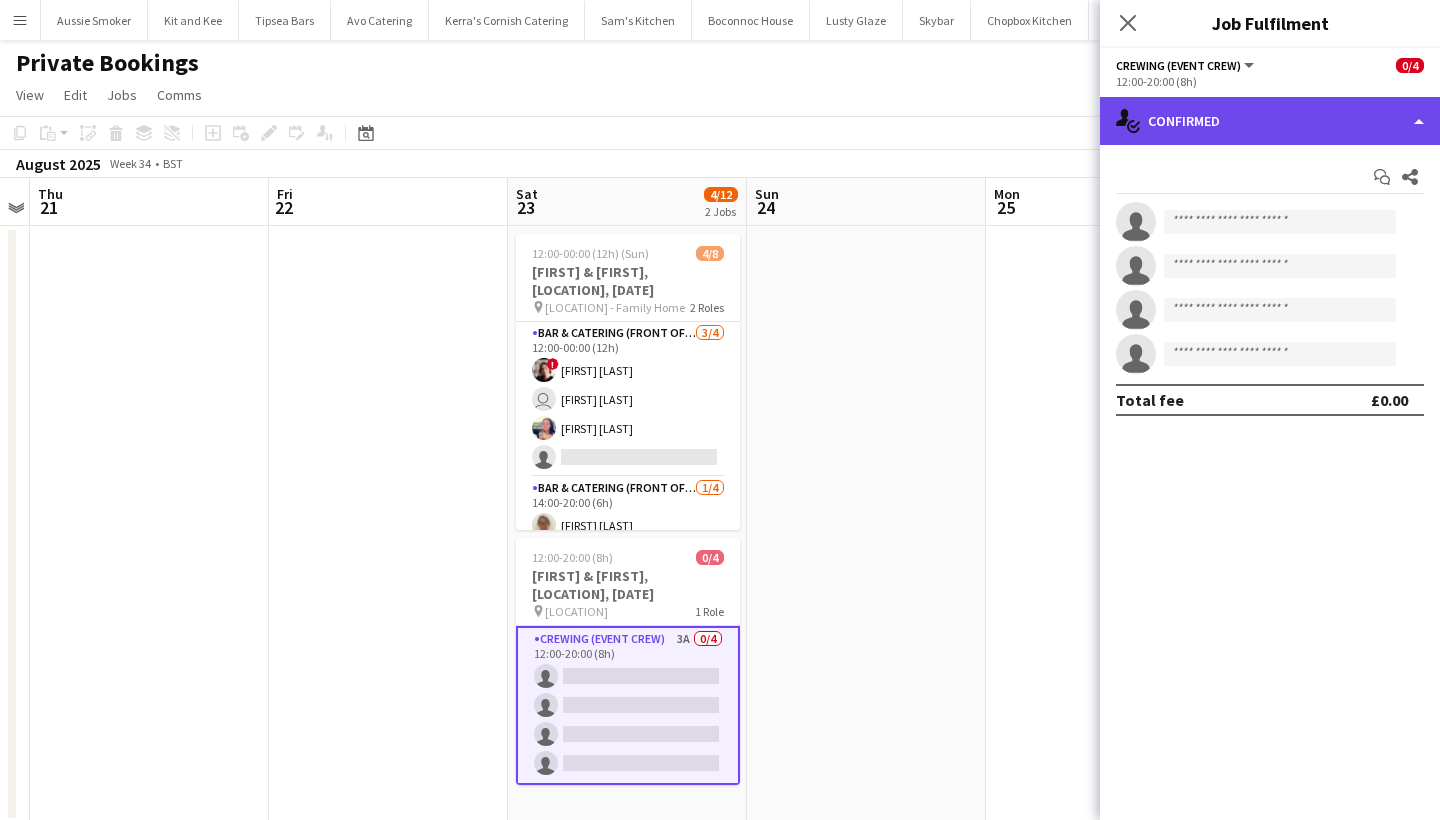 click on "single-neutral-actions-check-2
Confirmed" 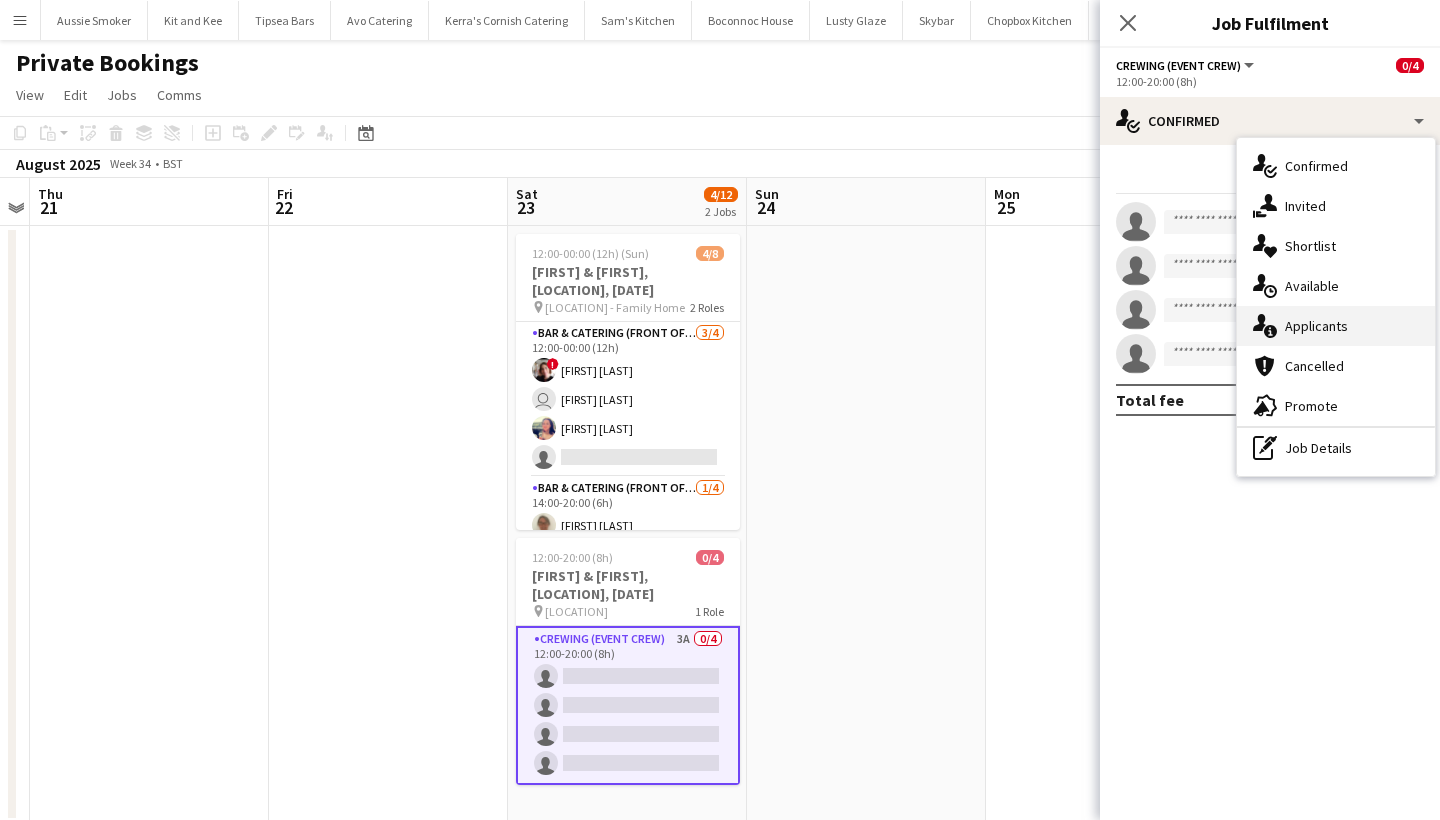 click on "single-neutral-actions-information
Applicants" at bounding box center (1336, 326) 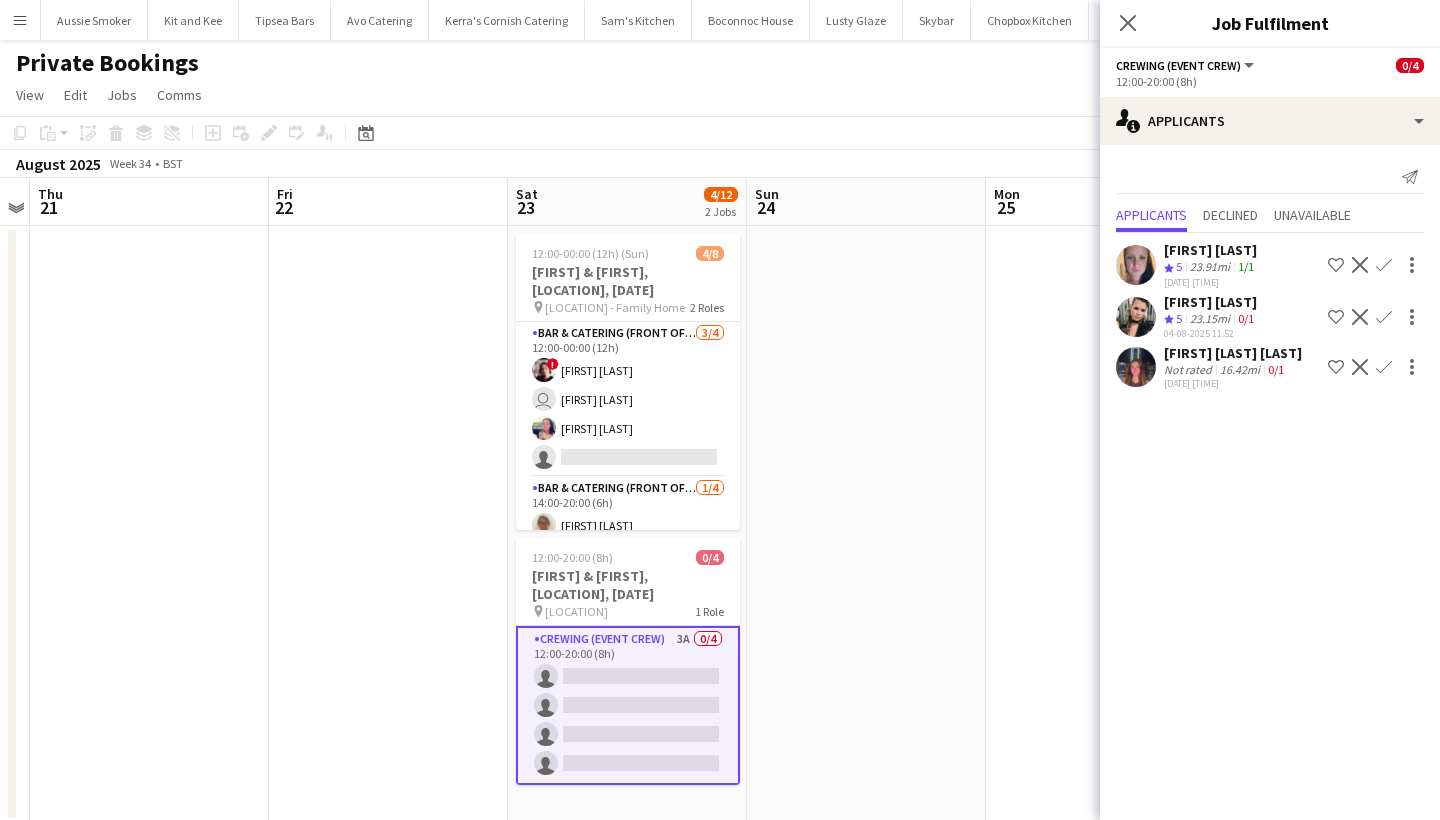 click on "Confirm" at bounding box center [1384, 317] 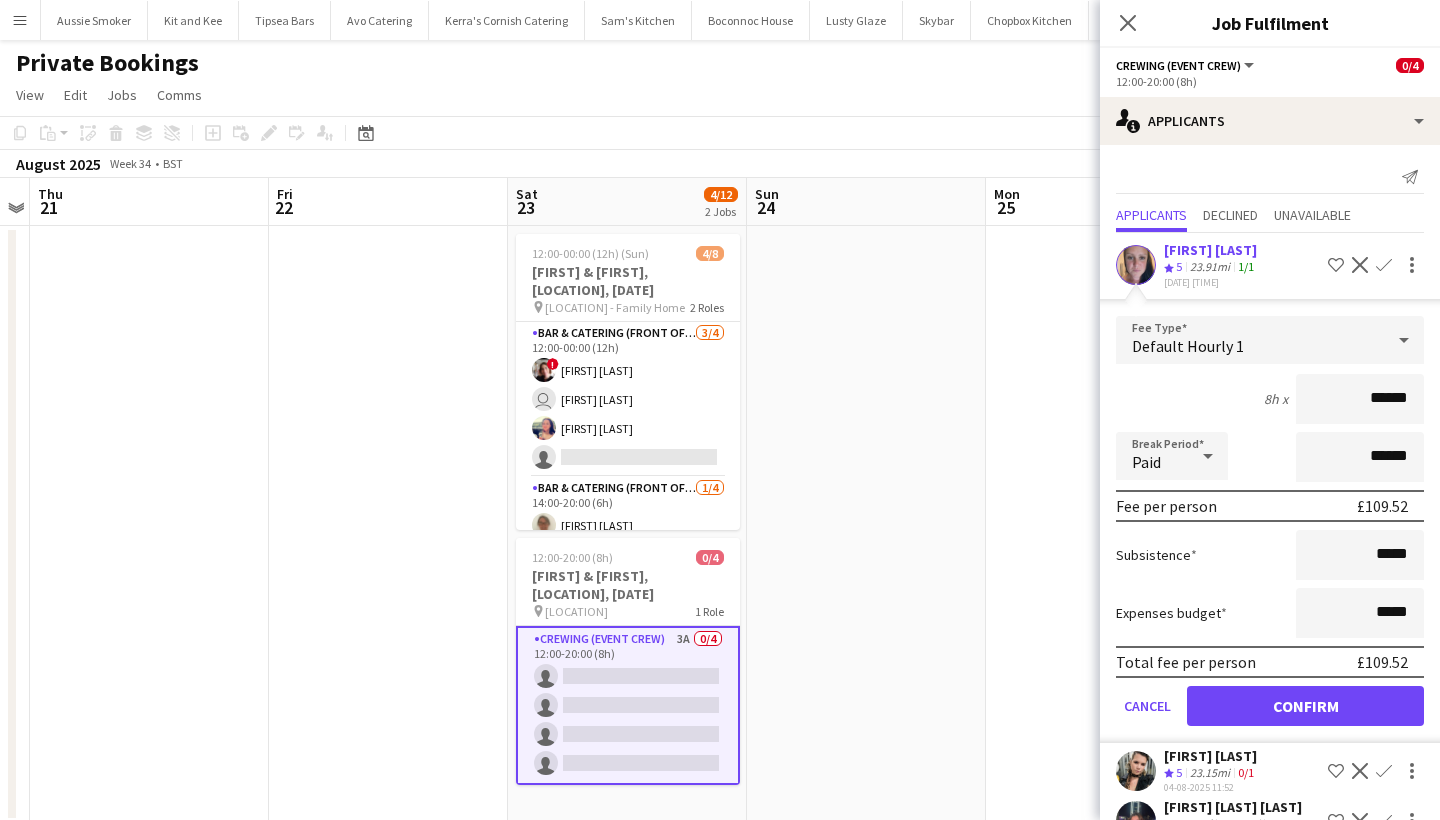 type on "******" 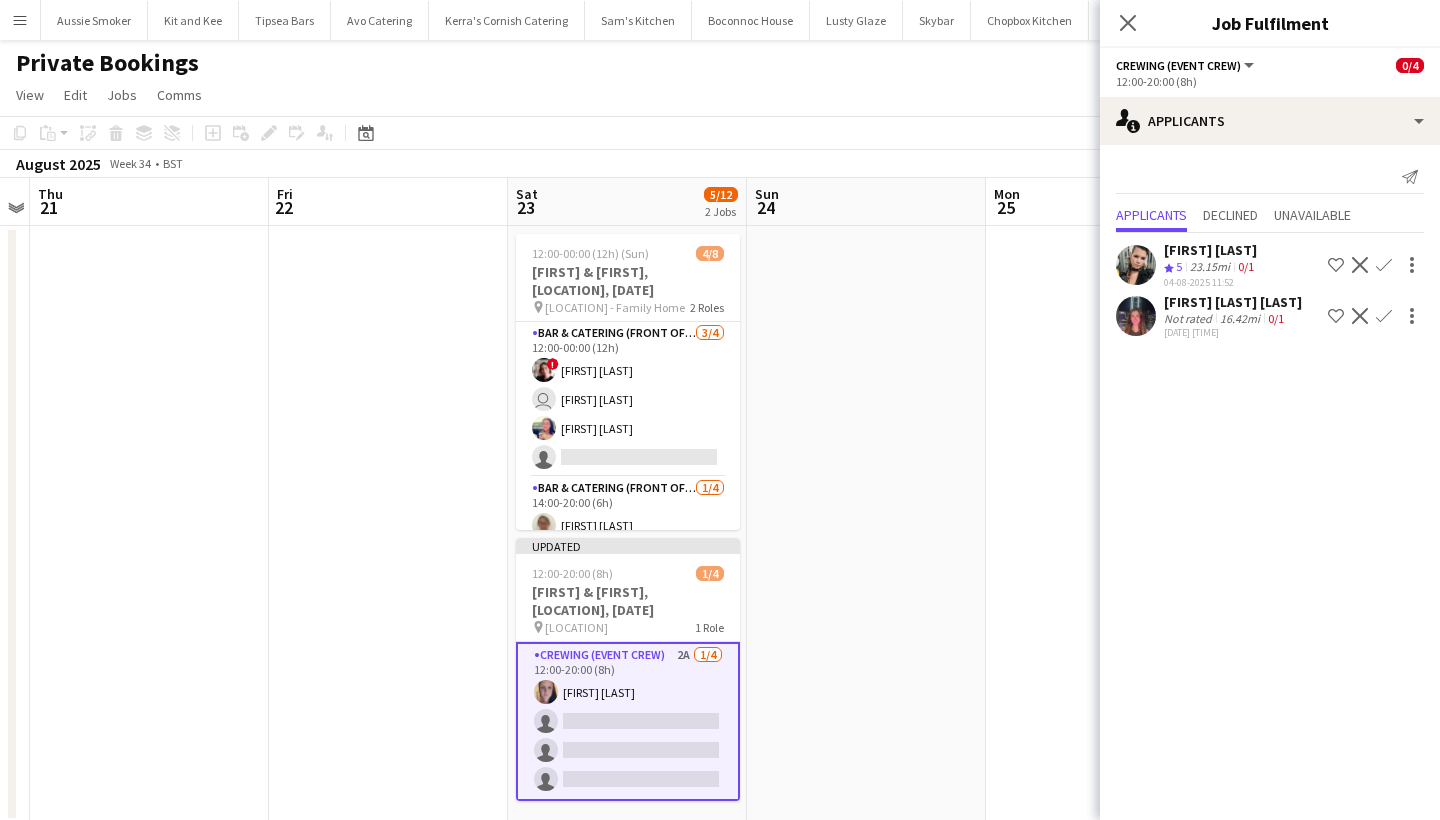 click on "Confirm" at bounding box center (1384, 316) 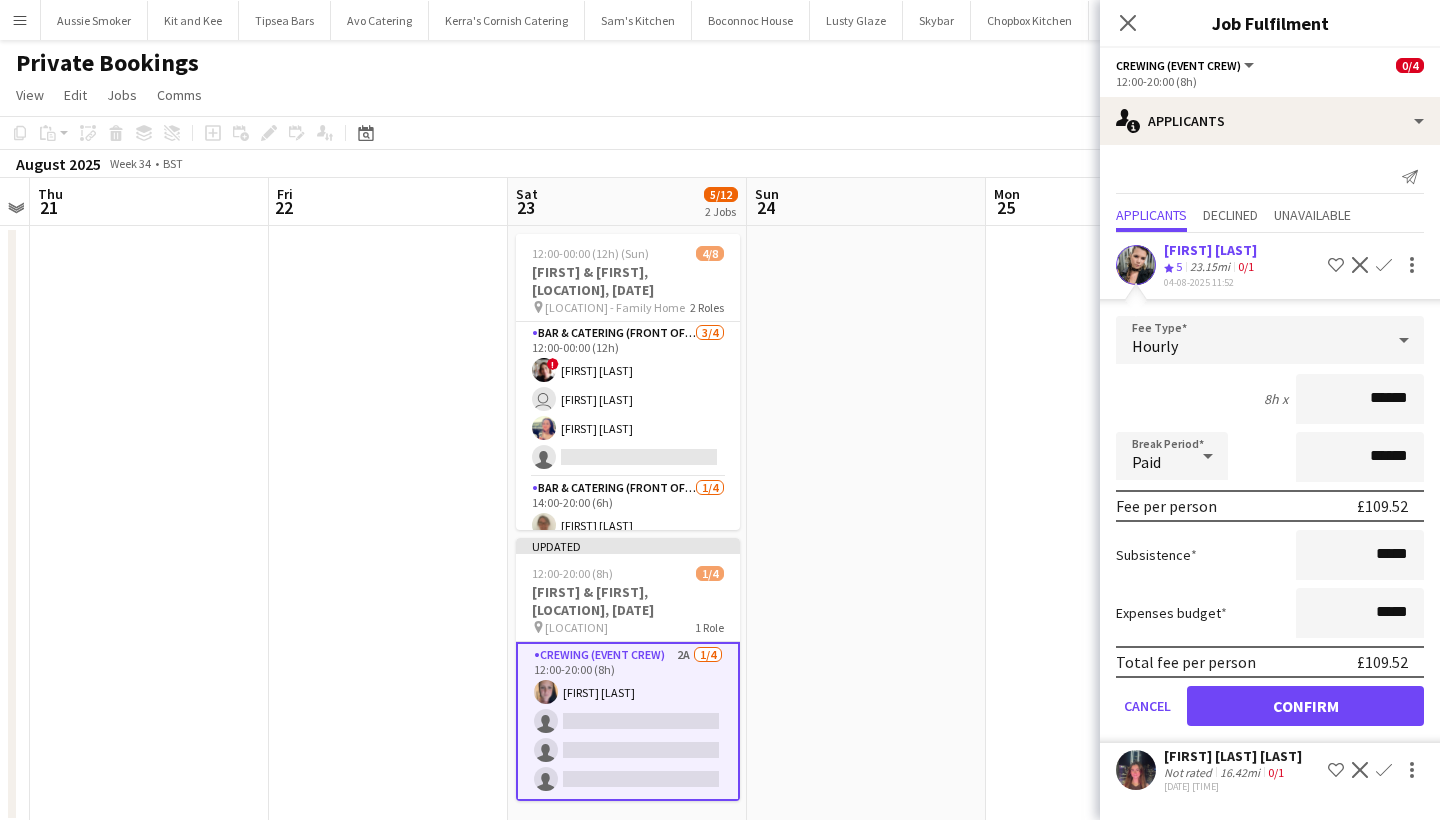 type on "******" 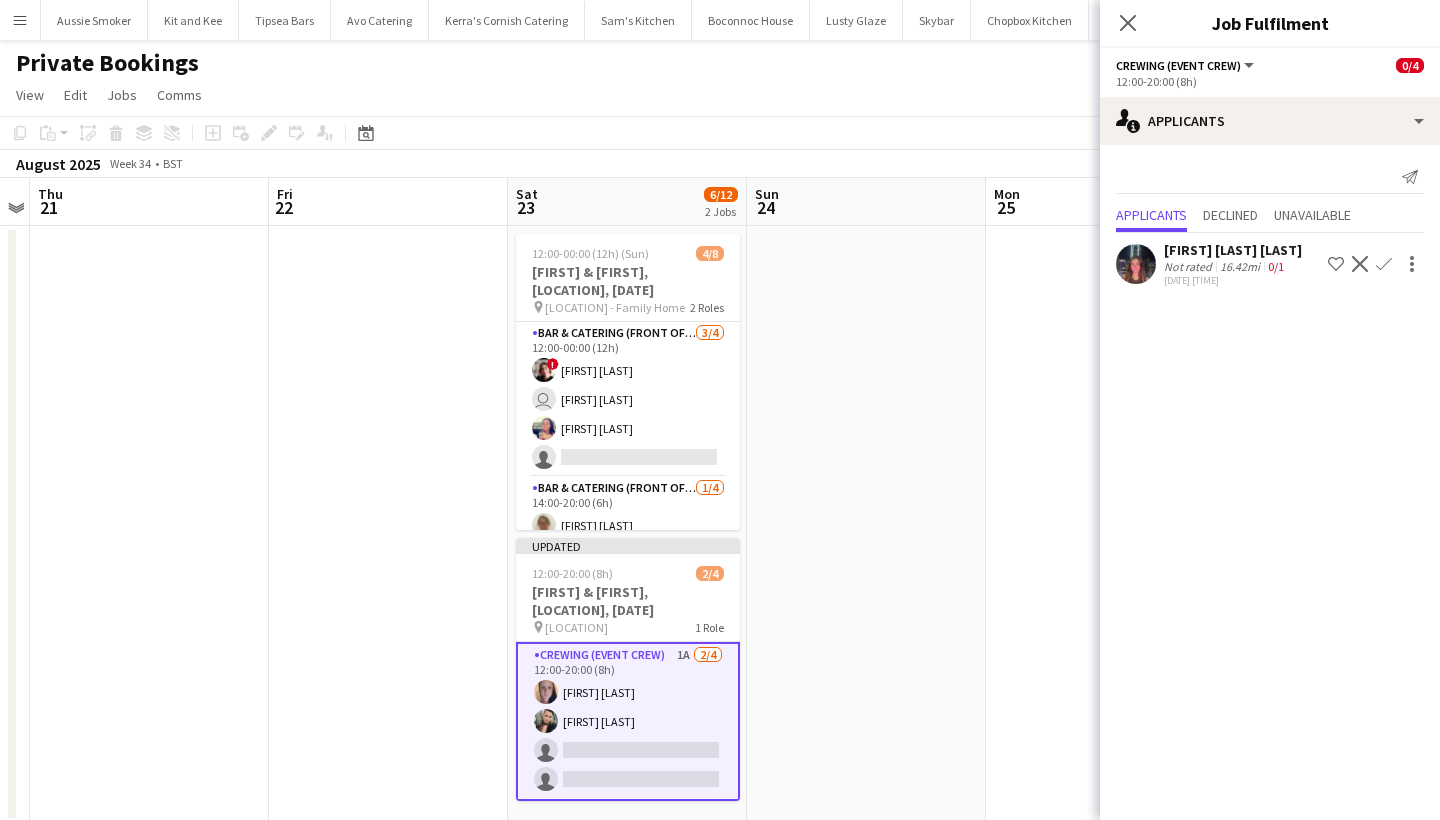click on "Confirm" 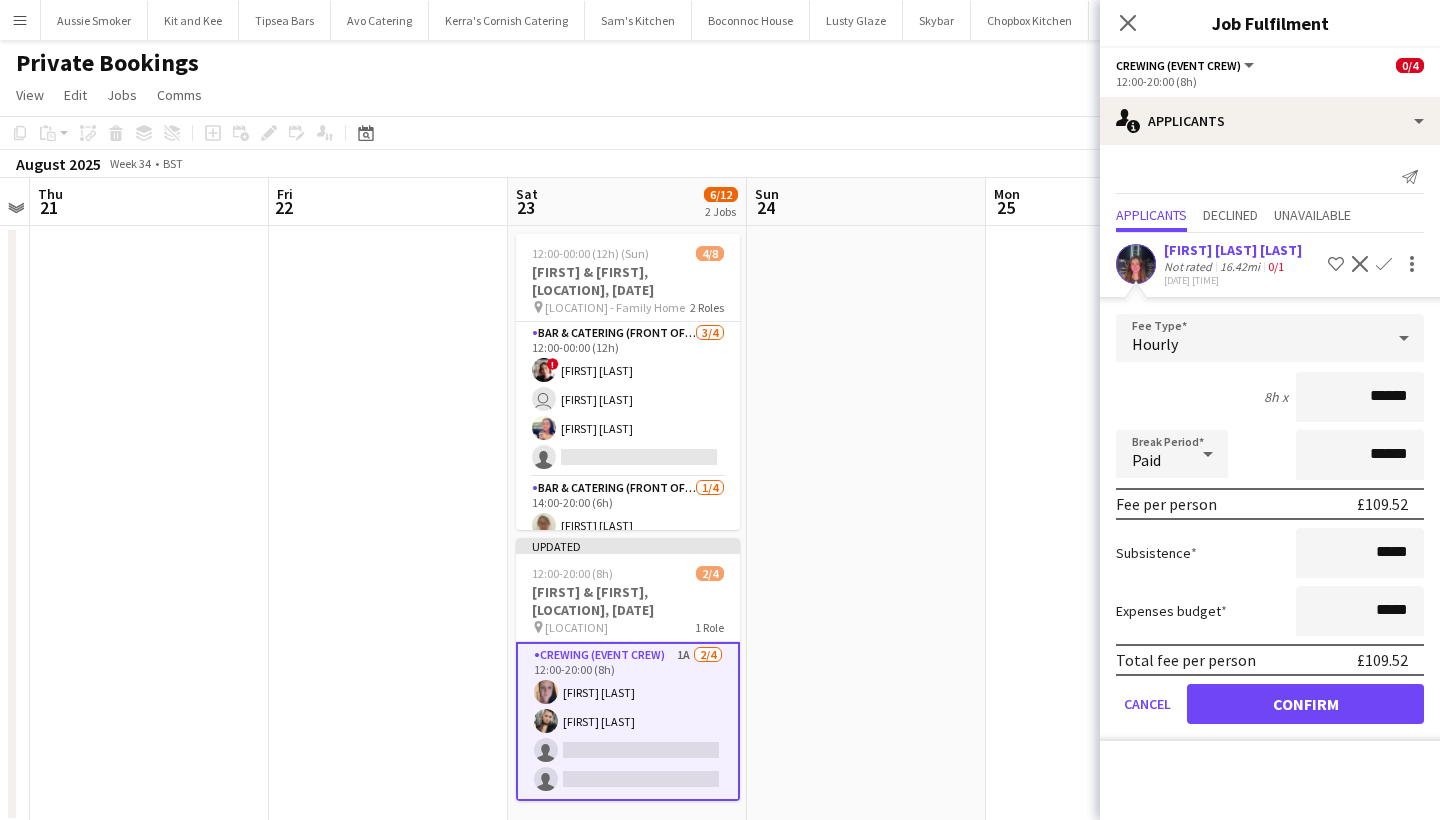 type on "******" 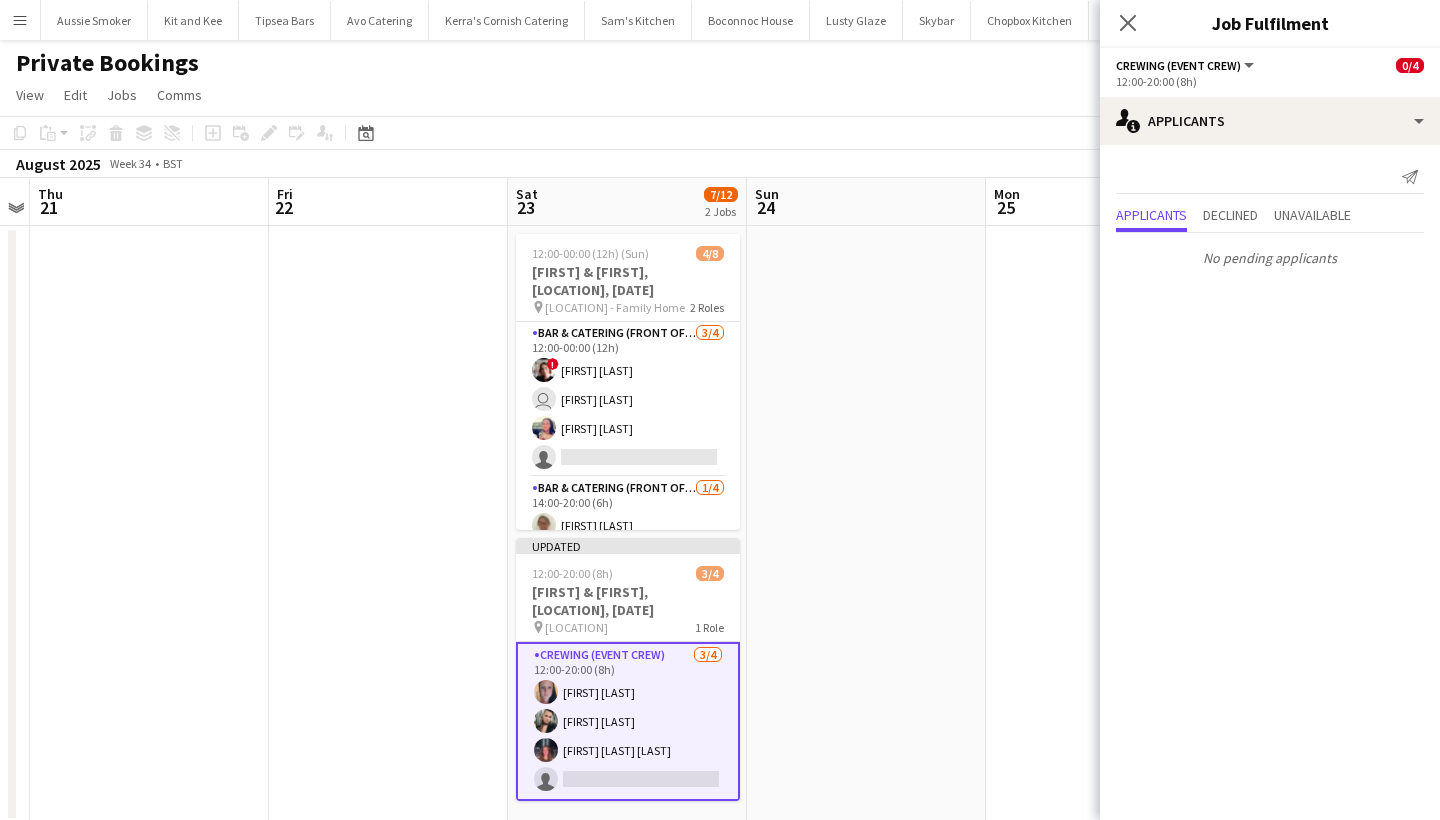 click on "users2
Applicants
Send notification
Applicants Declined Unavailable  No pending applicants" 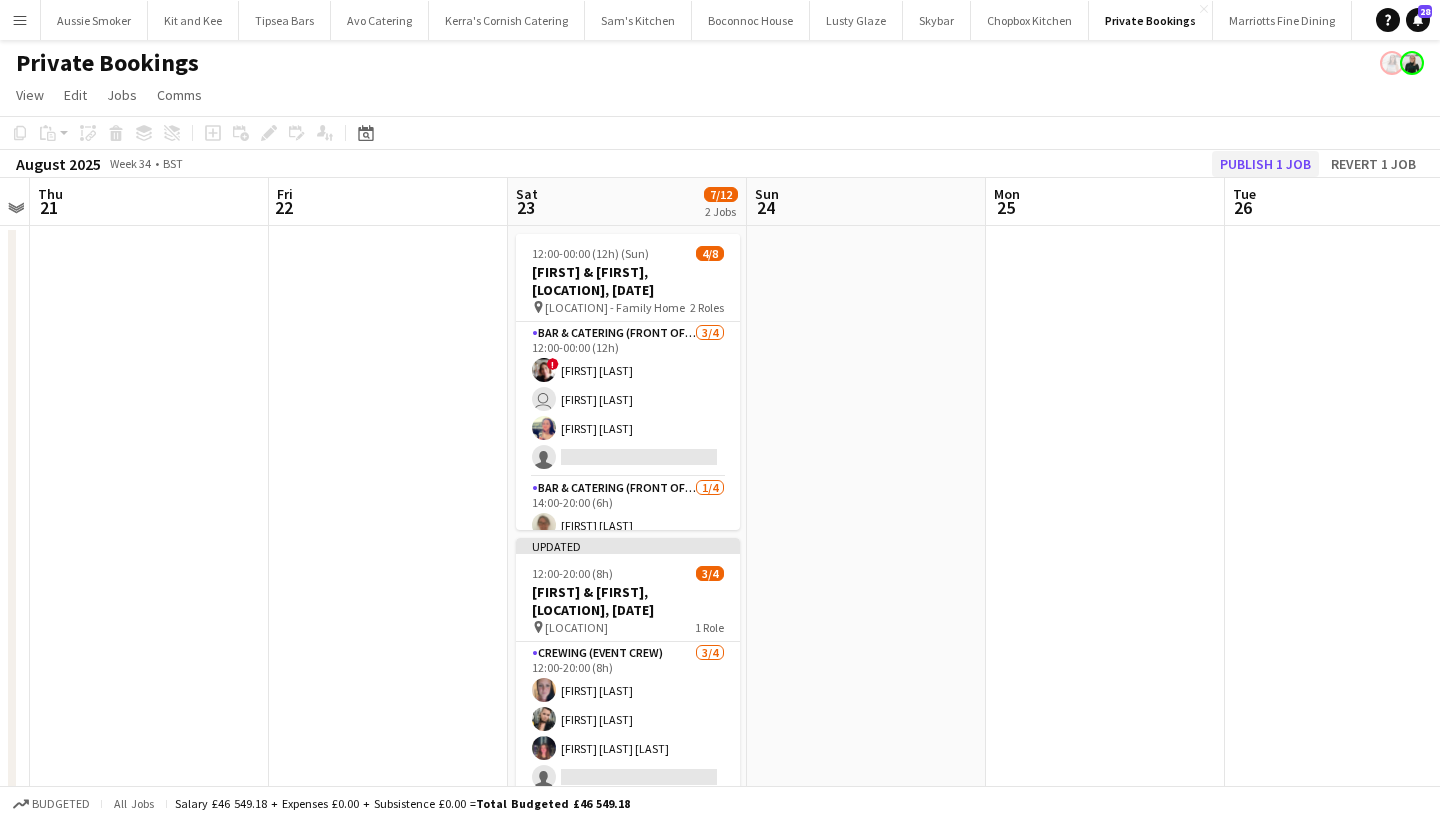 click on "Publish 1 job" 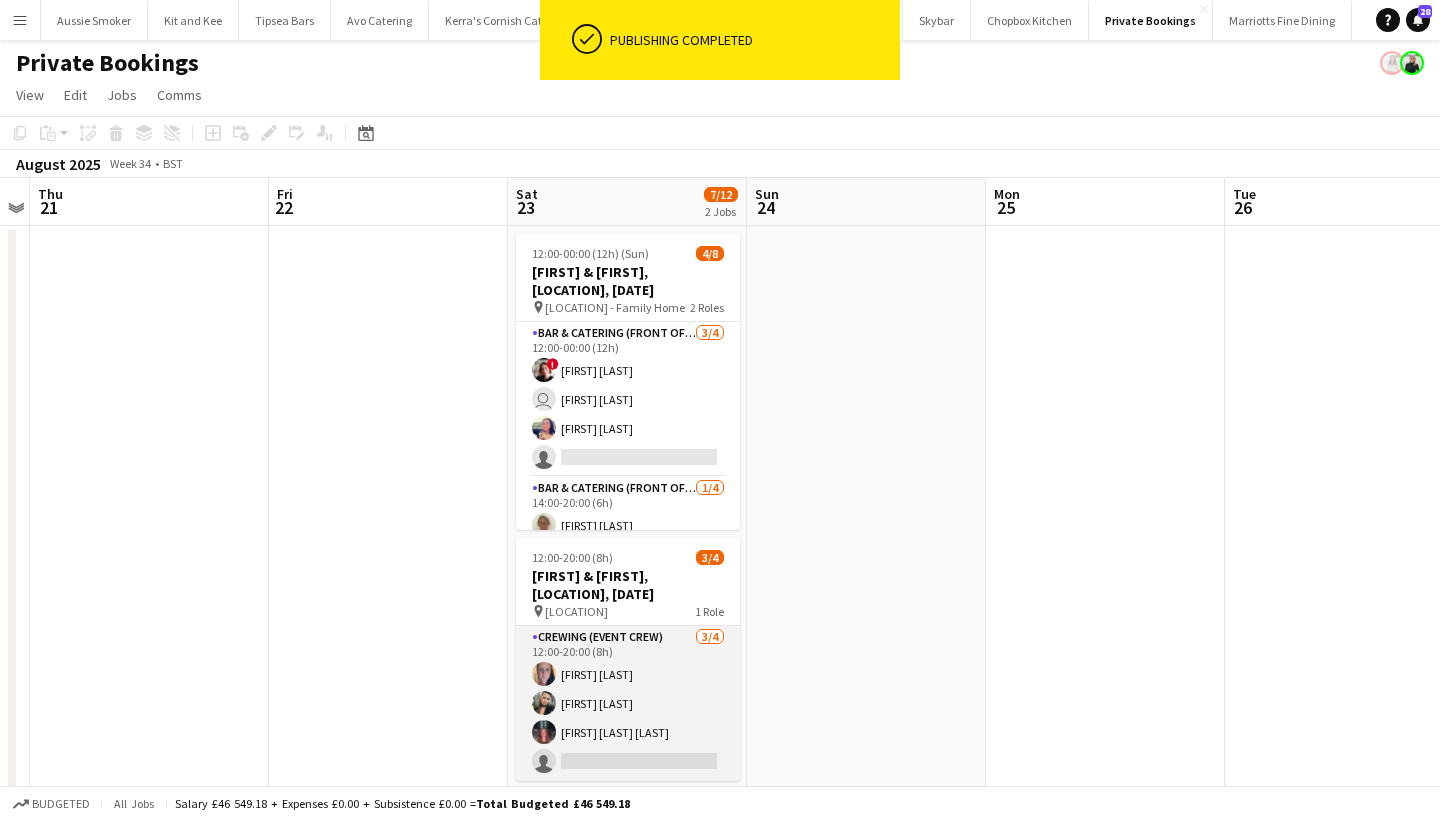click on "Crewing (Event Crew)   3/4   12:00-20:00 (8h)
Katie Gibson Lucy Forbes Molly Villanova Jones
single-neutral-actions" at bounding box center (628, 703) 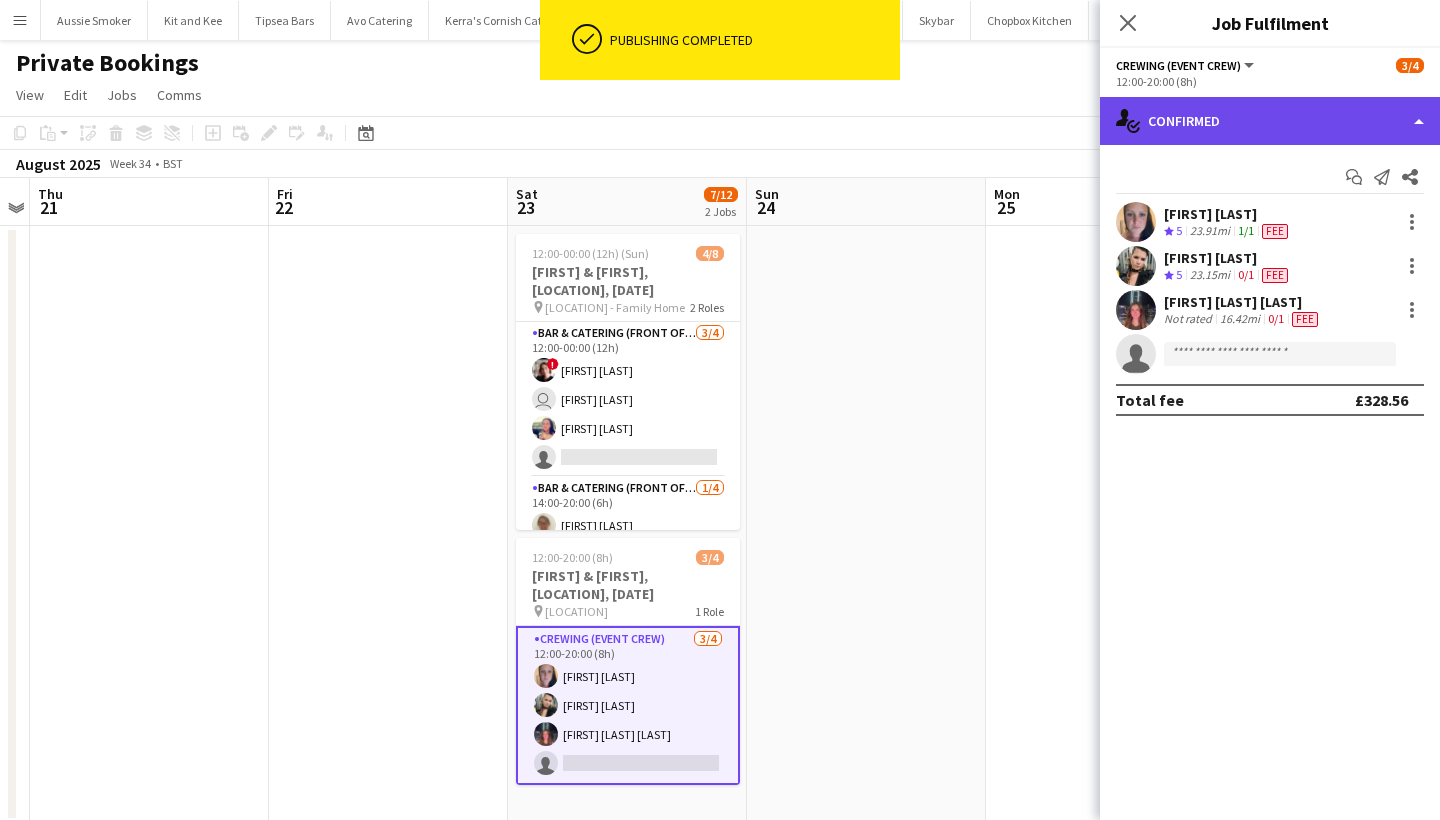 click on "single-neutral-actions-check-2
Confirmed" 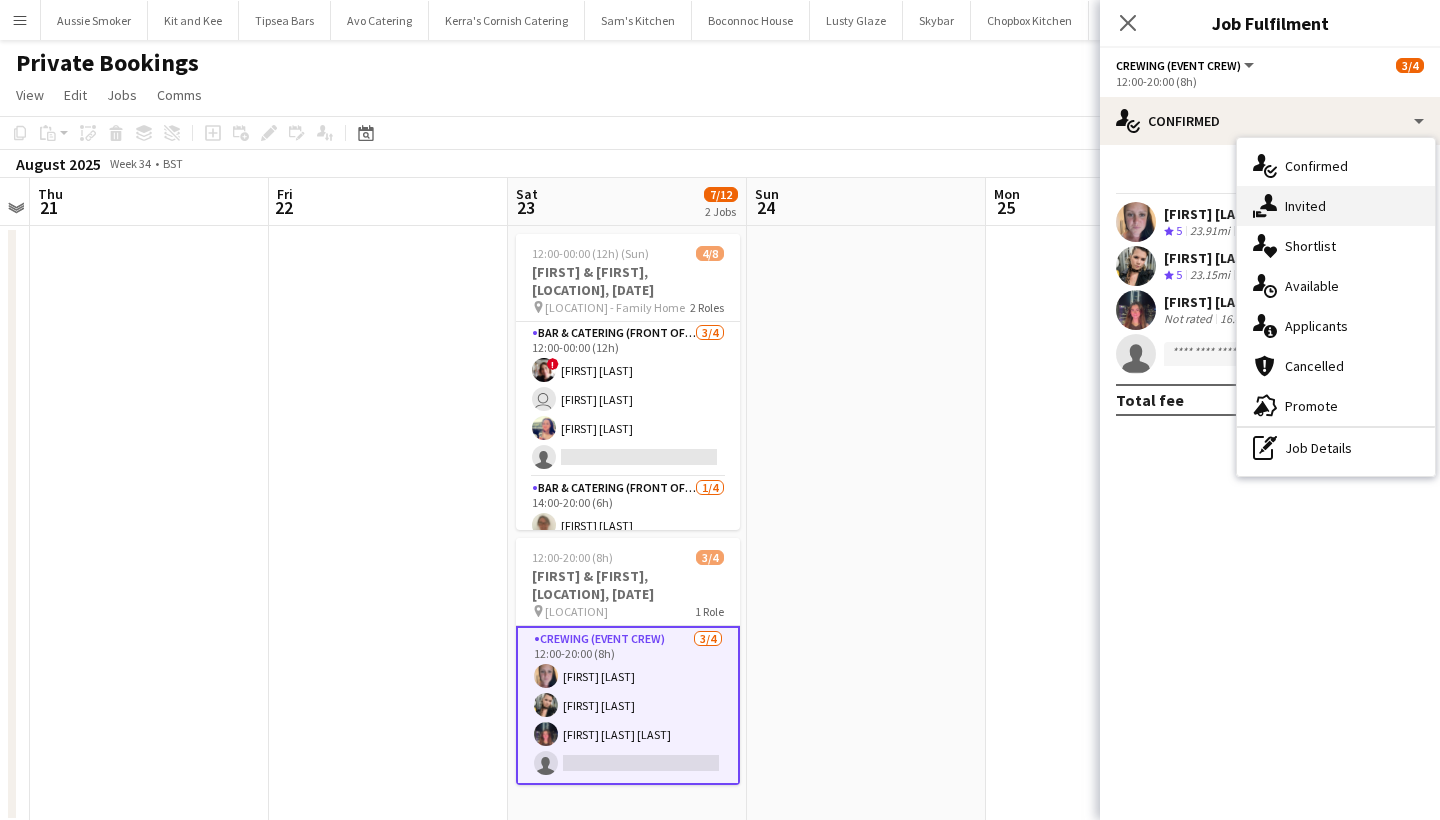 click on "single-neutral-actions-share-1
Invited" at bounding box center (1336, 206) 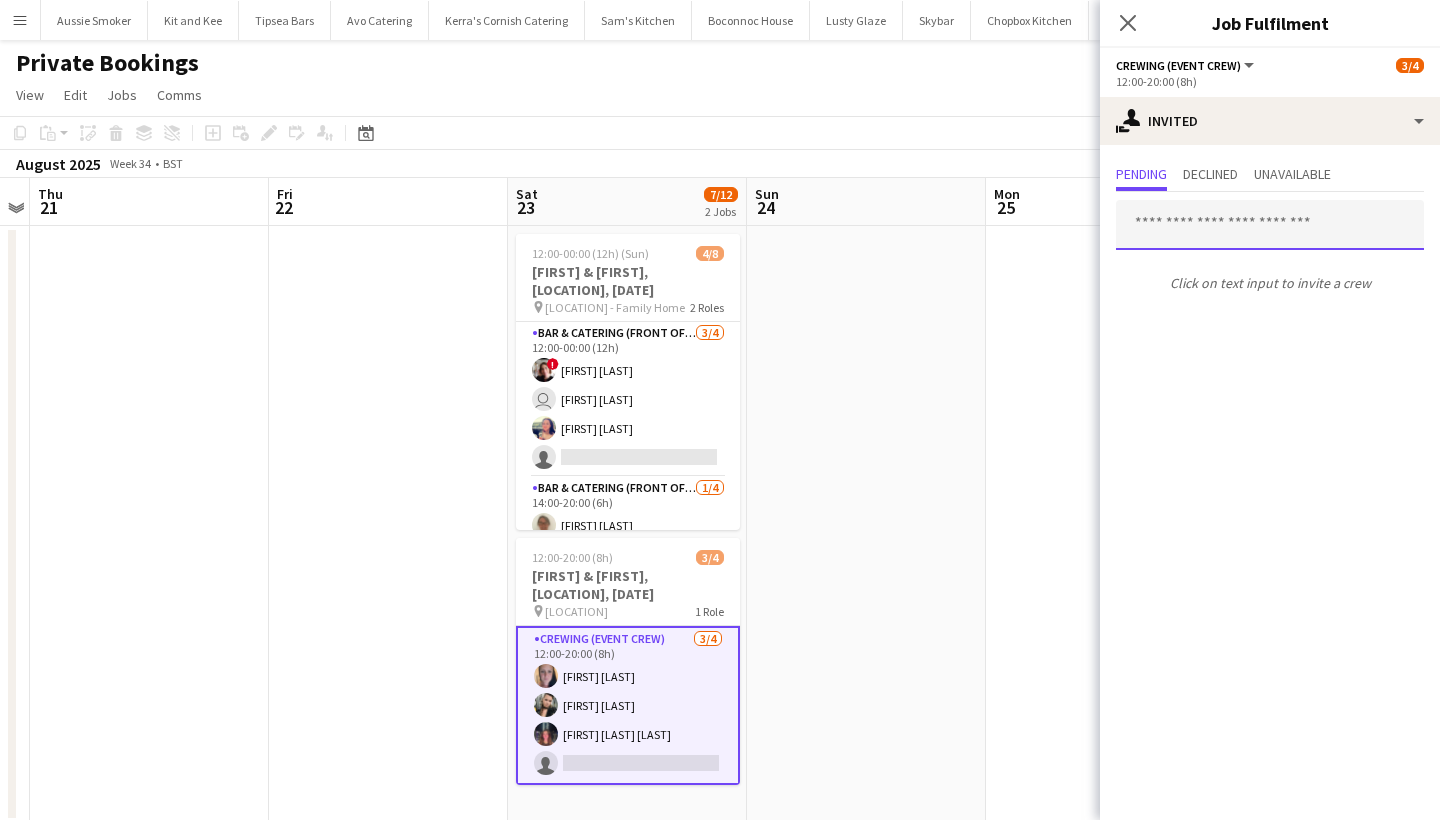 click at bounding box center [1270, 225] 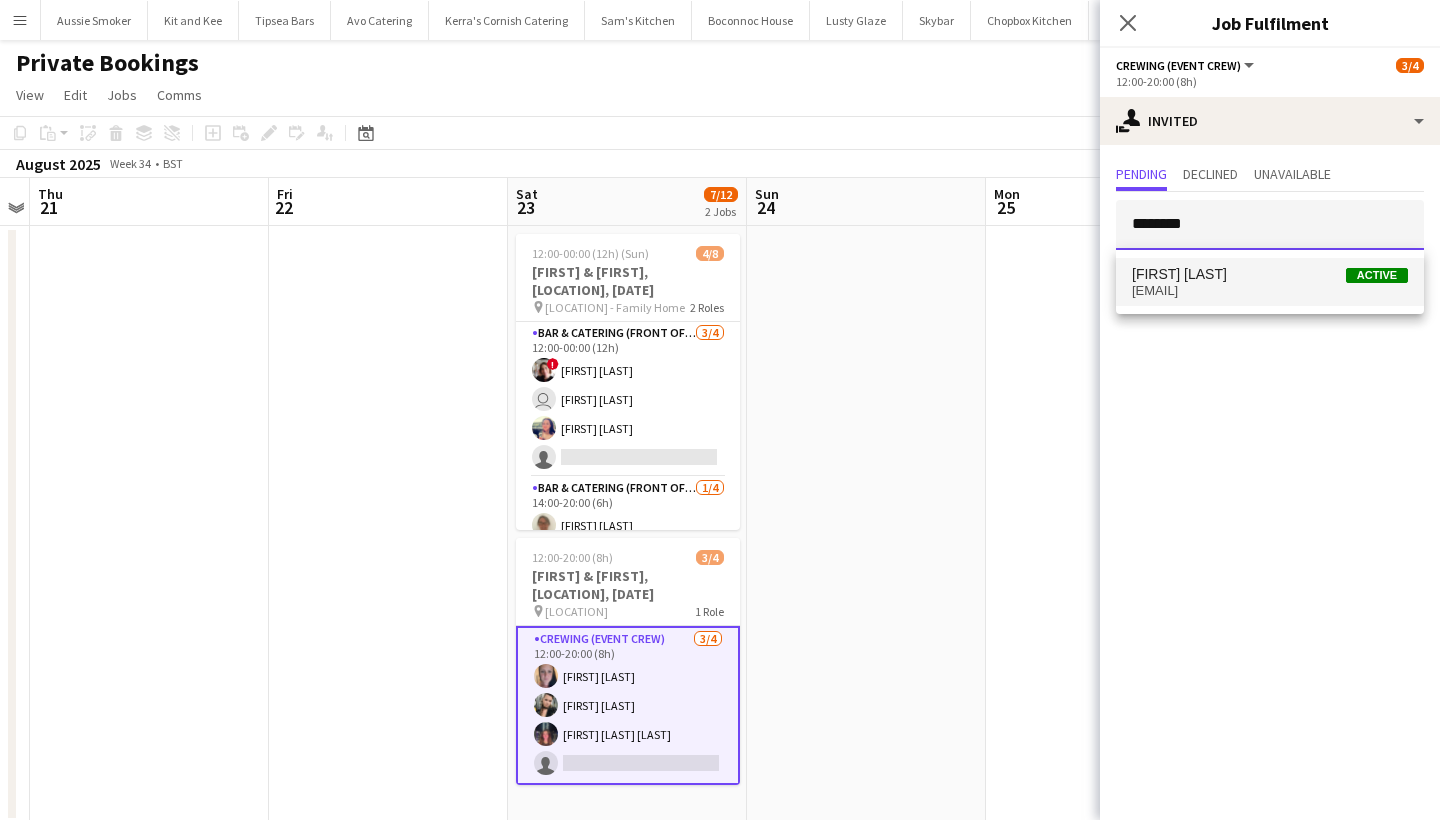 type on "********" 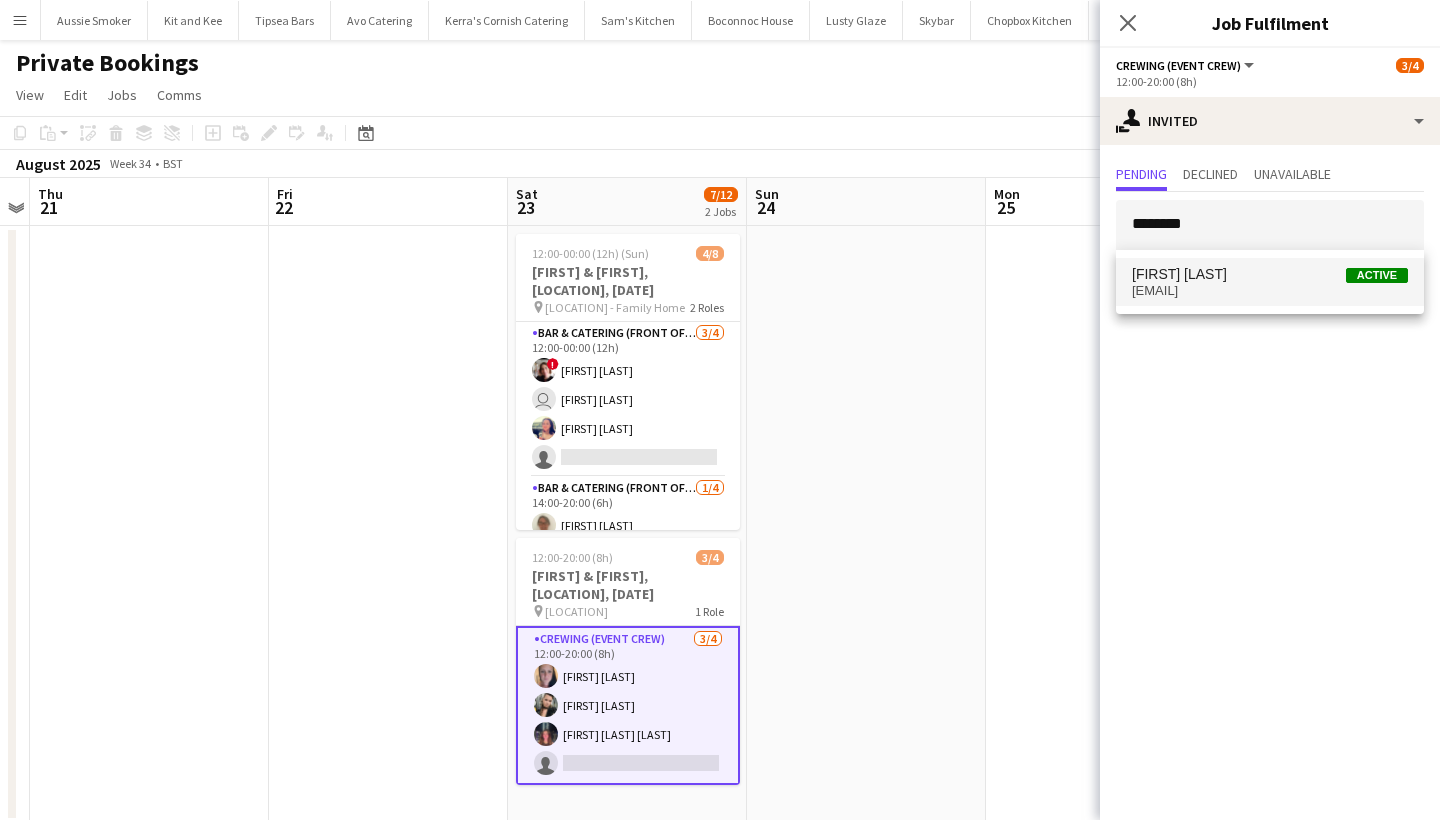 click on "Anna Perkins" at bounding box center (1179, 274) 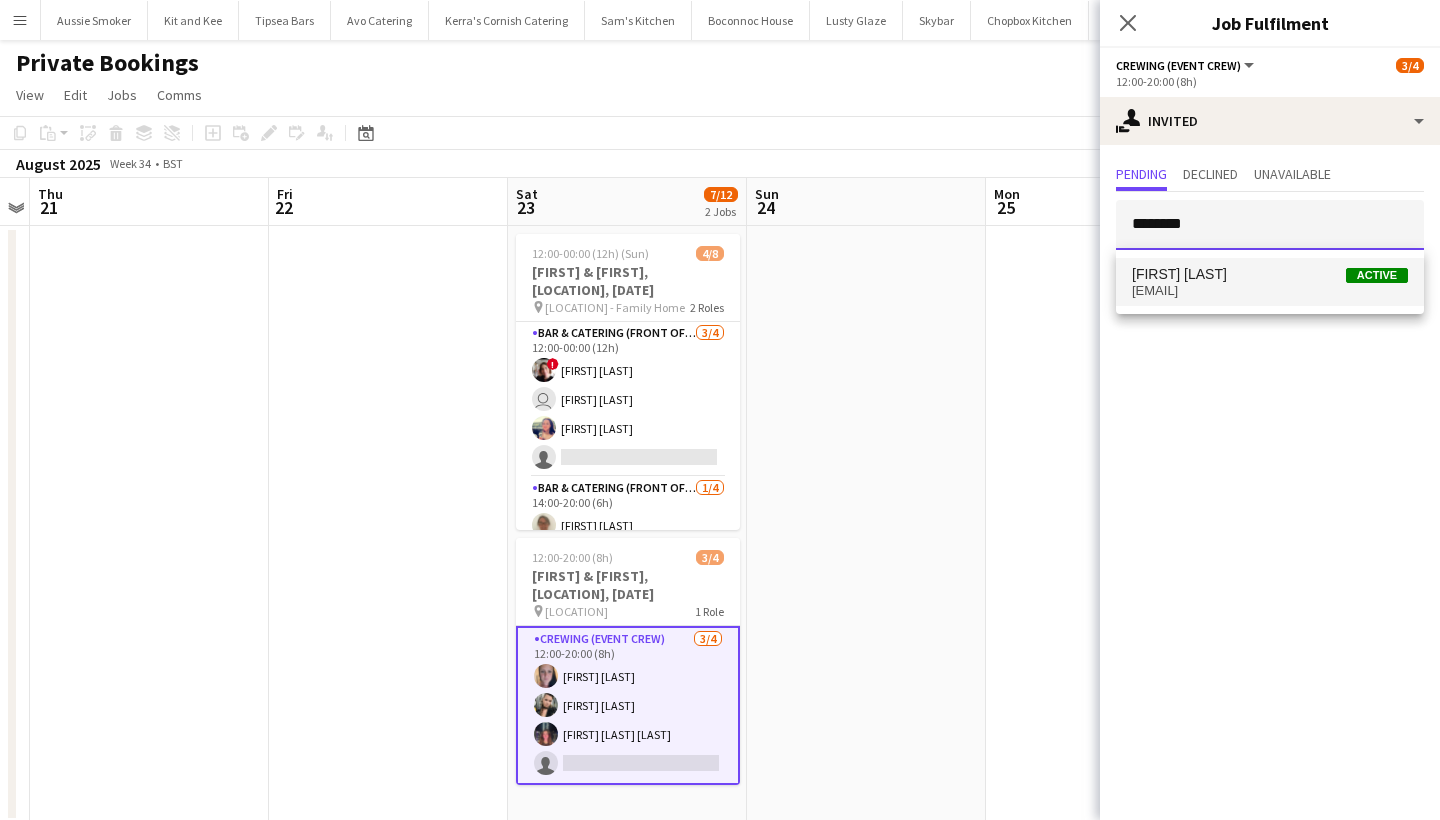 type 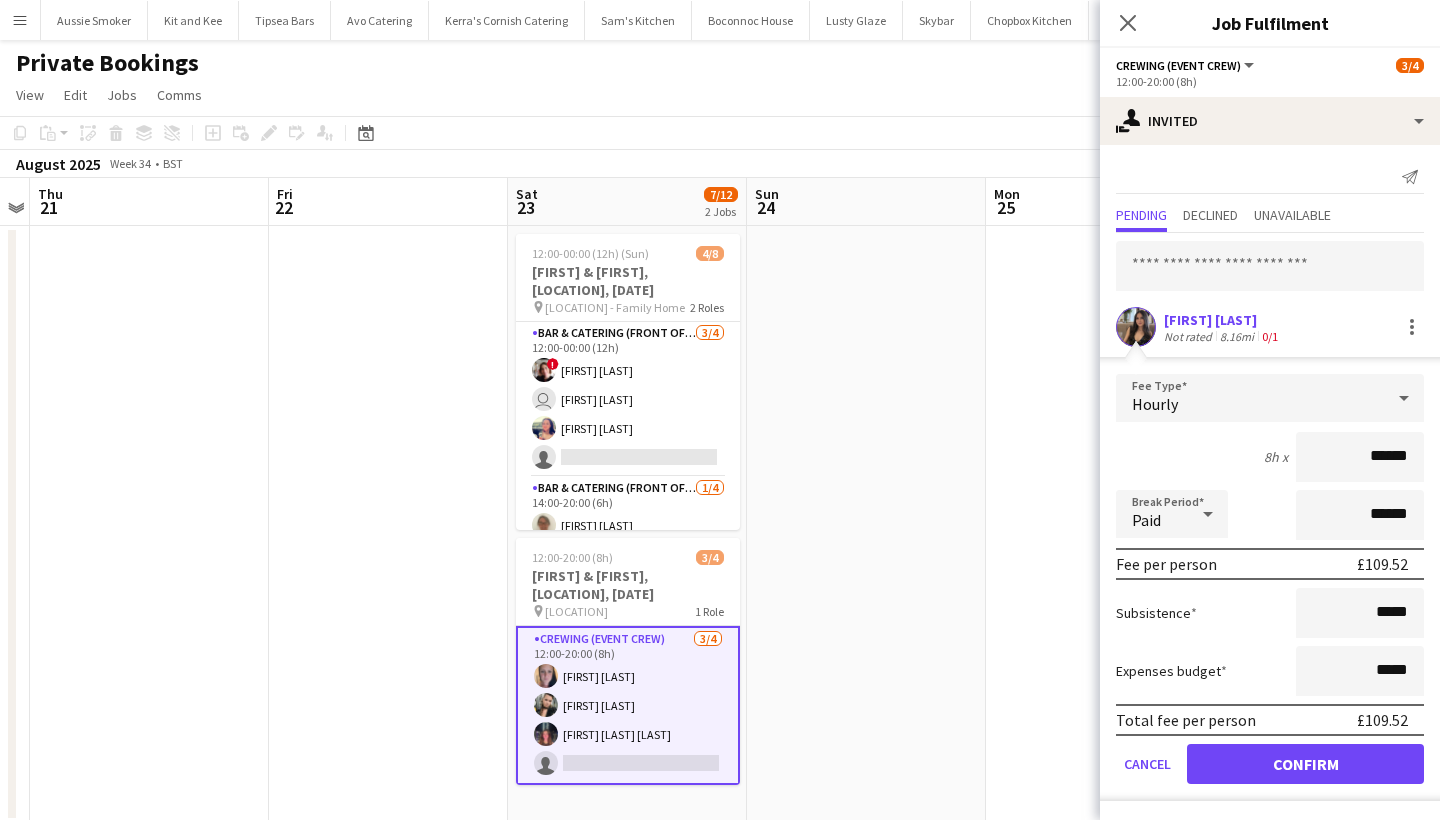 type on "******" 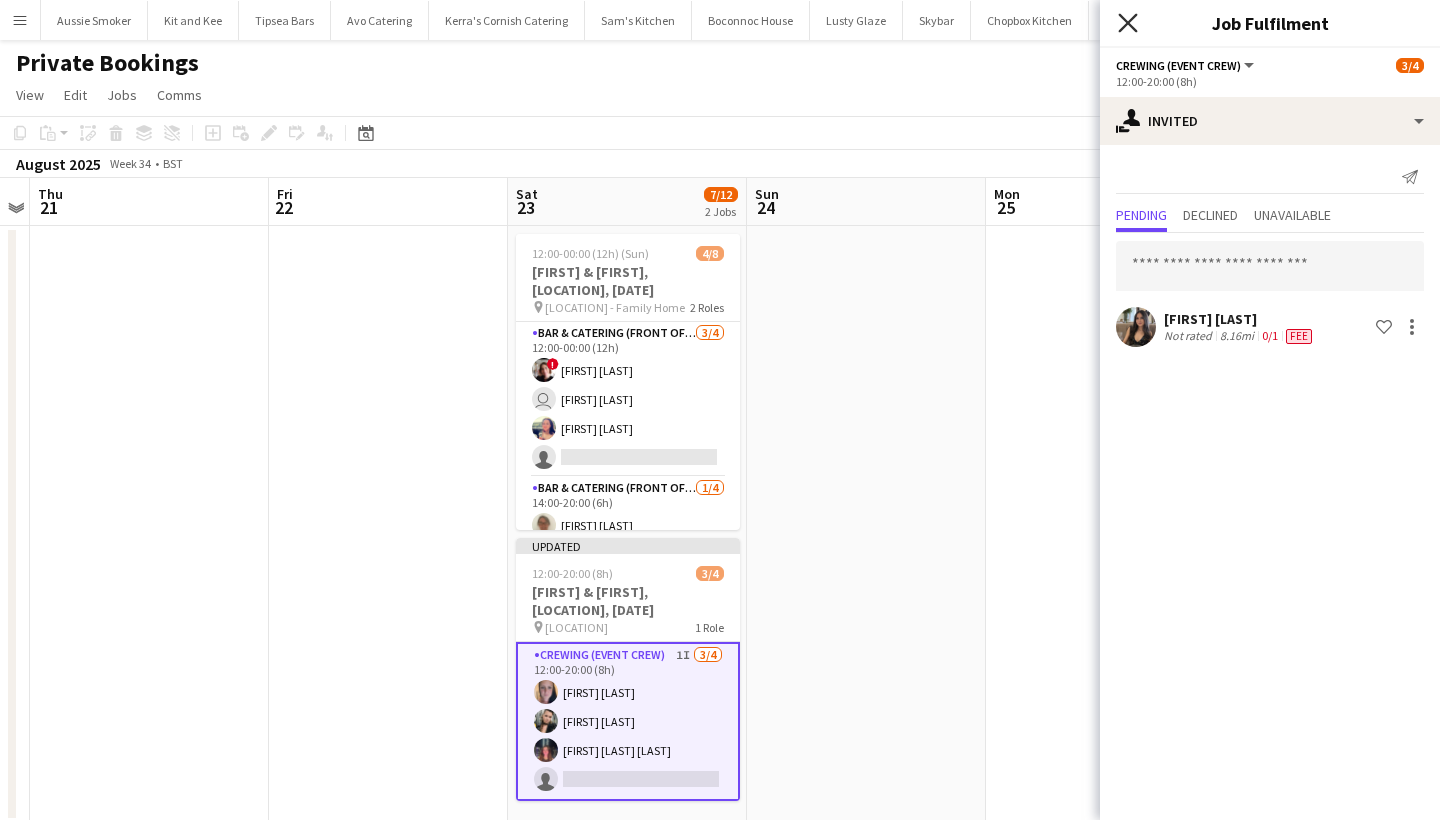 click on "Close pop-in" 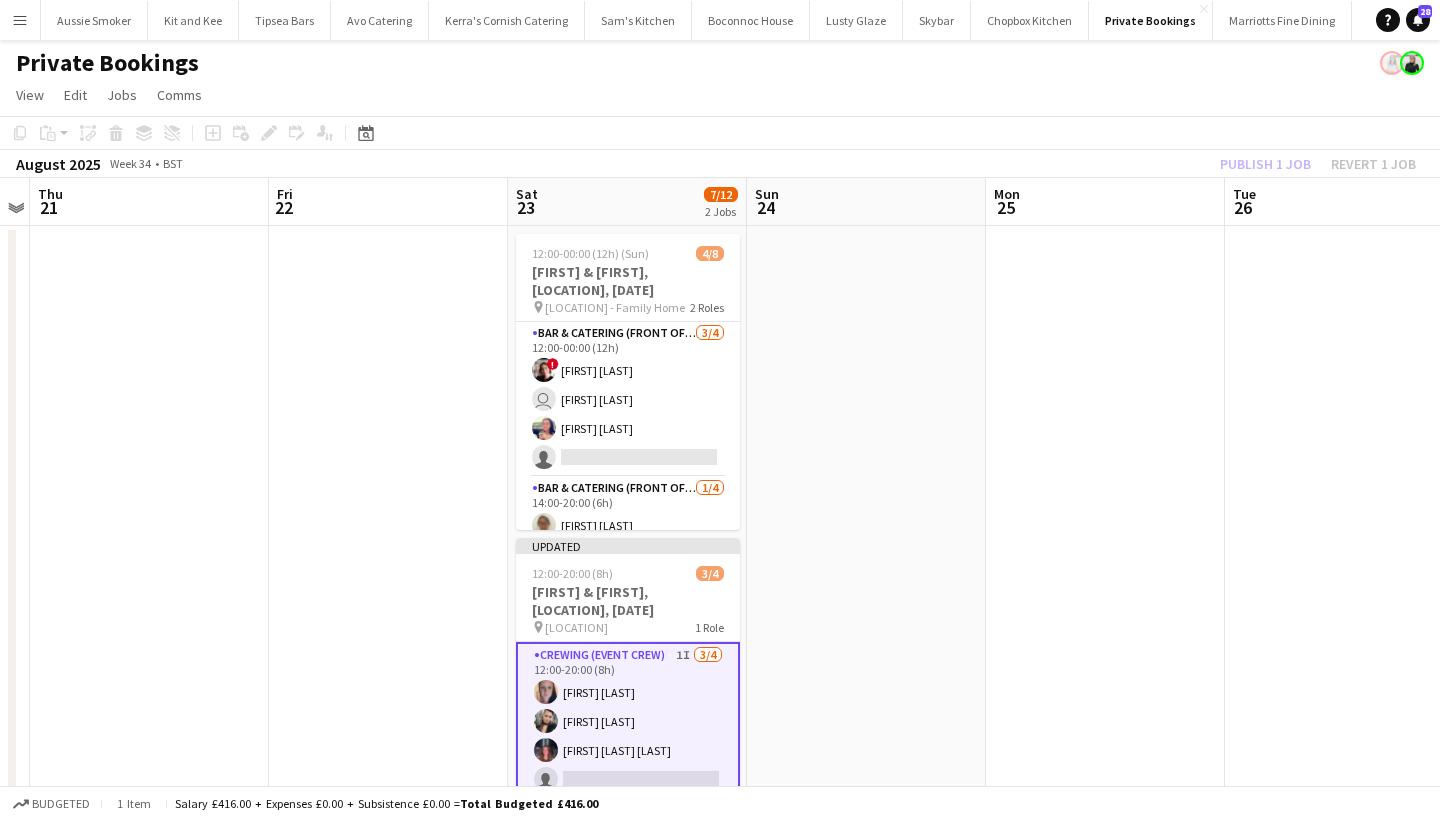 click on "Publish 1 job   Revert 1 job" 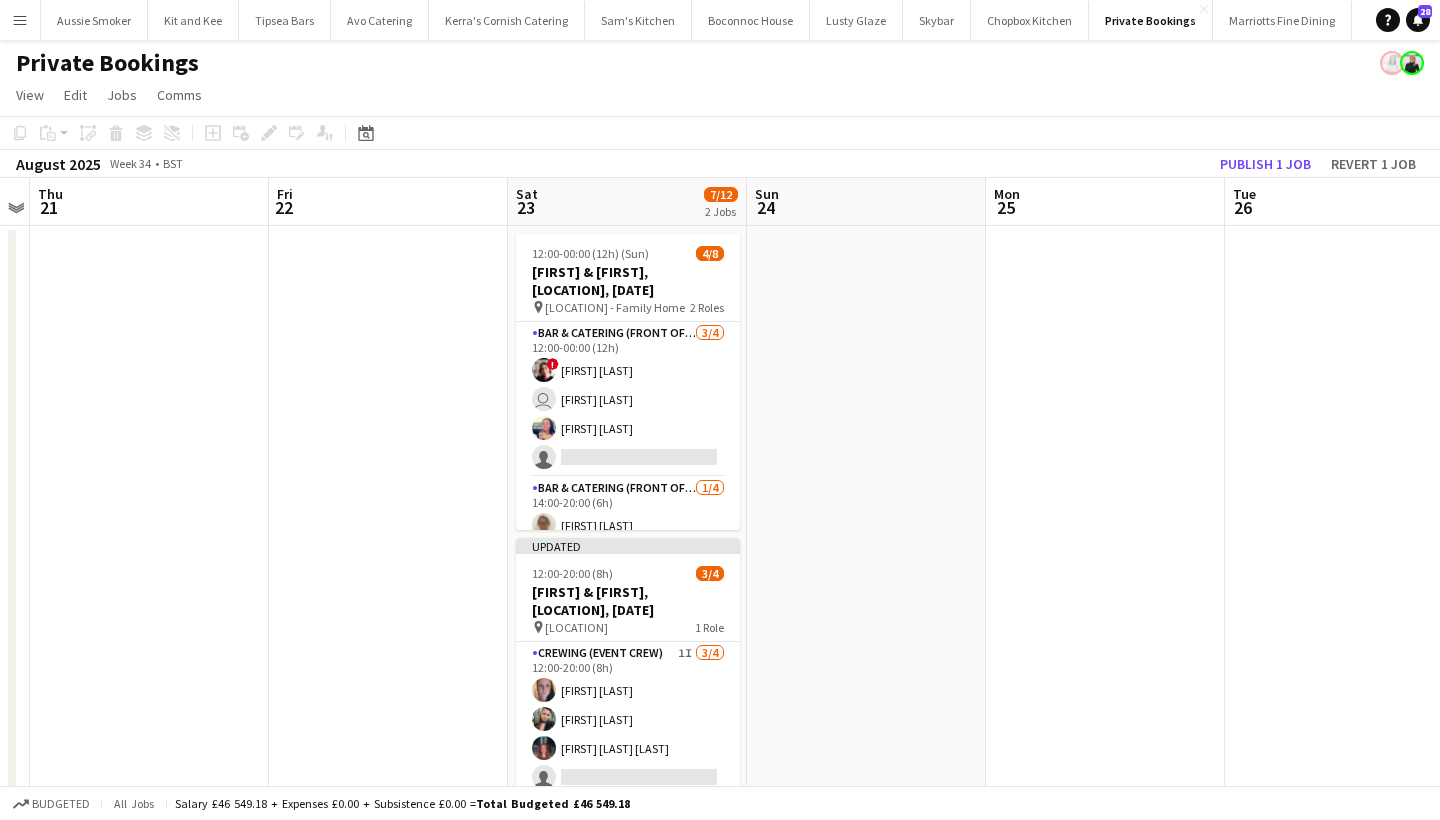 click on "Publish 1 job" 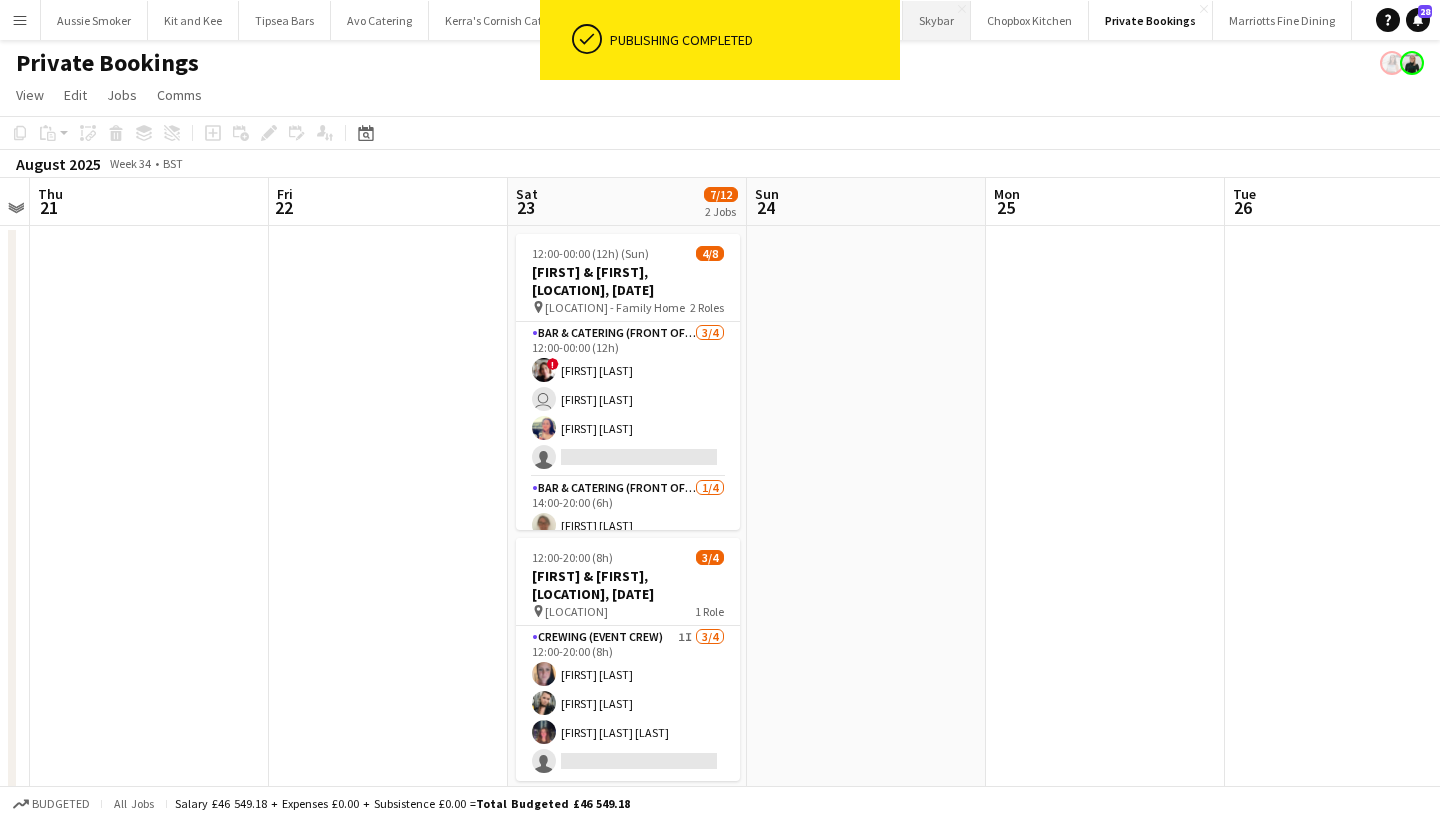 scroll, scrollTop: 0, scrollLeft: 0, axis: both 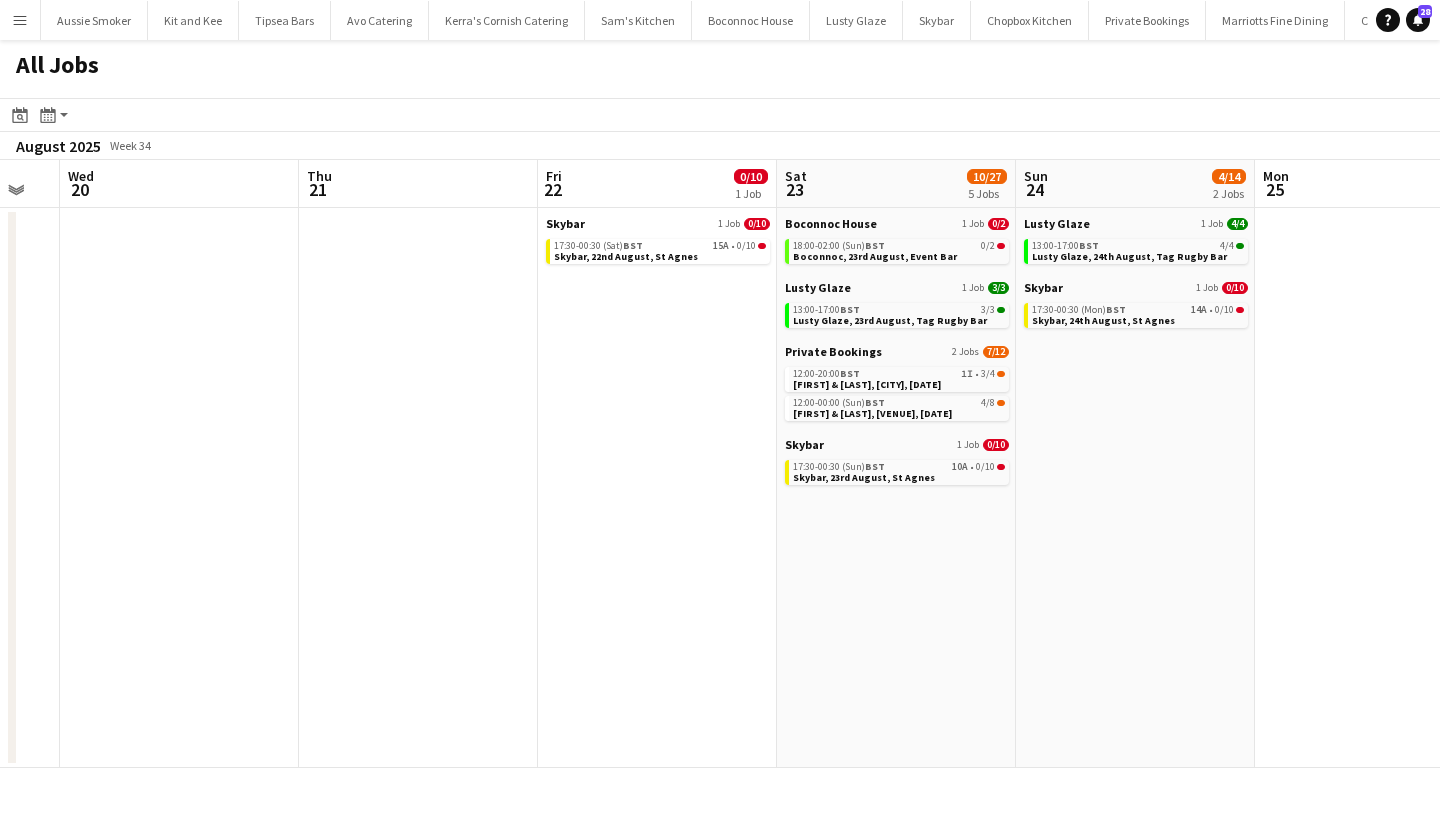click on "Menu" at bounding box center (20, 20) 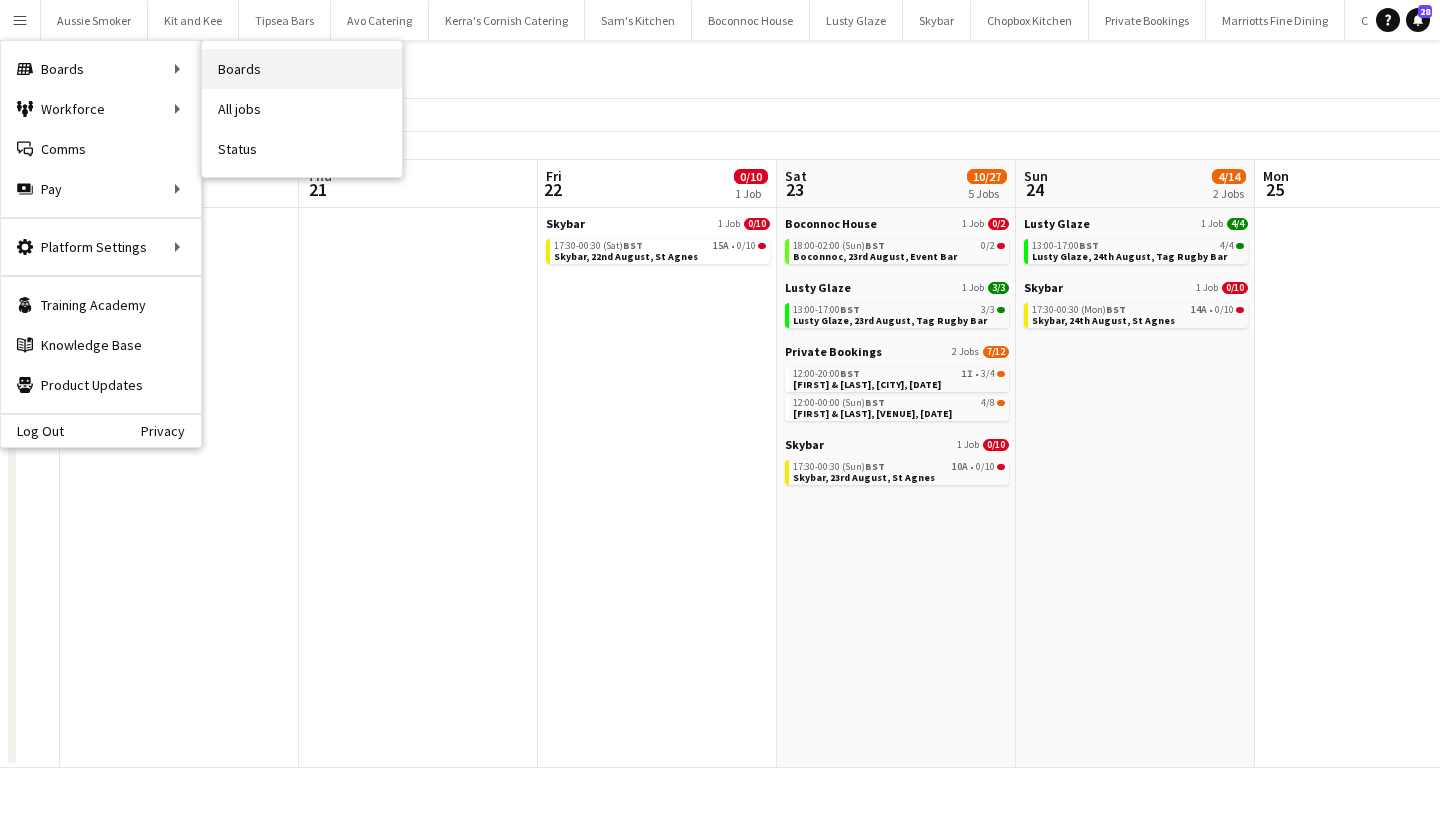 click on "Boards" at bounding box center [302, 69] 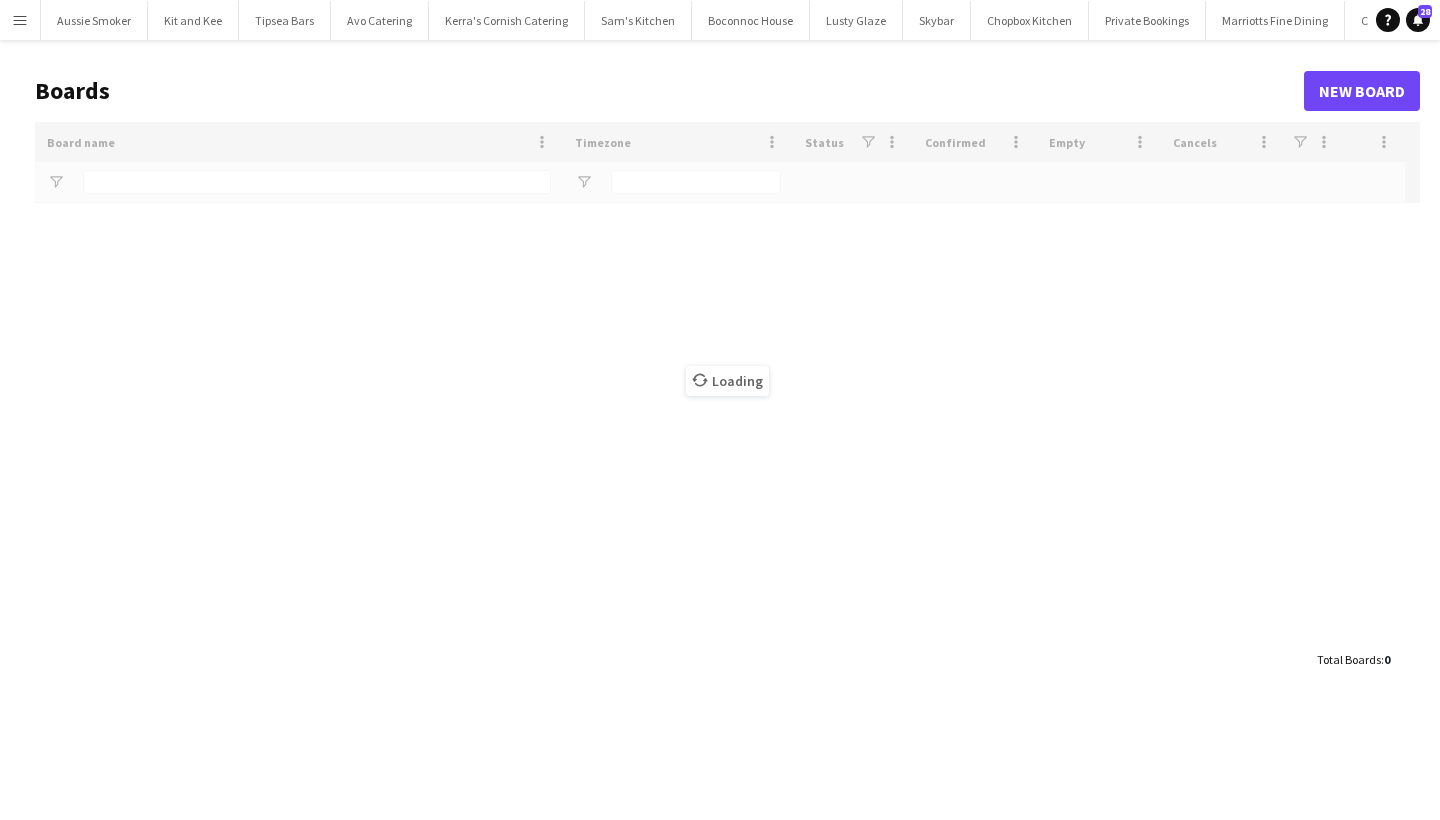 type on "****" 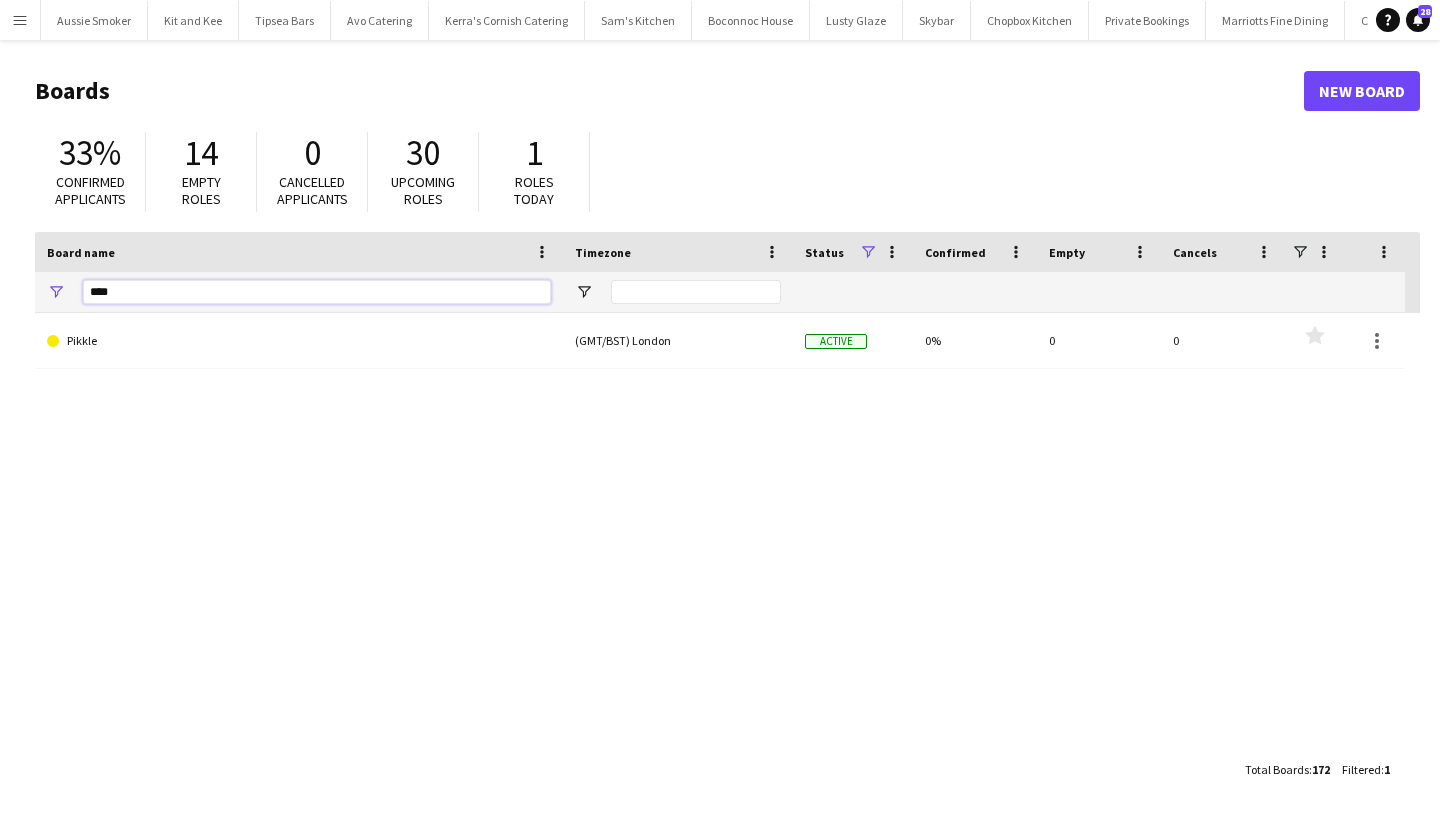 click on "****" at bounding box center (317, 292) 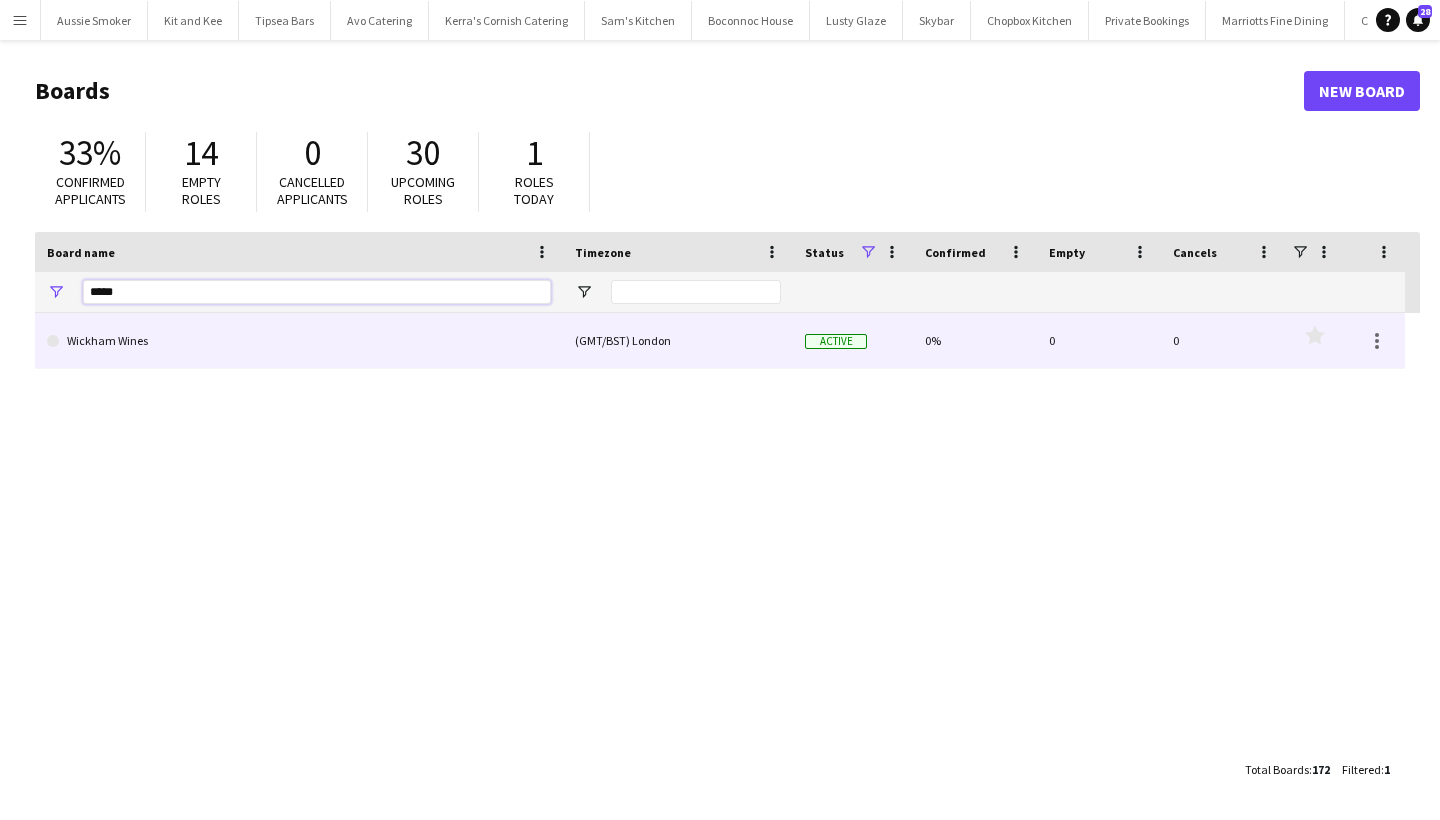 type on "*****" 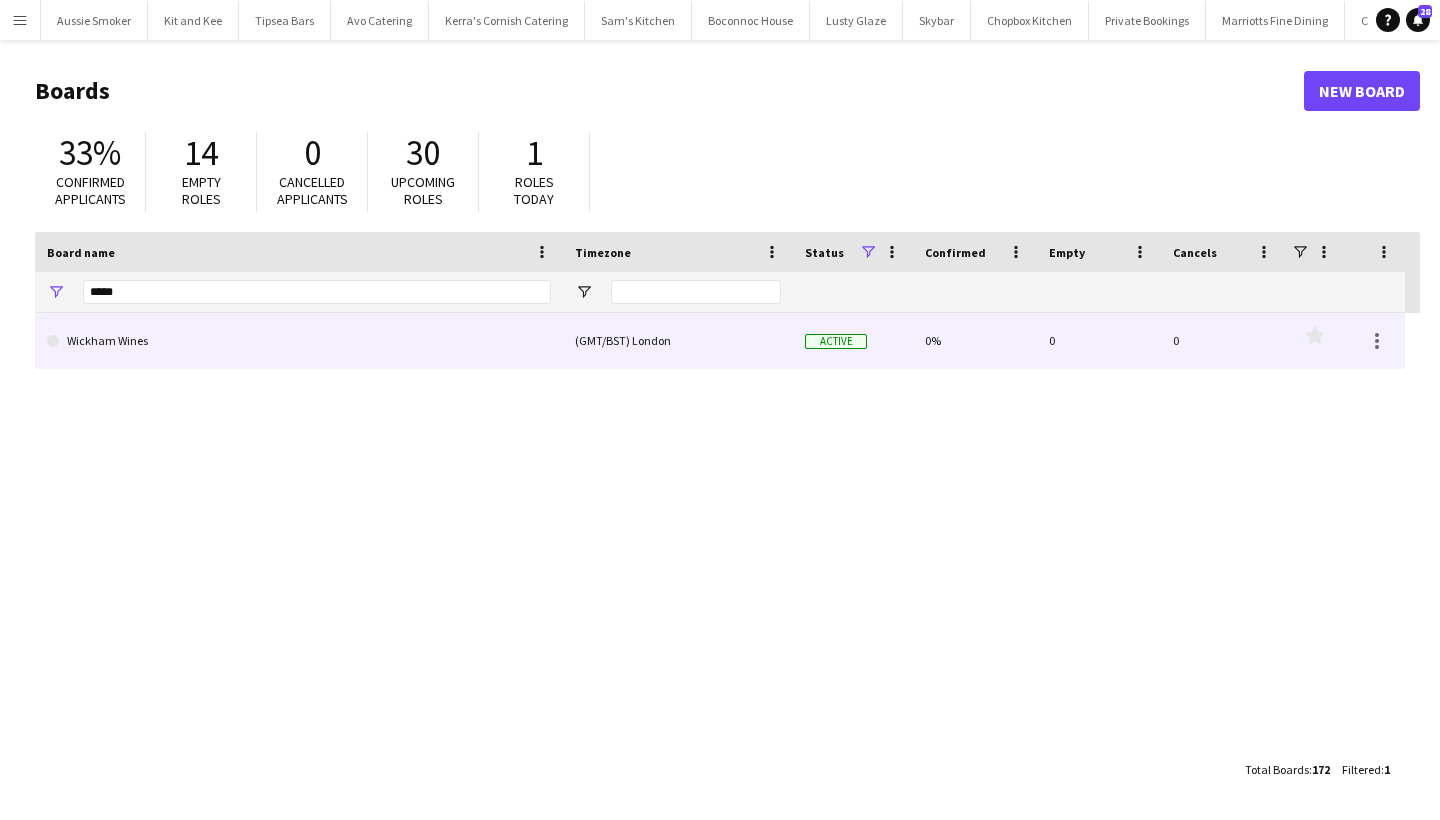 drag, startPoint x: 131, startPoint y: 324, endPoint x: 127, endPoint y: 356, distance: 32.24903 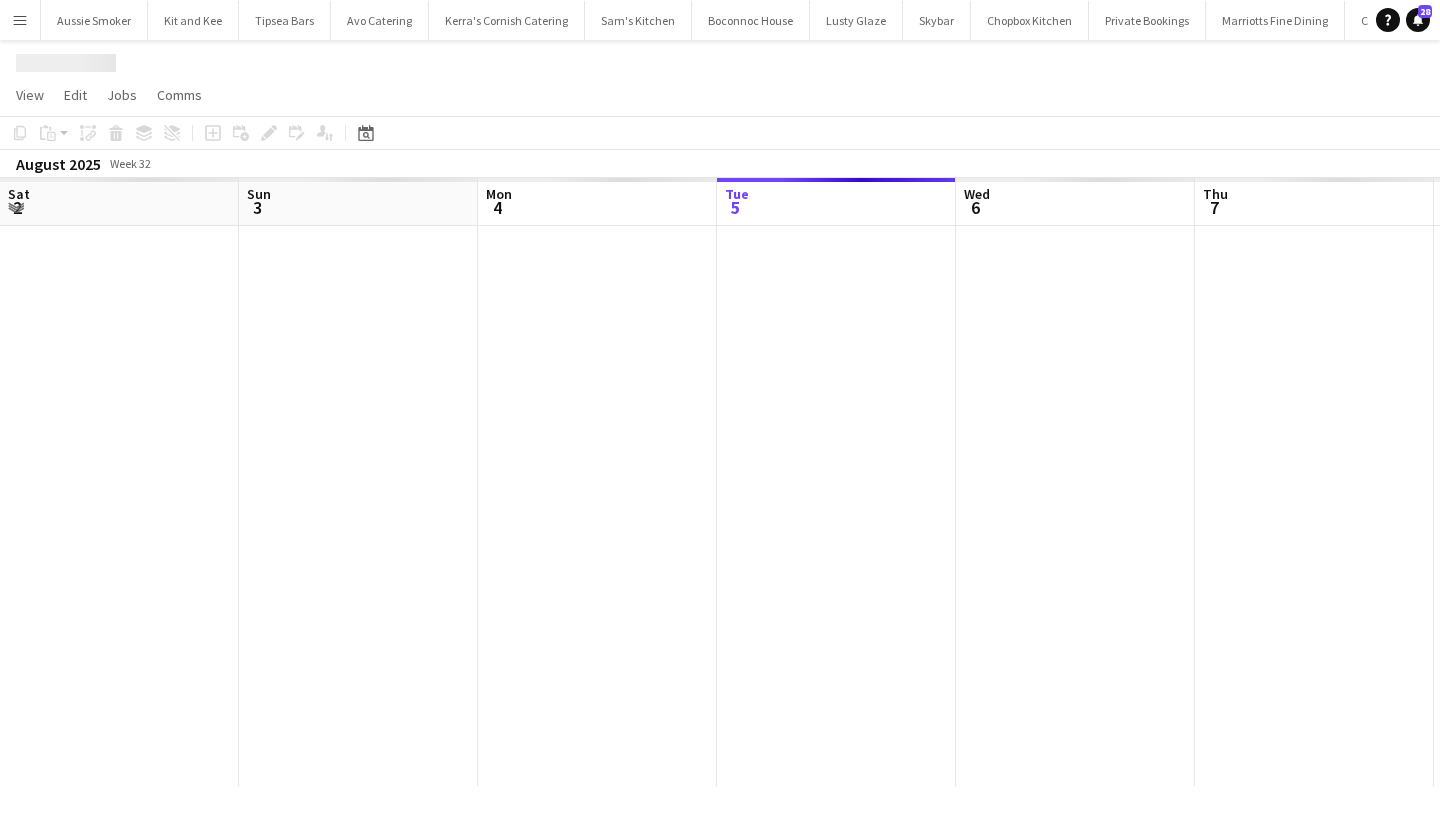 scroll, scrollTop: 0, scrollLeft: 478, axis: horizontal 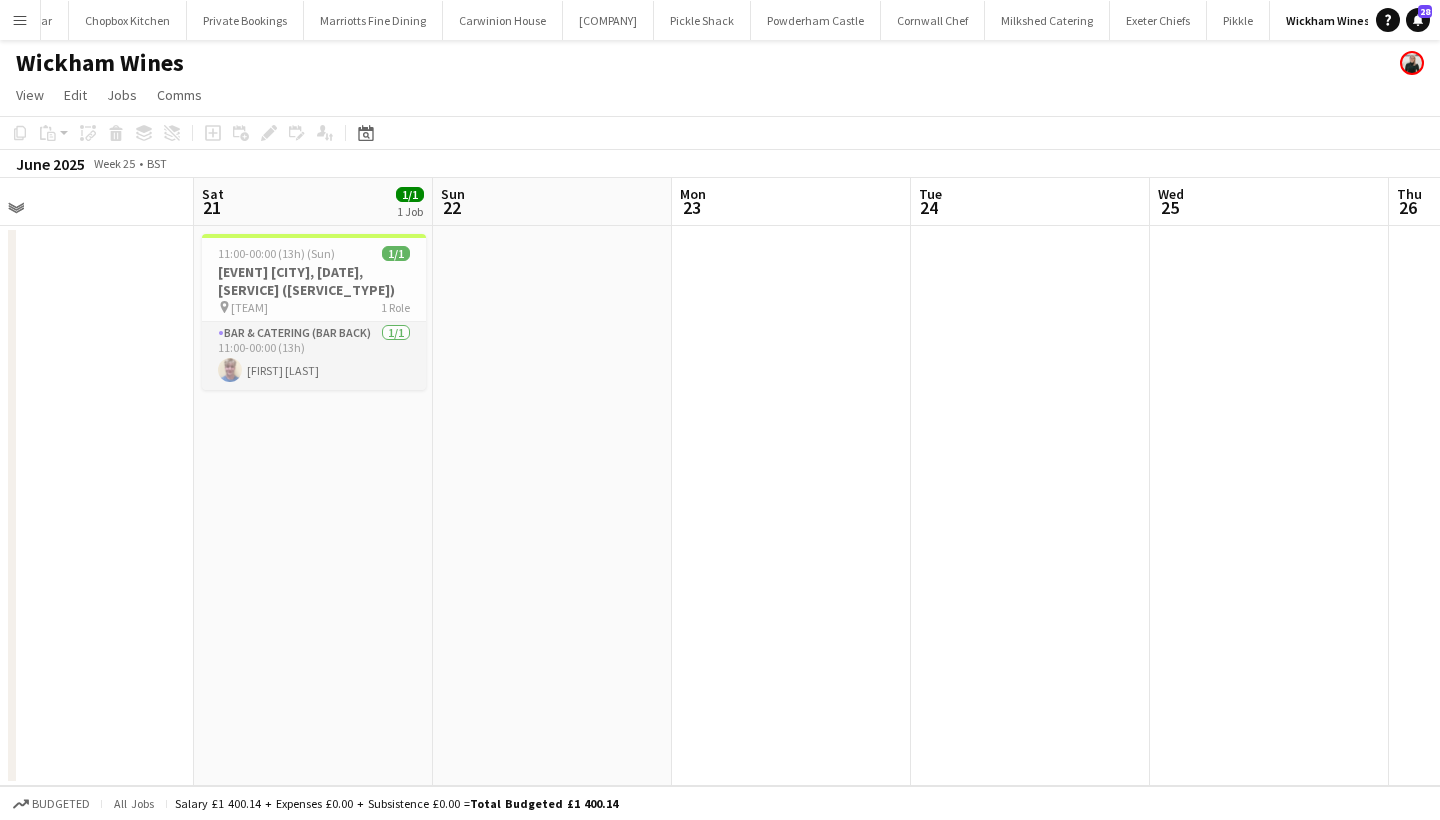 click on "Bar & Catering (Bar Back)   1/1   11:00-00:00 (13h)
Harry Charlesworth" at bounding box center [314, 356] 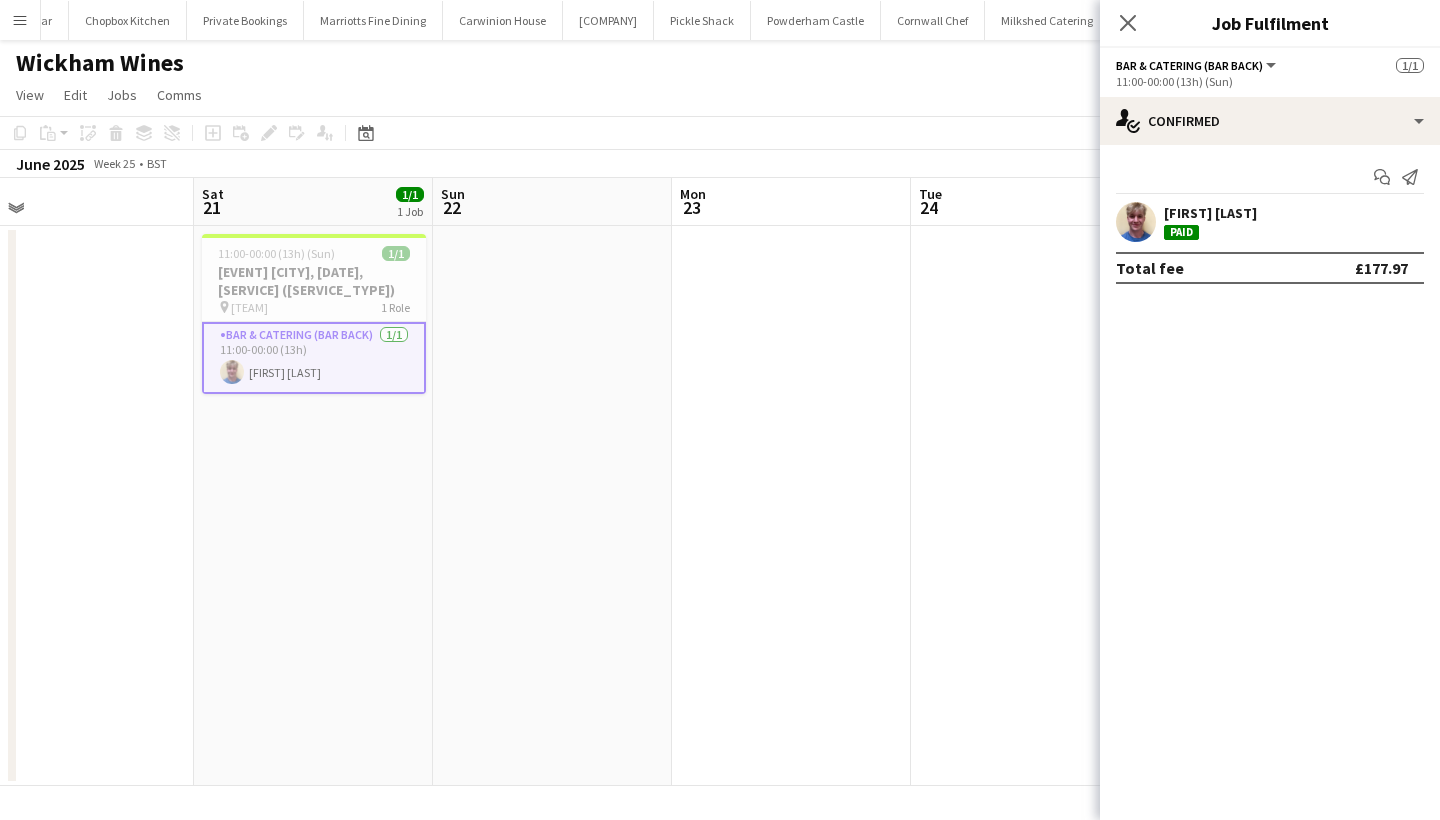 click on "Harry Charlesworth" at bounding box center (1210, 213) 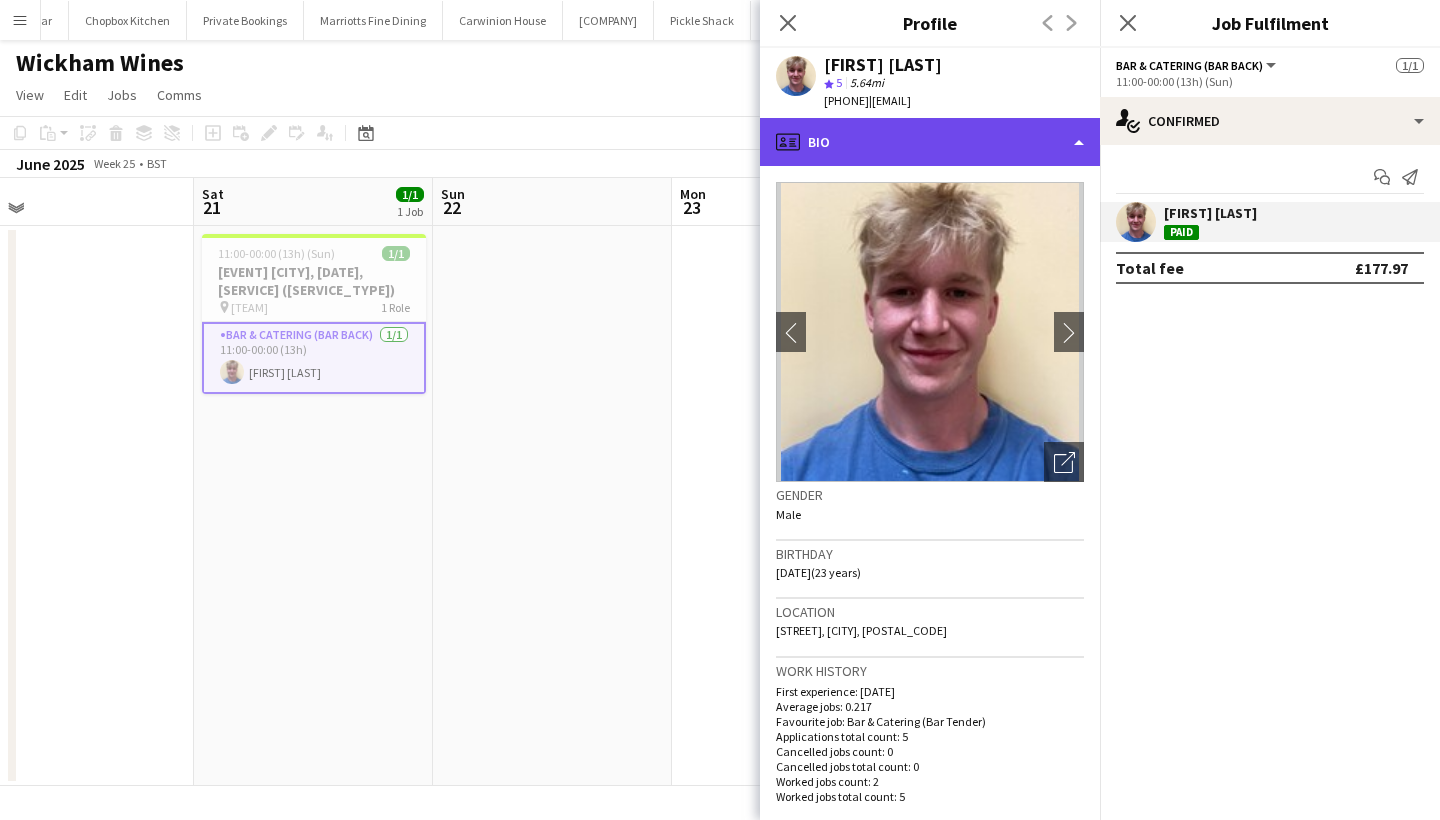 click on "profile
Bio" 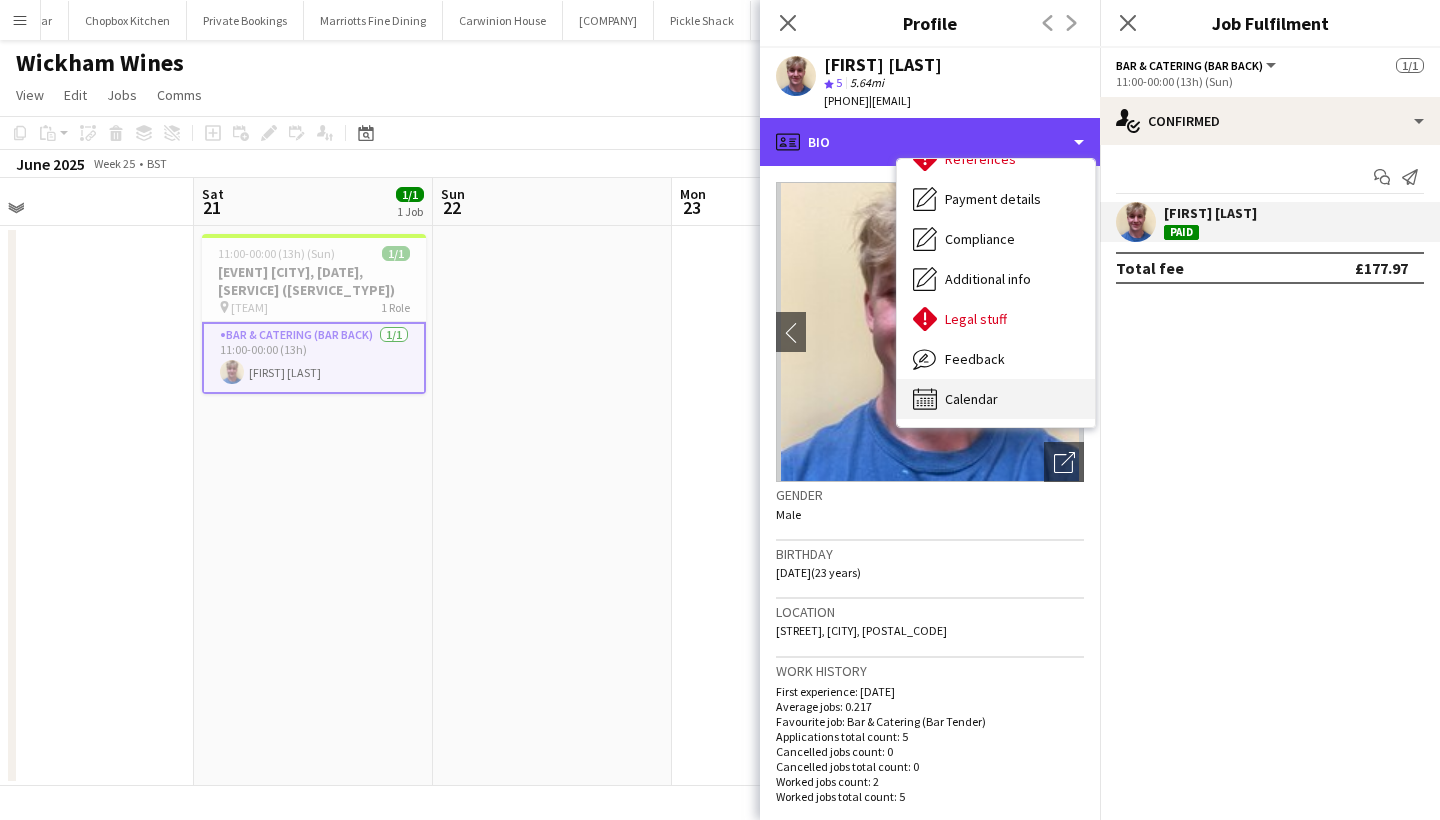 scroll, scrollTop: 228, scrollLeft: 0, axis: vertical 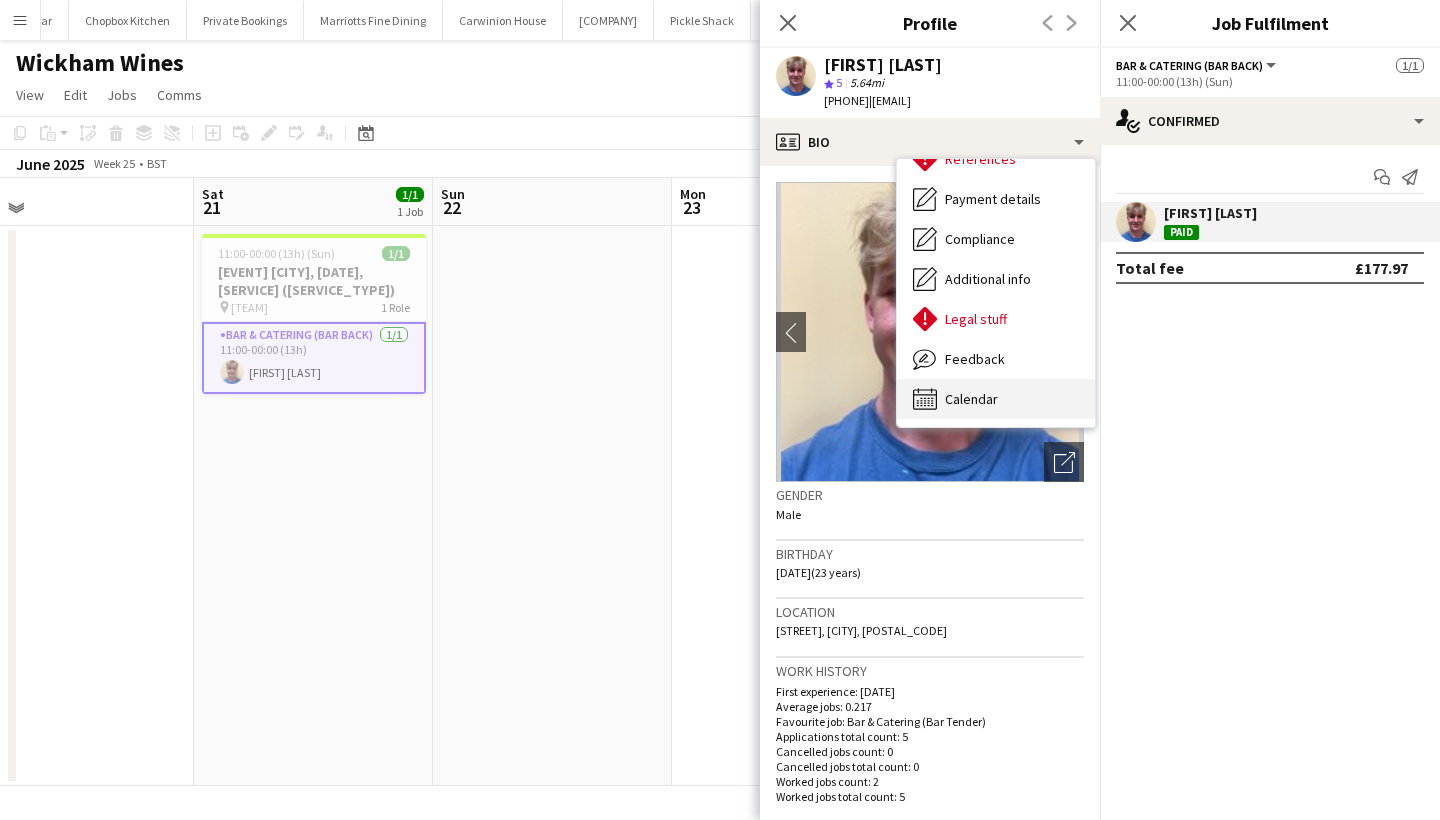 click on "Calendar" at bounding box center (971, 399) 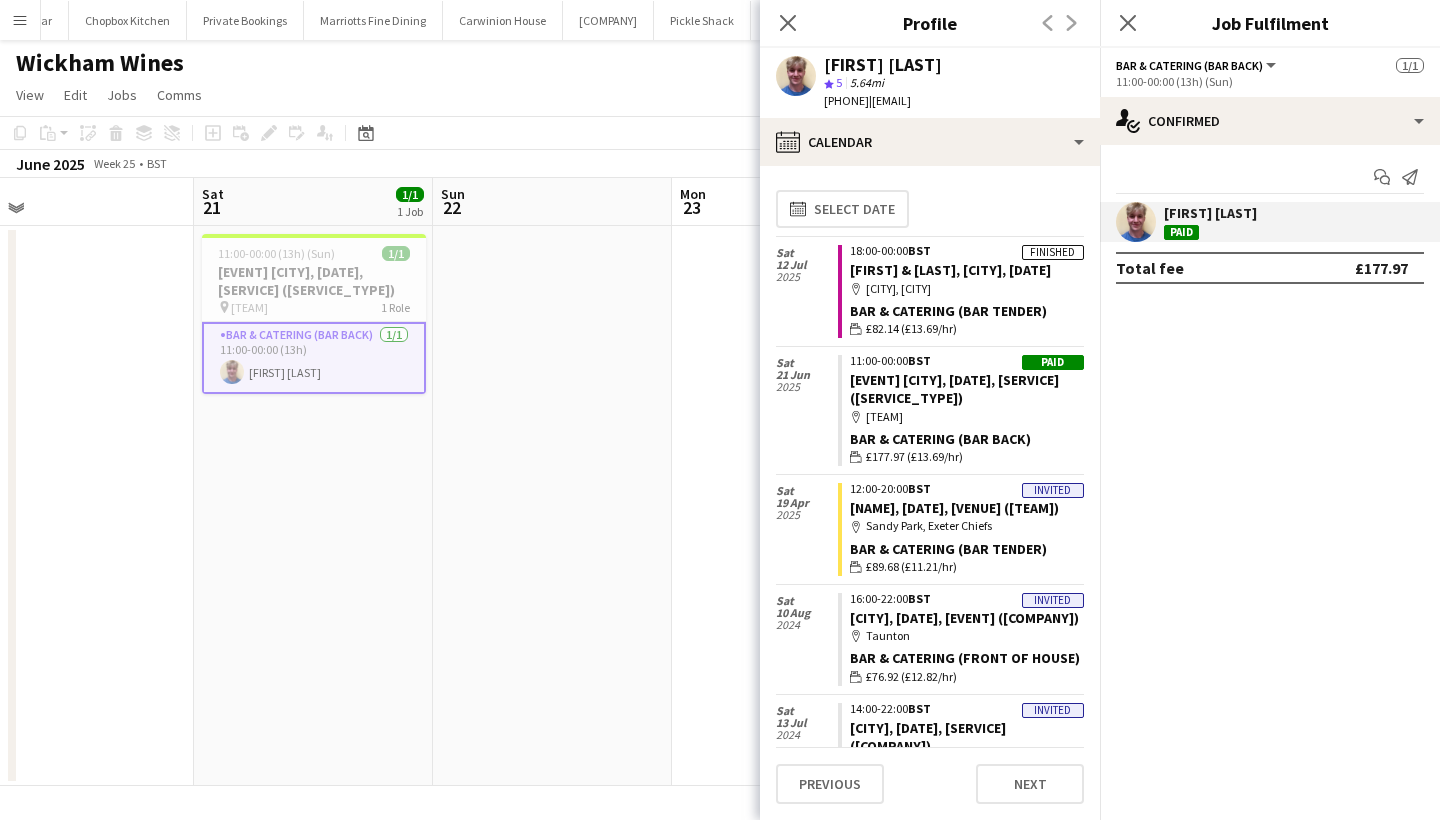 scroll, scrollTop: 0, scrollLeft: 0, axis: both 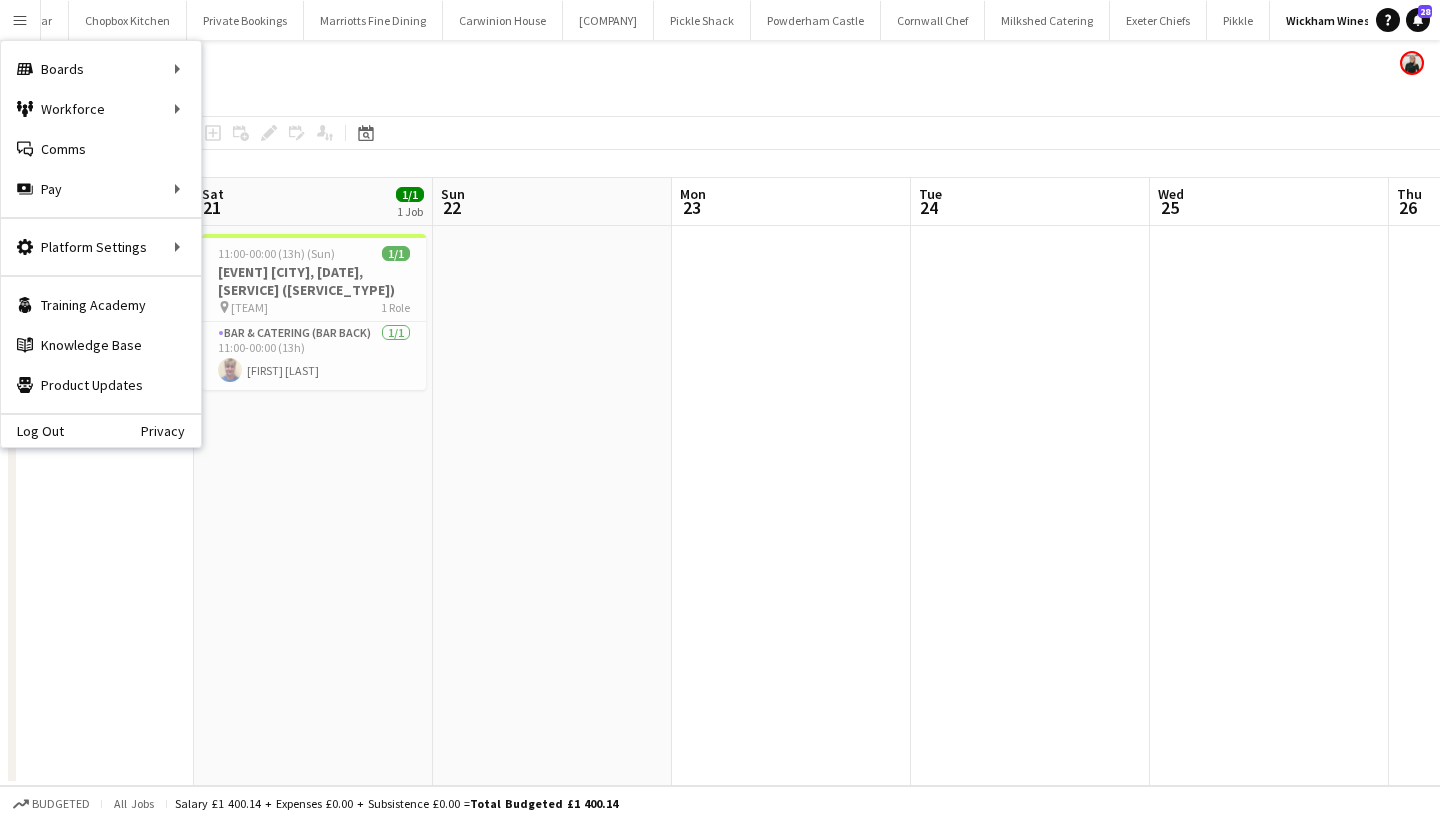 click on "Menu" at bounding box center [20, 20] 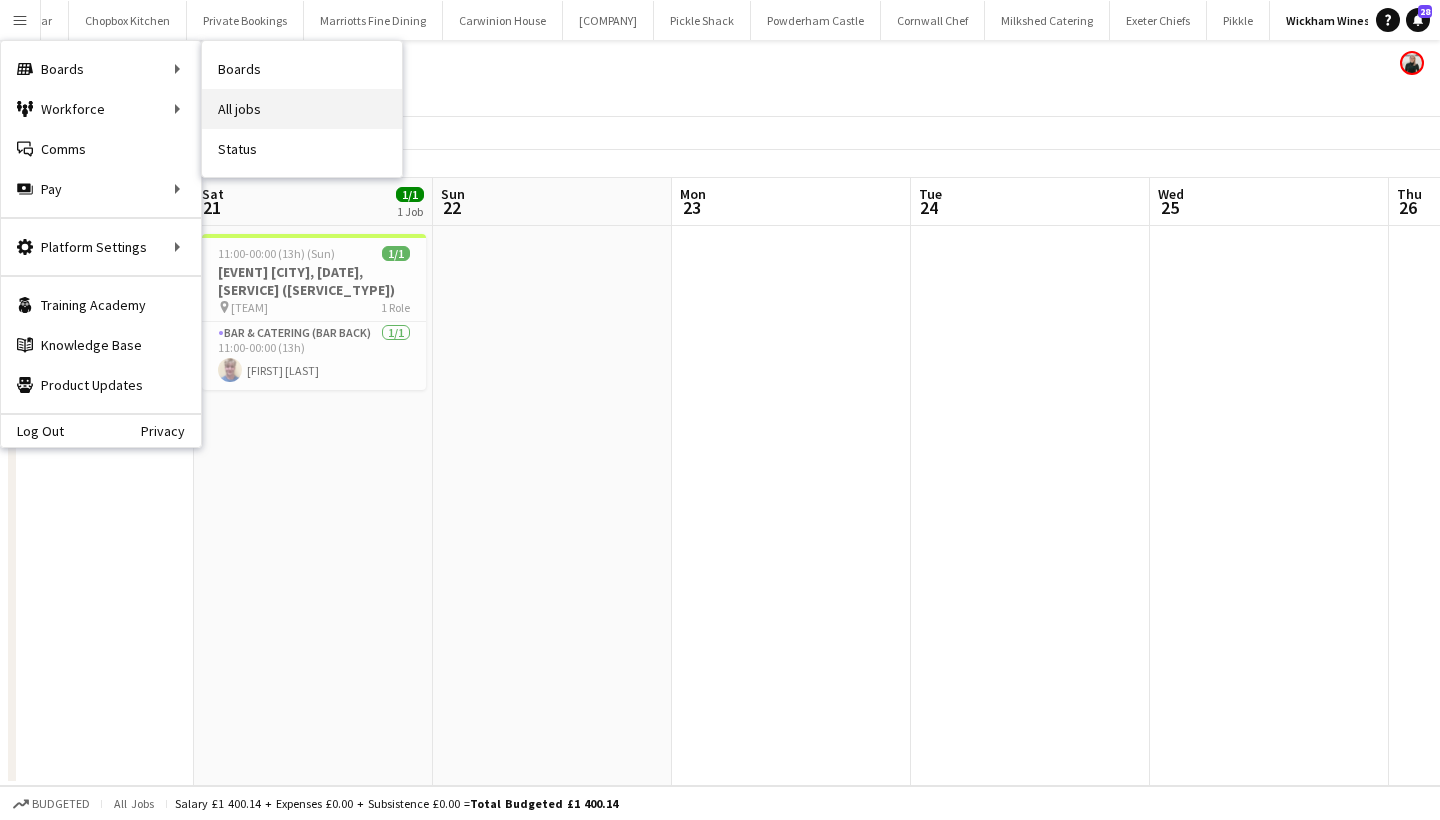 click on "All jobs" at bounding box center (302, 109) 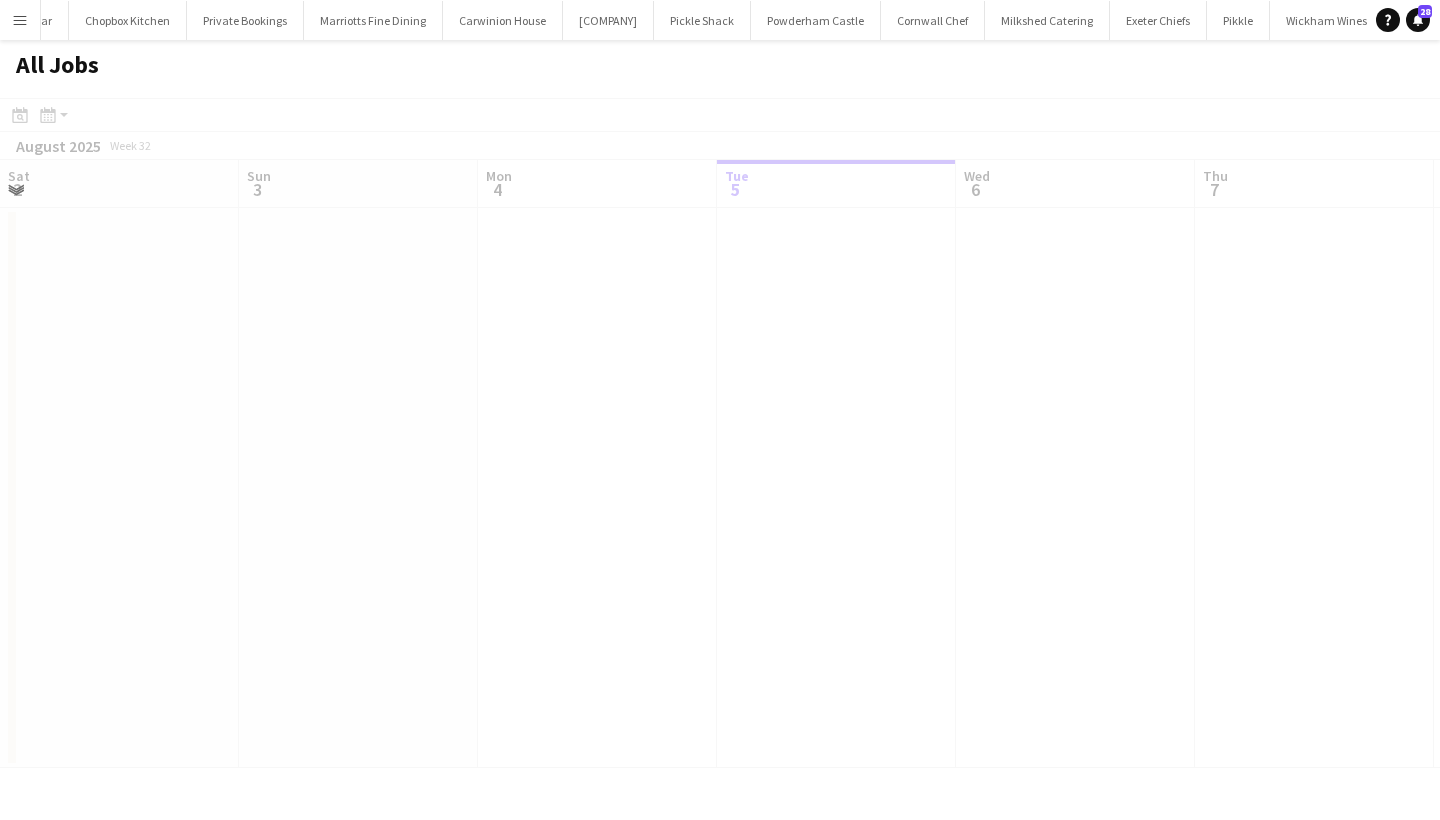 scroll, scrollTop: 0, scrollLeft: 900, axis: horizontal 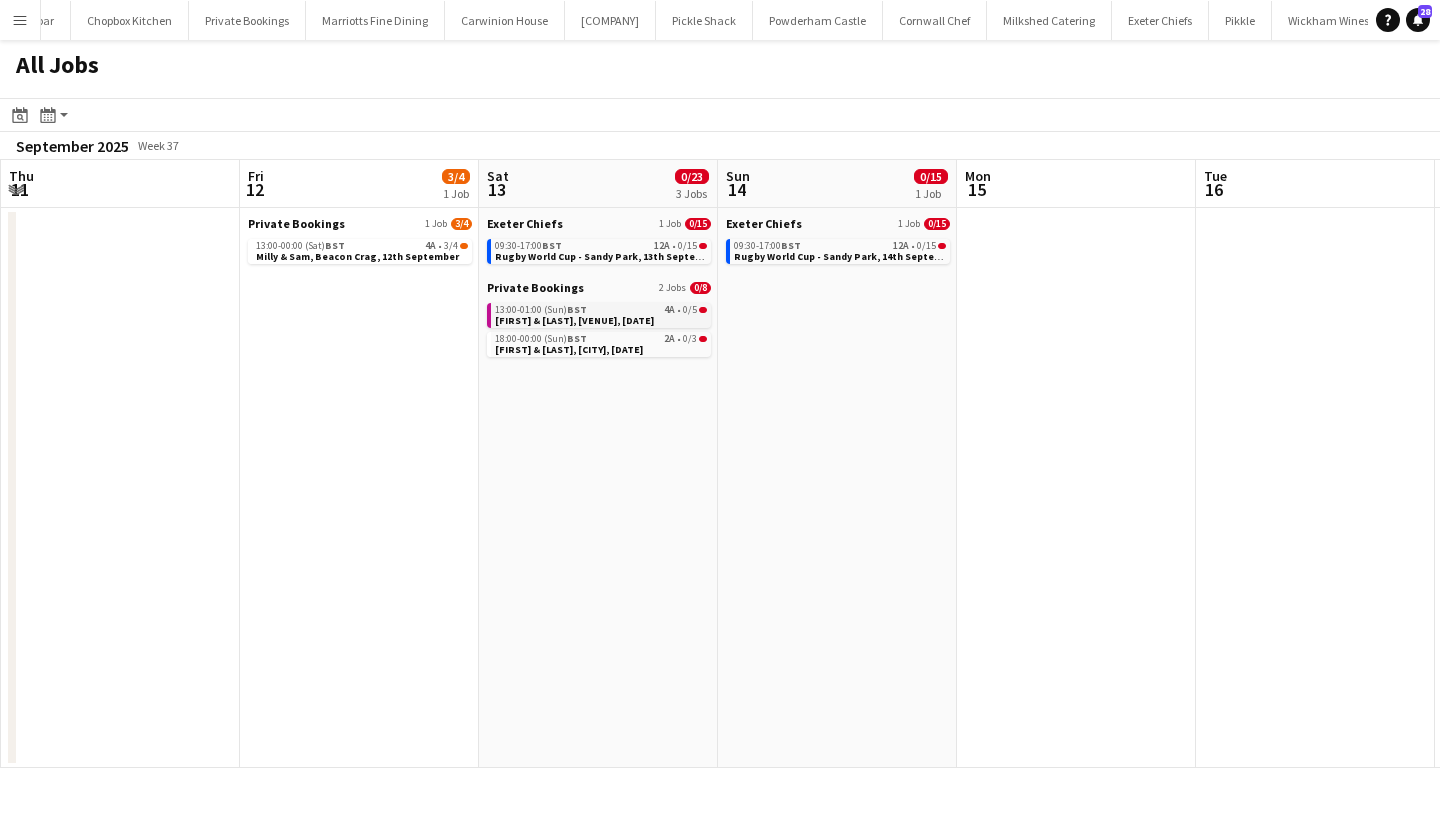 click on "Matilda & Josh, Restronguet Barton,13th September" at bounding box center (574, 320) 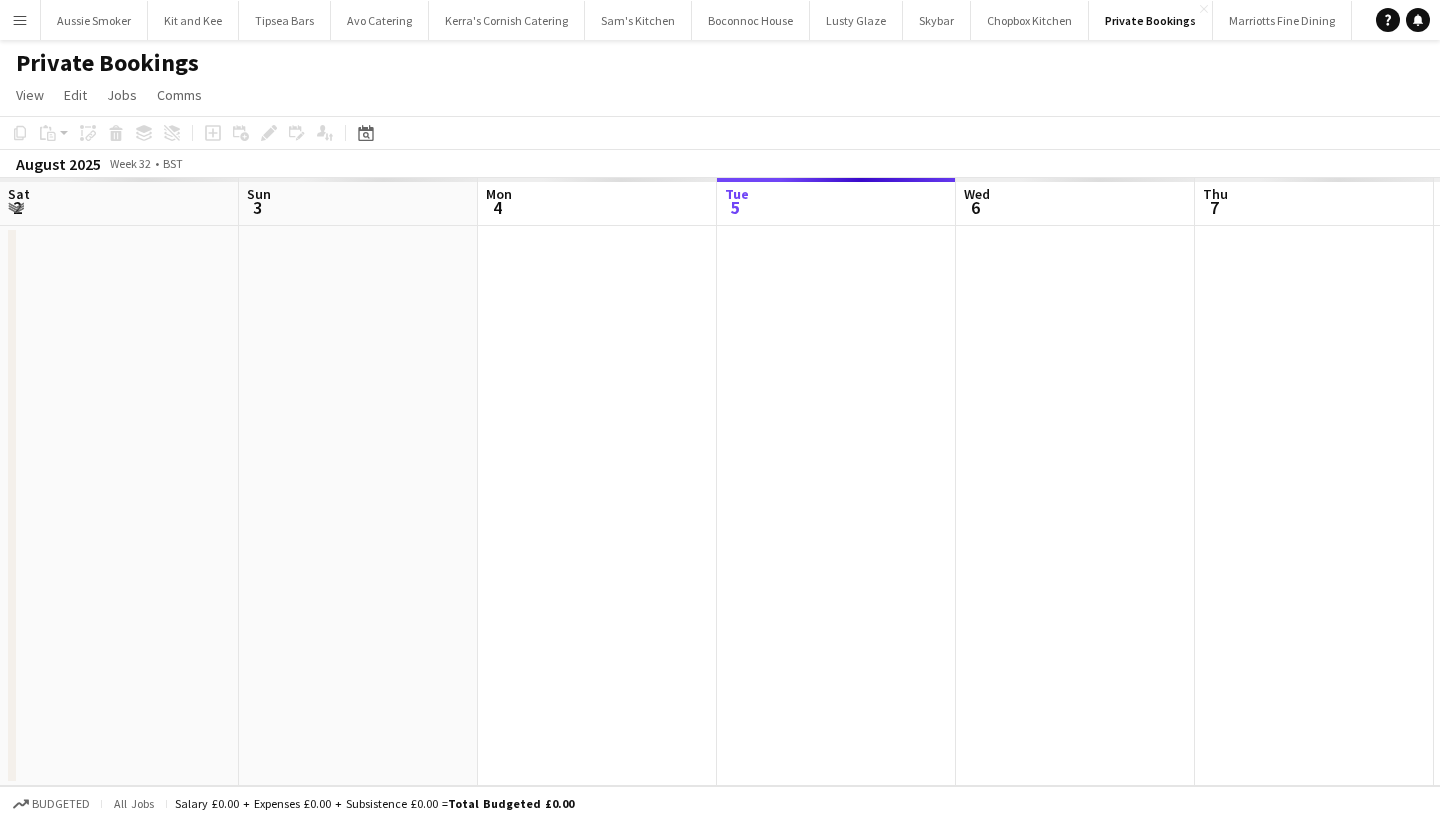 scroll, scrollTop: 0, scrollLeft: 0, axis: both 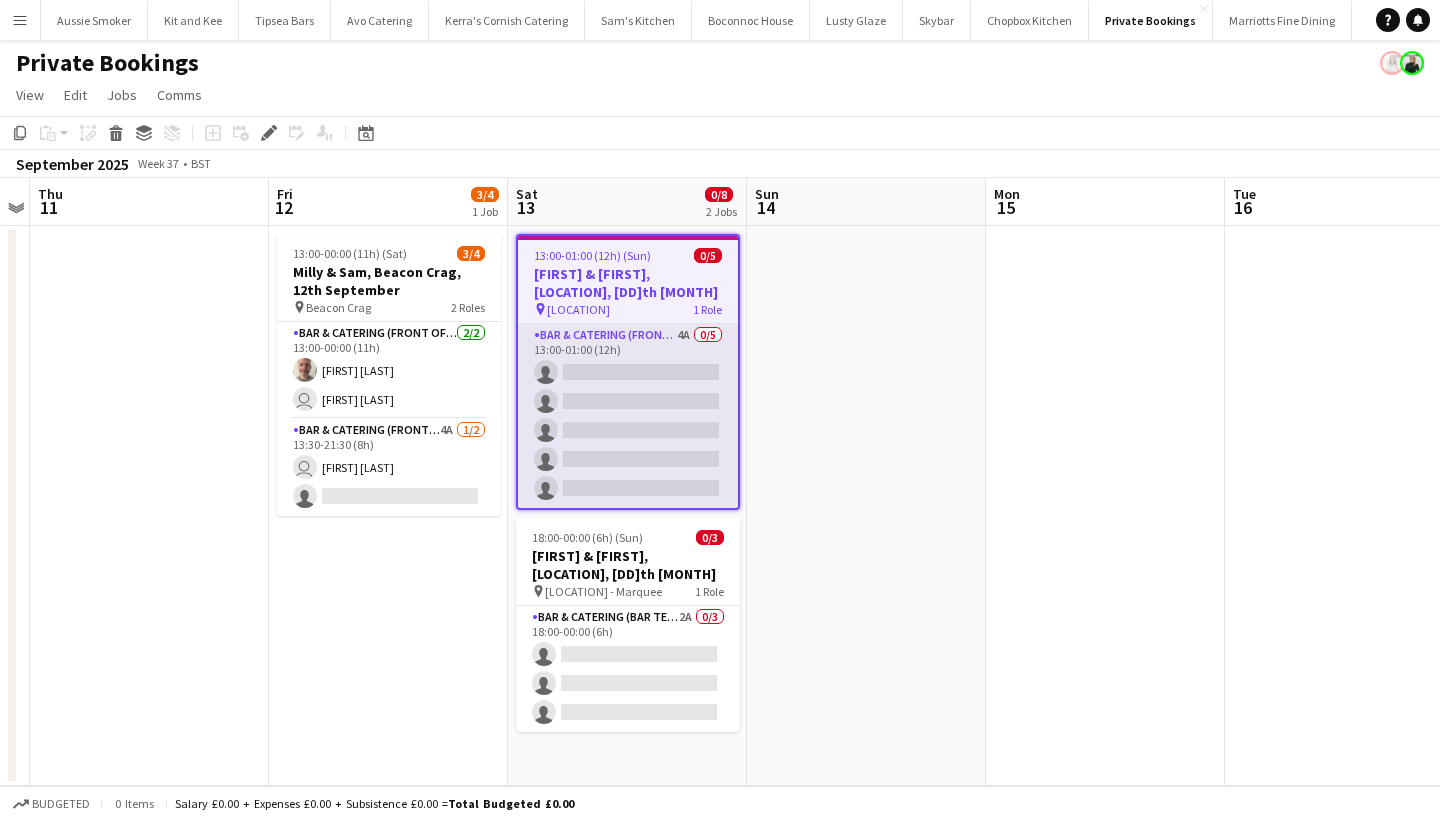 click on "Bar & Catering (Front of House)   4A   0/5   13:00-01:00 (12h)
single-neutral-actions
single-neutral-actions
single-neutral-actions
single-neutral-actions
single-neutral-actions" at bounding box center [628, 416] 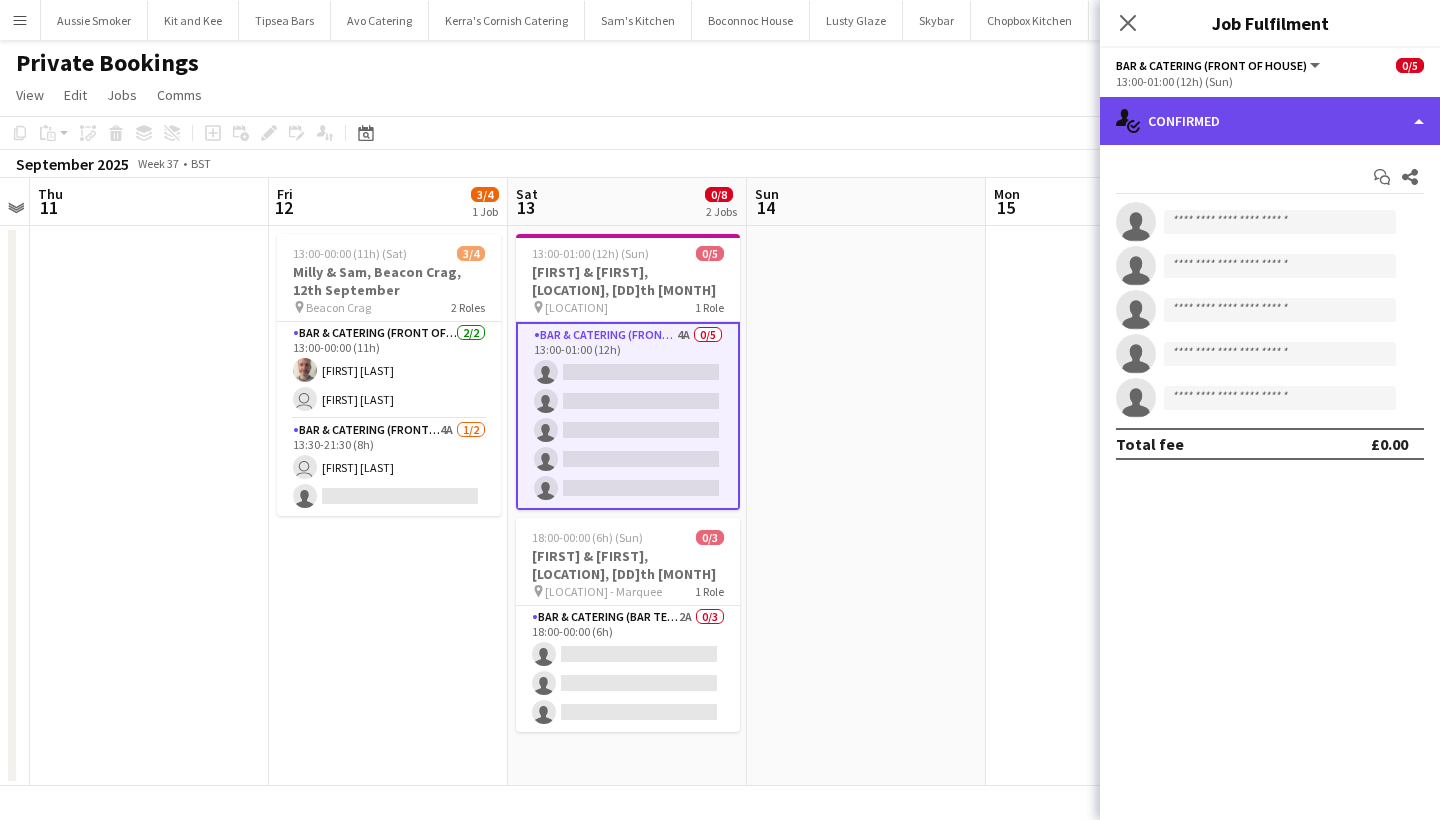 click on "single-neutral-actions-check-2
Confirmed" 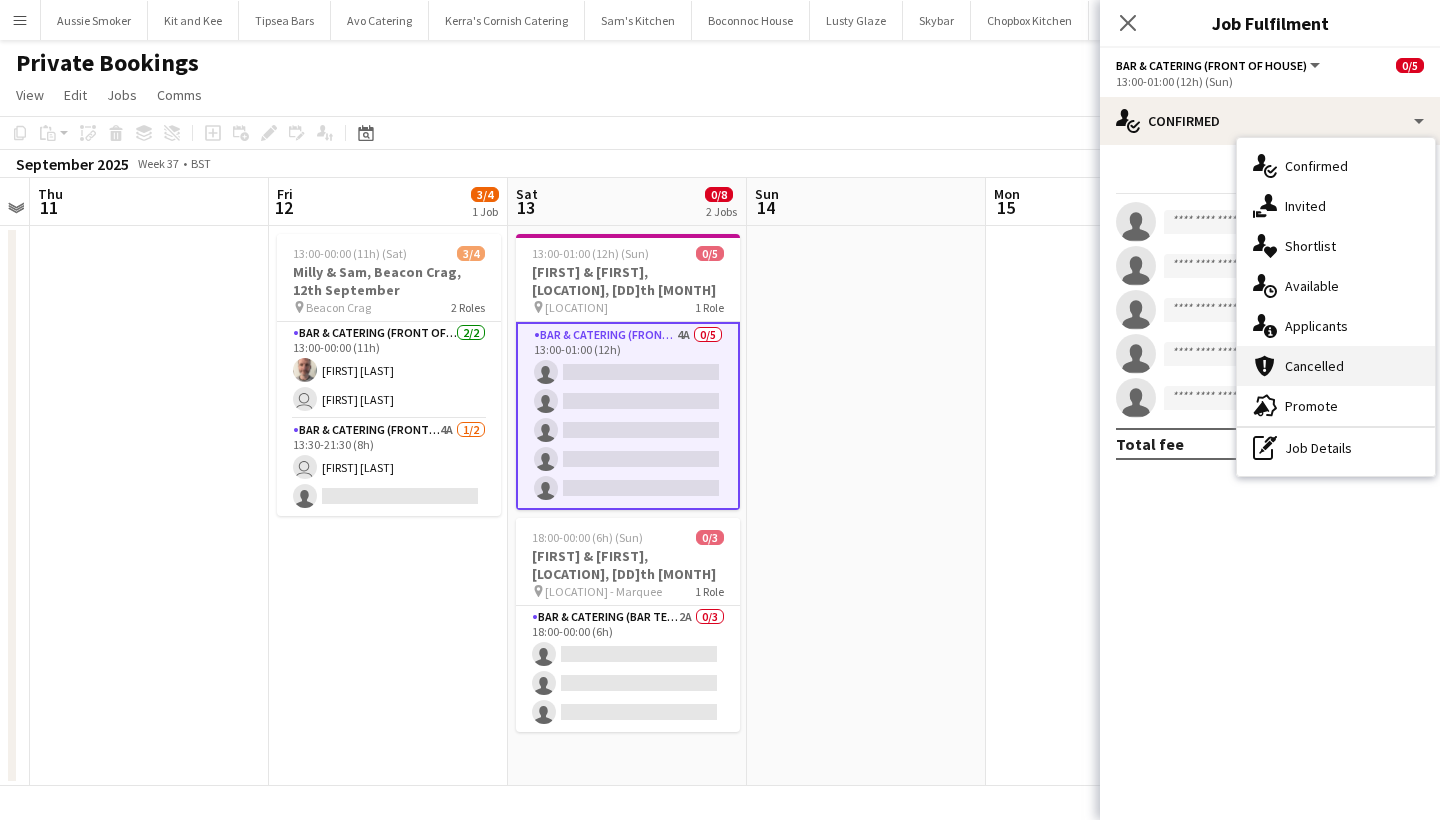 click on "cancellation
Cancelled" at bounding box center (1336, 366) 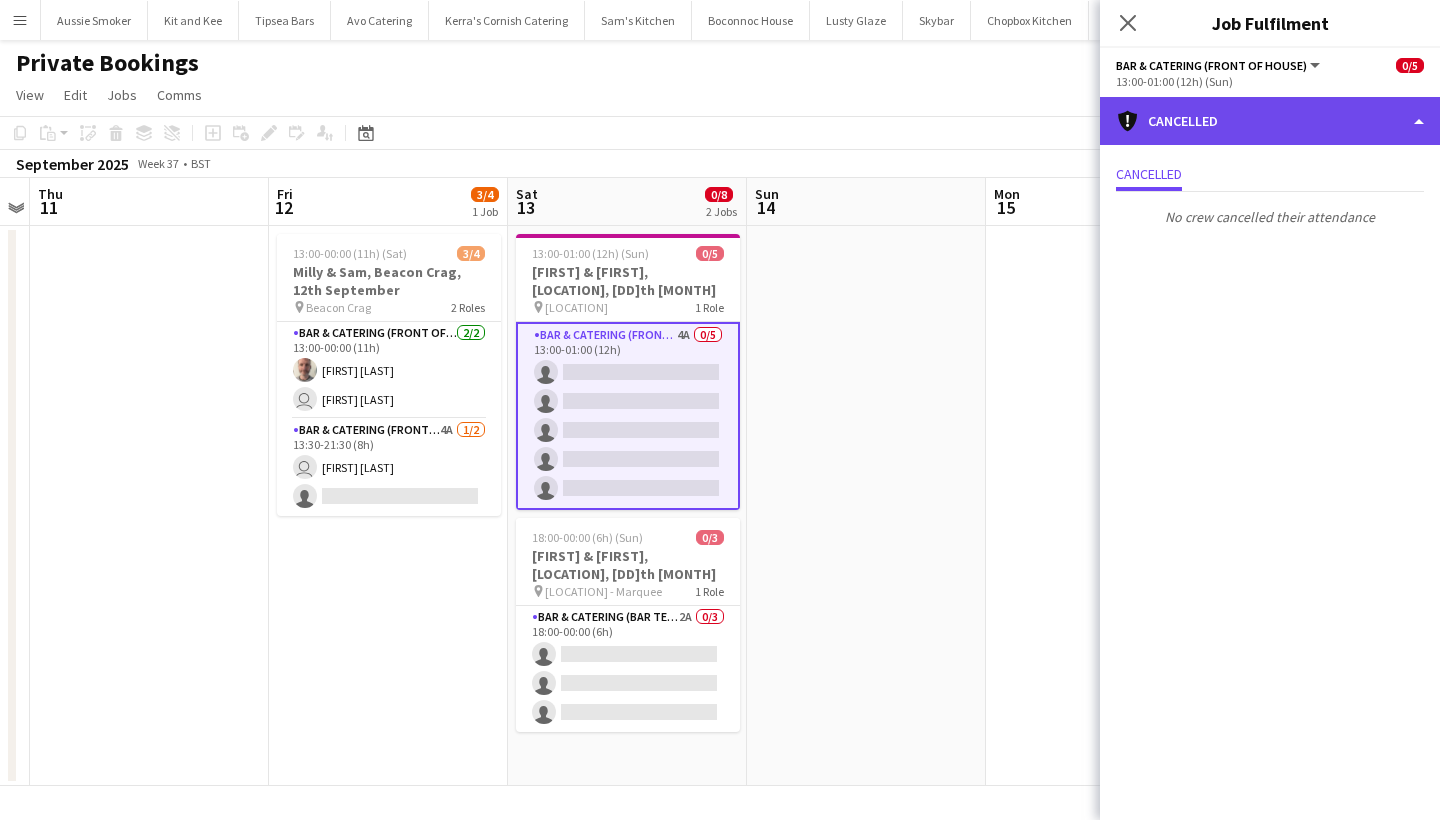 click on "cancellation
Cancelled" 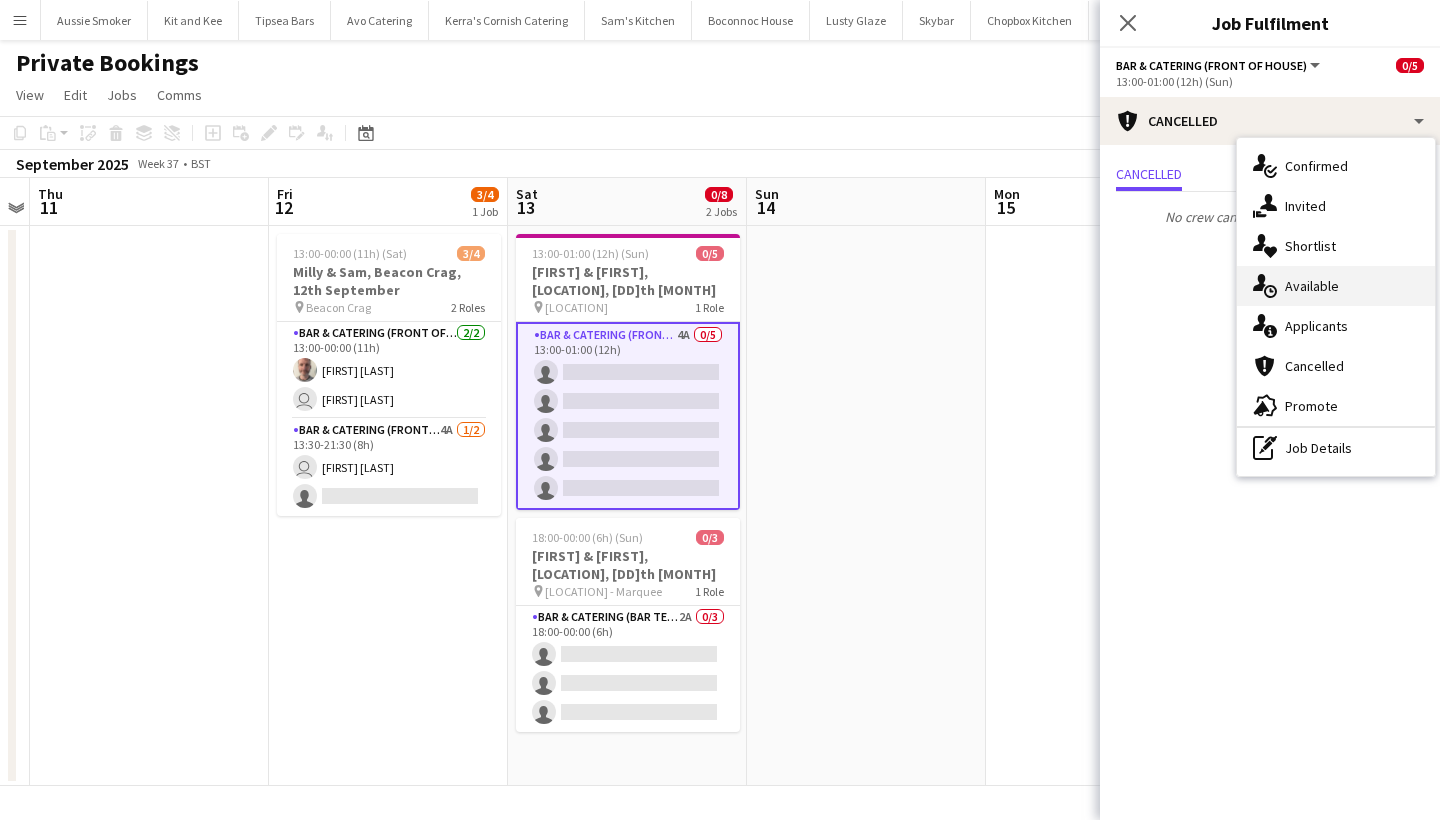 click on "single-neutral-actions-upload
Available" at bounding box center [1336, 286] 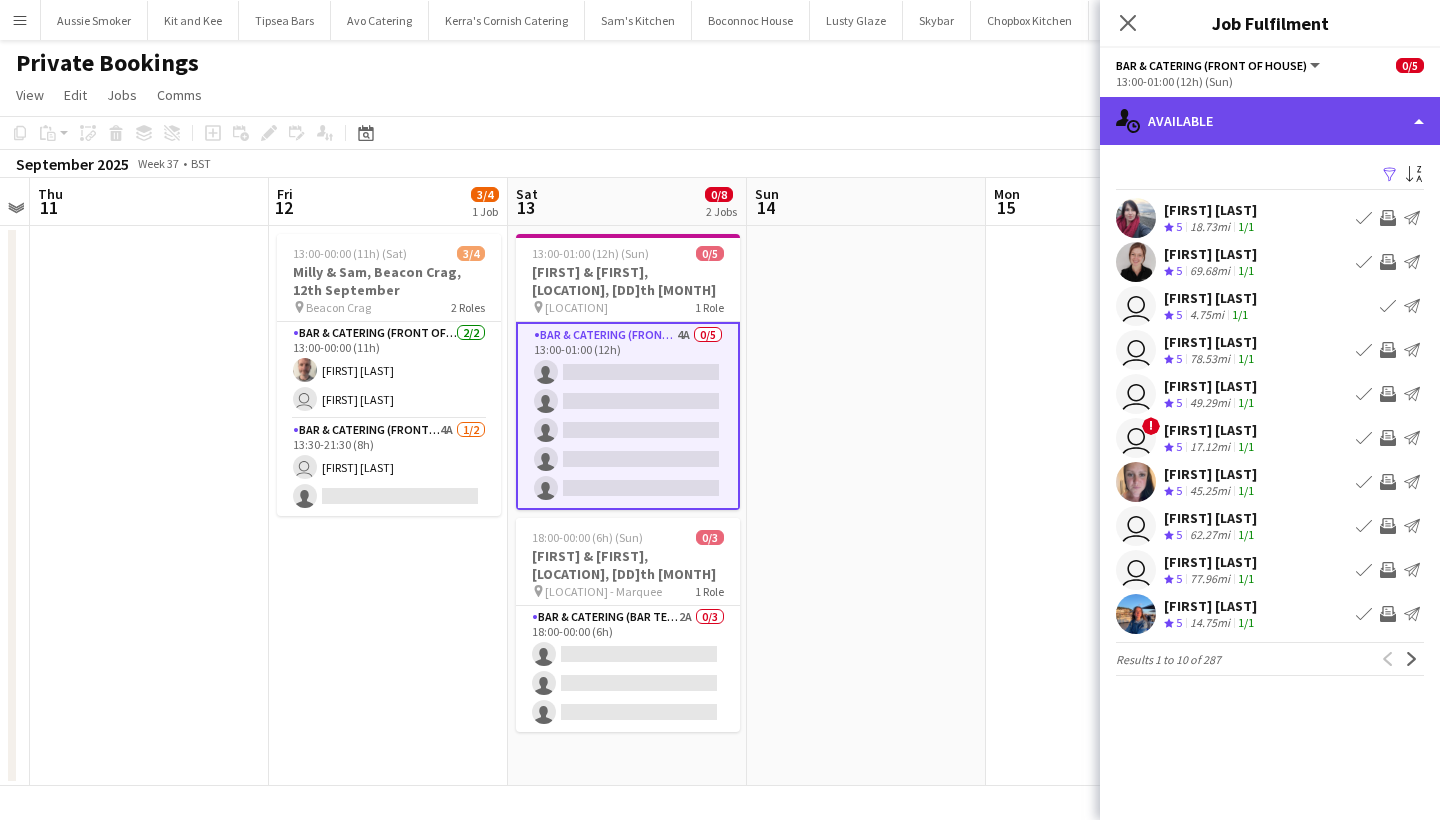 click on "single-neutral-actions-upload
Available" 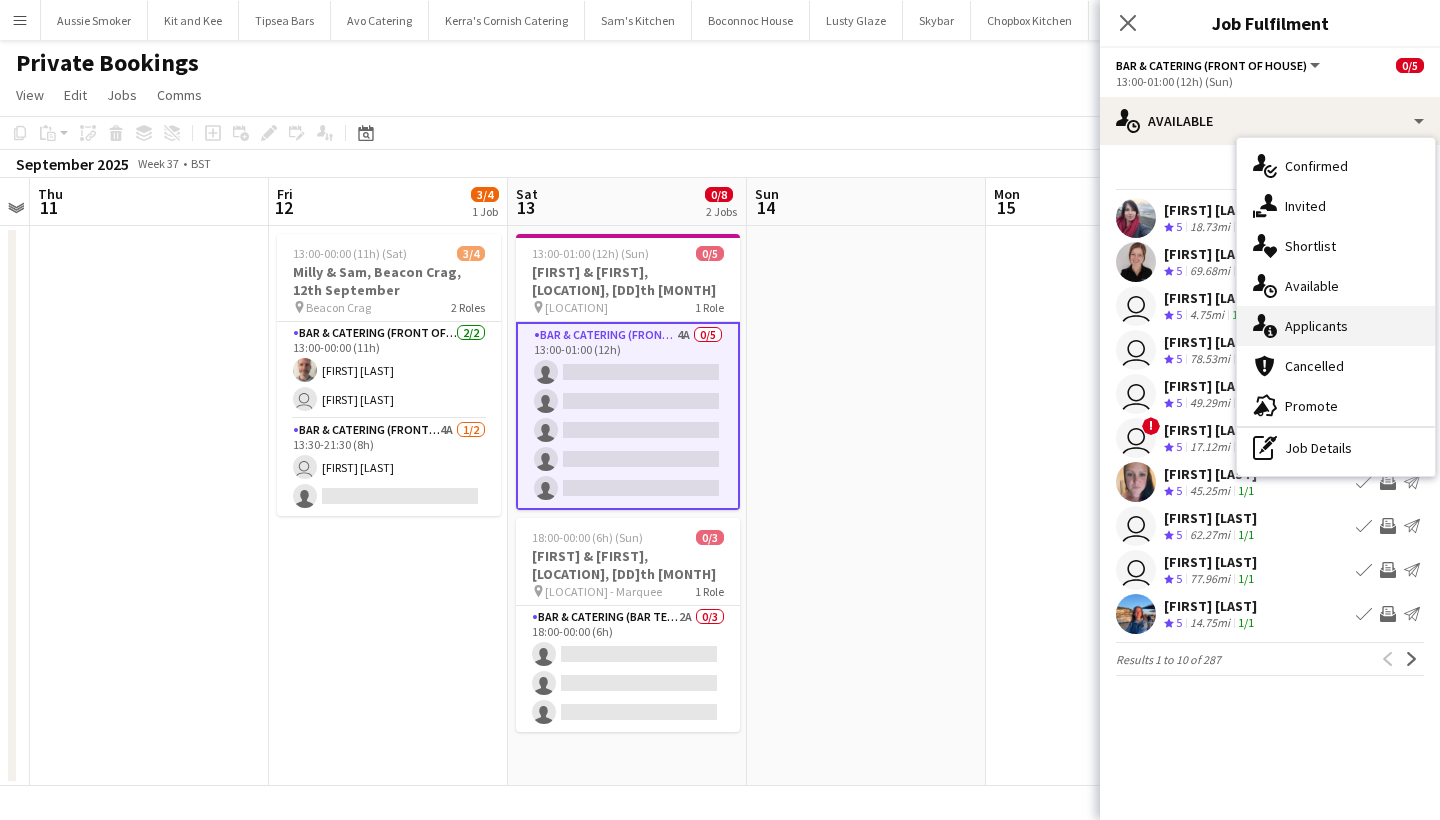 click on "single-neutral-actions-information
Applicants" at bounding box center (1336, 326) 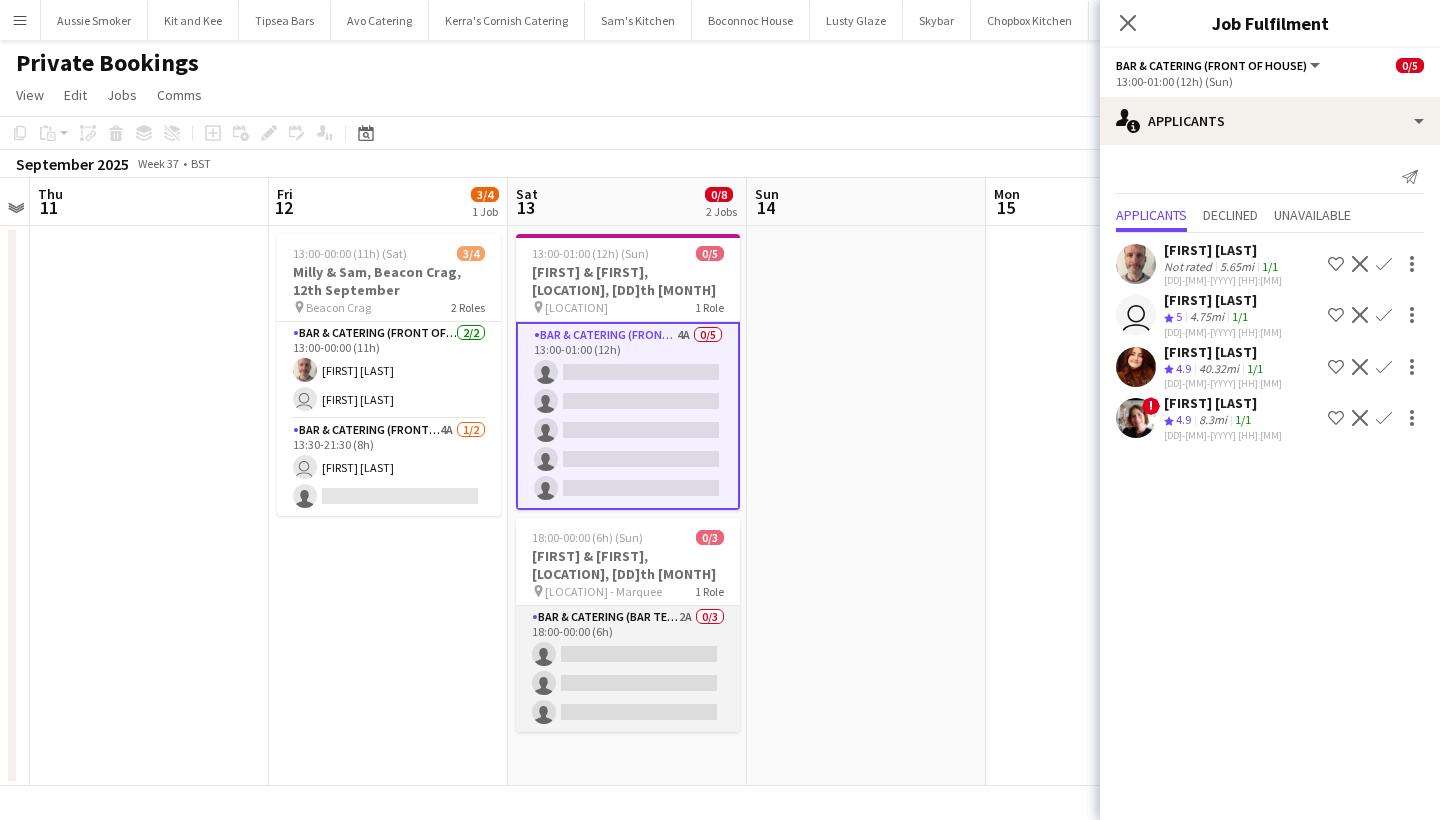 click on "Bar & Catering (Bar Tender)   2A   0/3   18:00-00:00 (6h)
single-neutral-actions
single-neutral-actions
single-neutral-actions" at bounding box center [628, 669] 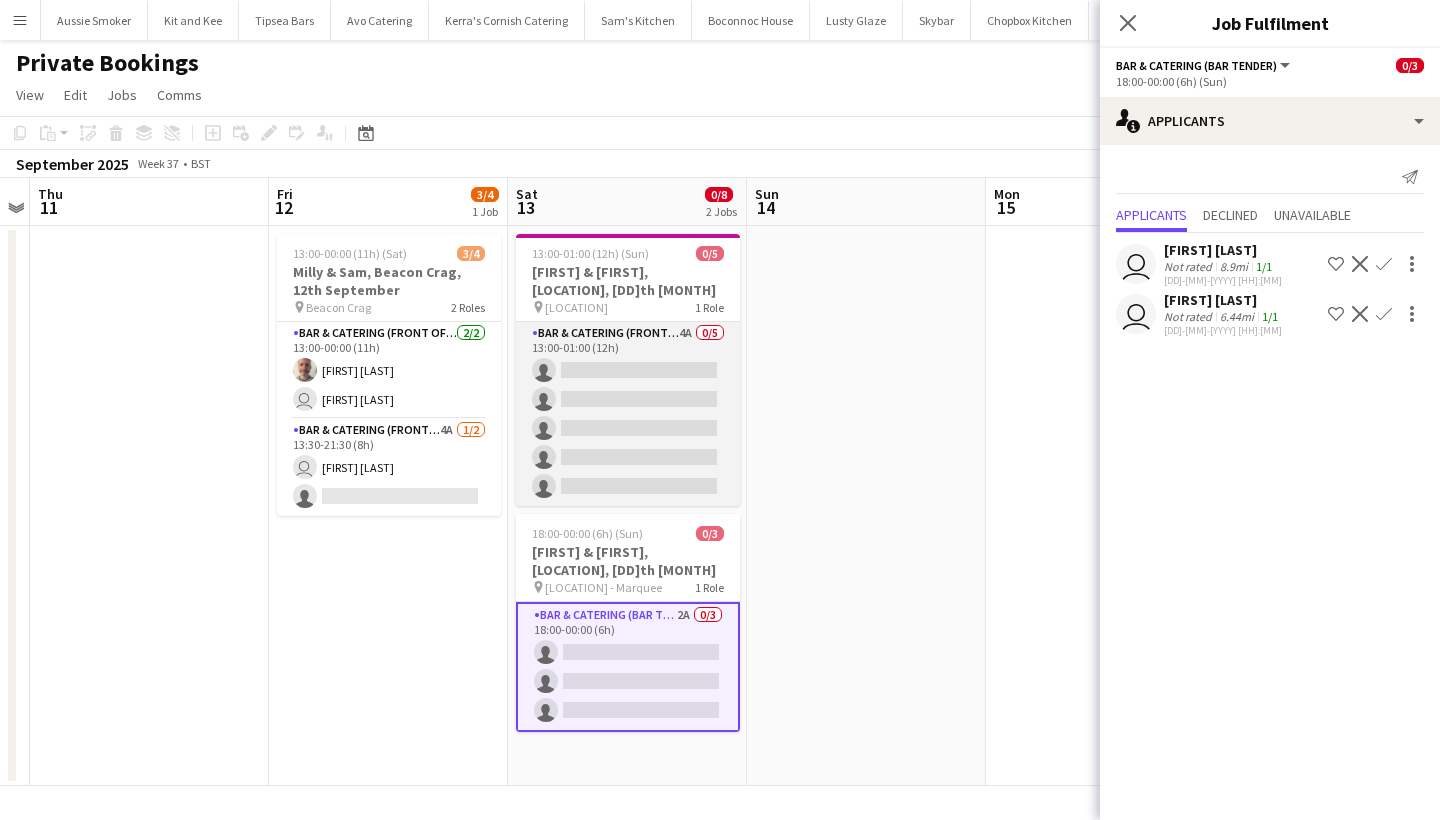 click on "Bar & Catering (Front of House)   4A   0/5   13:00-01:00 (12h)
single-neutral-actions
single-neutral-actions
single-neutral-actions
single-neutral-actions
single-neutral-actions" at bounding box center (628, 414) 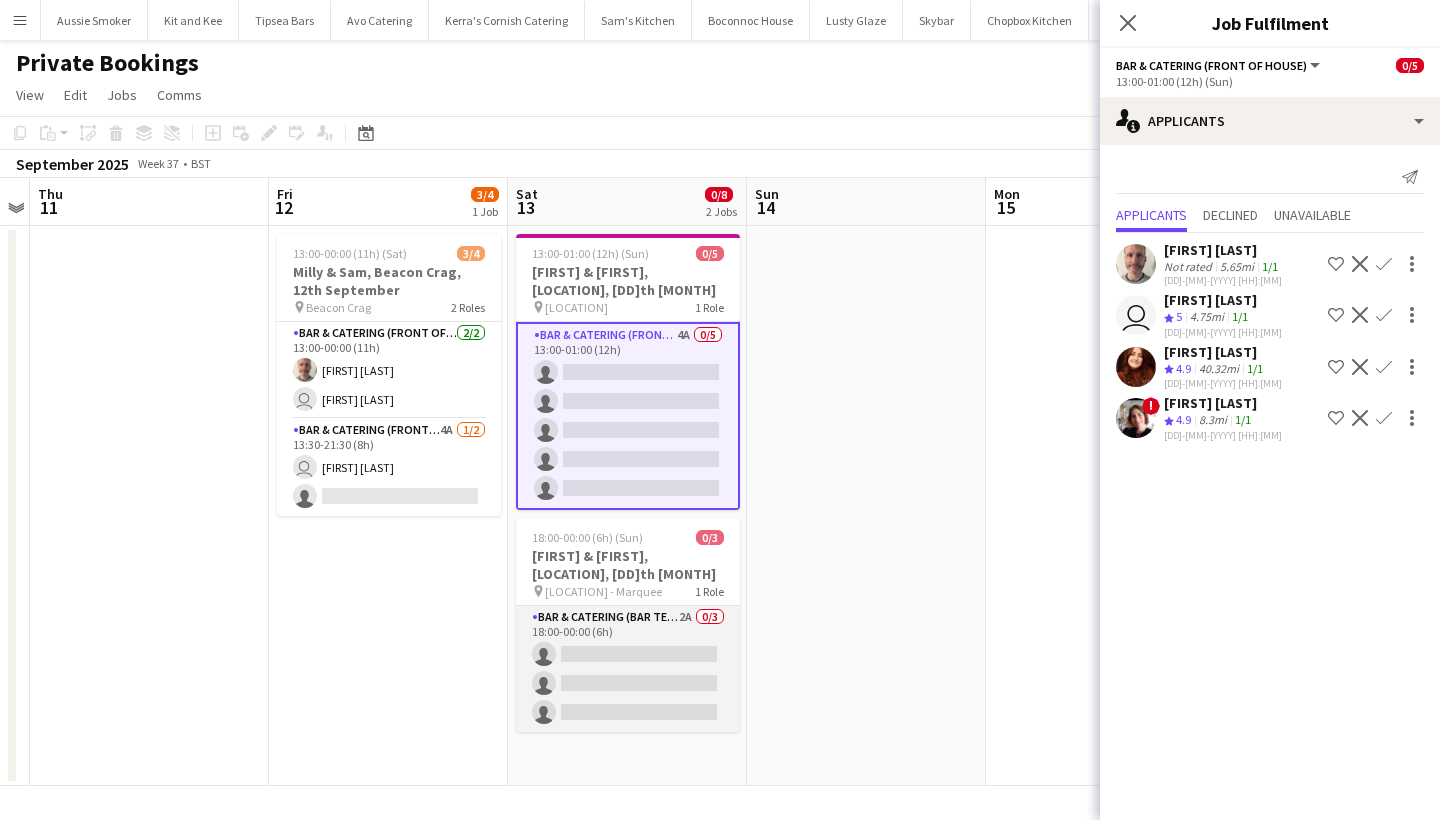 click on "Bar & Catering (Bar Tender)   2A   0/3   18:00-00:00 (6h)
single-neutral-actions
single-neutral-actions
single-neutral-actions" at bounding box center [628, 669] 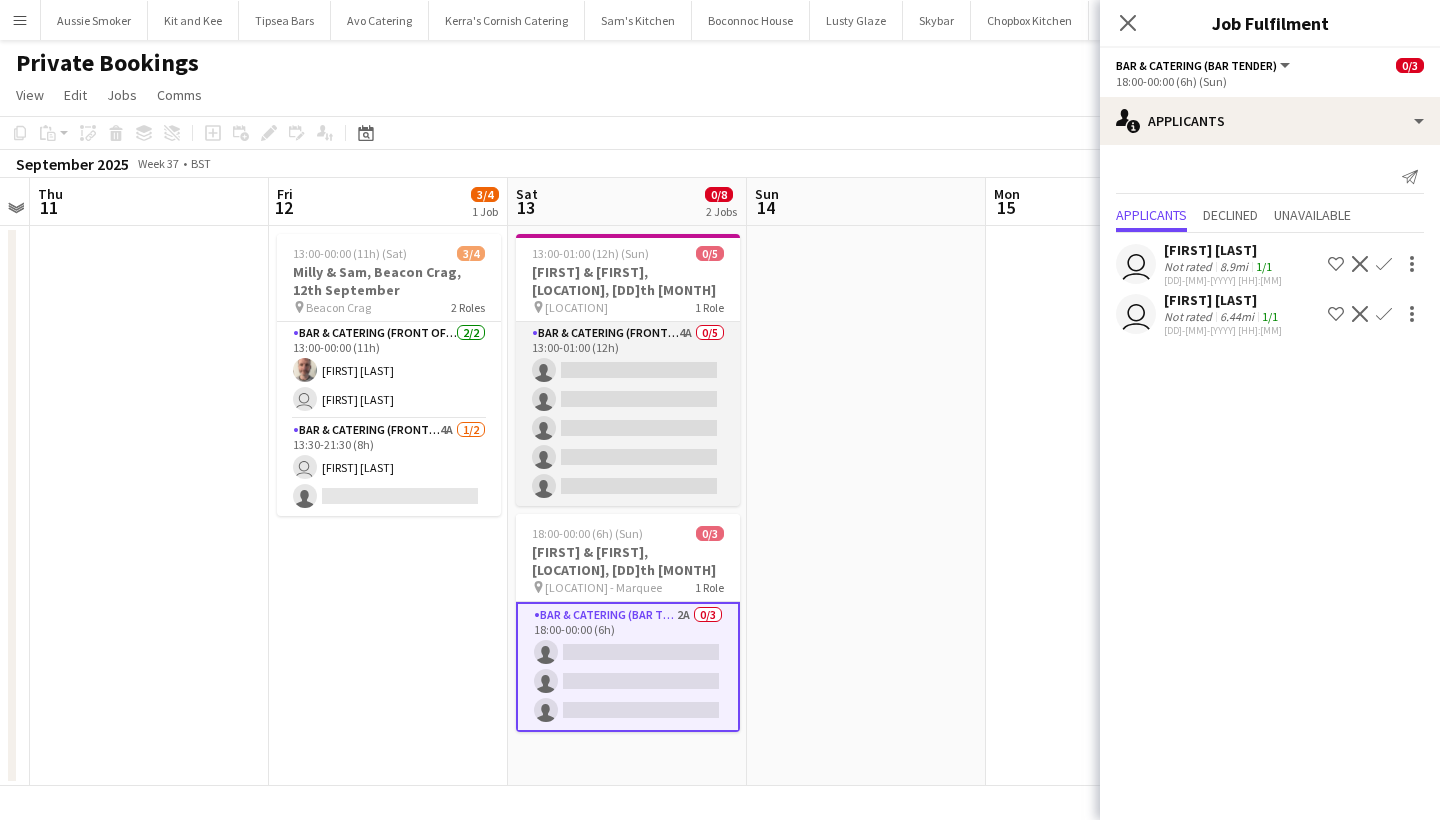 click on "Bar & Catering (Front of House)   4A   0/5   13:00-01:00 (12h)
single-neutral-actions
single-neutral-actions
single-neutral-actions
single-neutral-actions
single-neutral-actions" at bounding box center [628, 414] 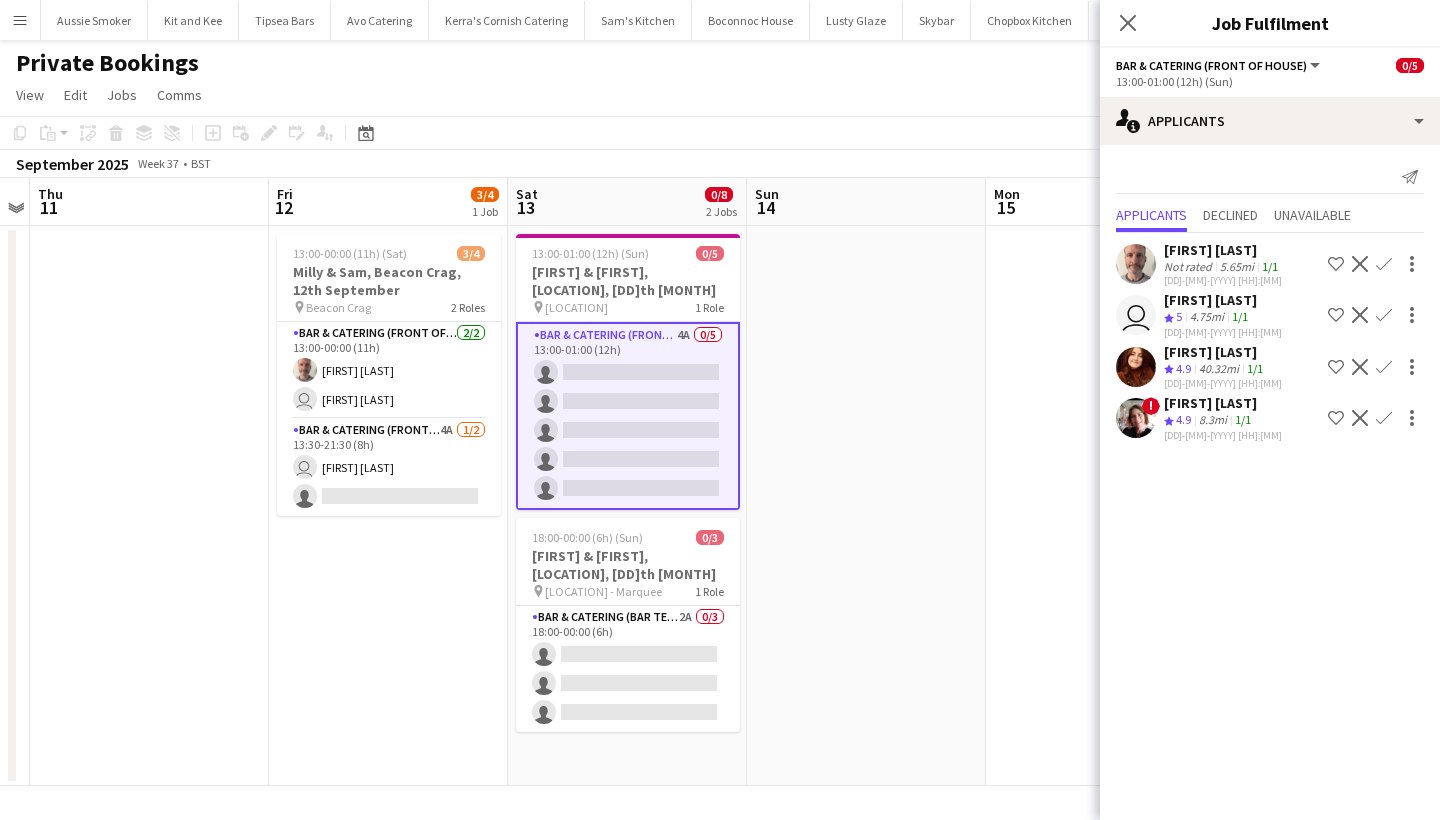 click on "Bar & Catering (Front of House)   4A   0/5   13:00-01:00 (12h)
single-neutral-actions
single-neutral-actions
single-neutral-actions
single-neutral-actions
single-neutral-actions" at bounding box center (628, 416) 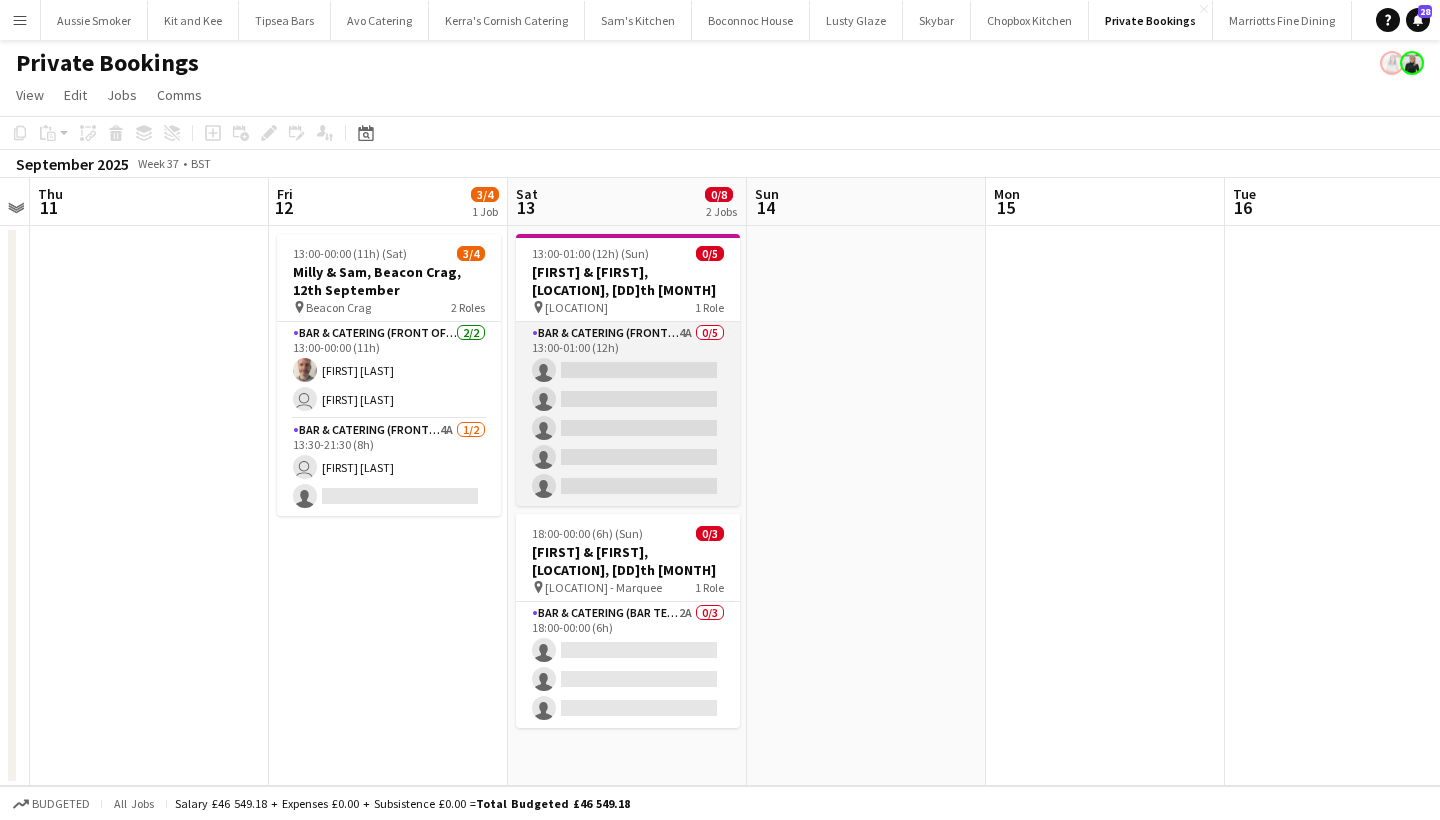click on "Bar & Catering (Front of House)   4A   0/5   13:00-01:00 (12h)
single-neutral-actions
single-neutral-actions
single-neutral-actions
single-neutral-actions
single-neutral-actions" at bounding box center [628, 414] 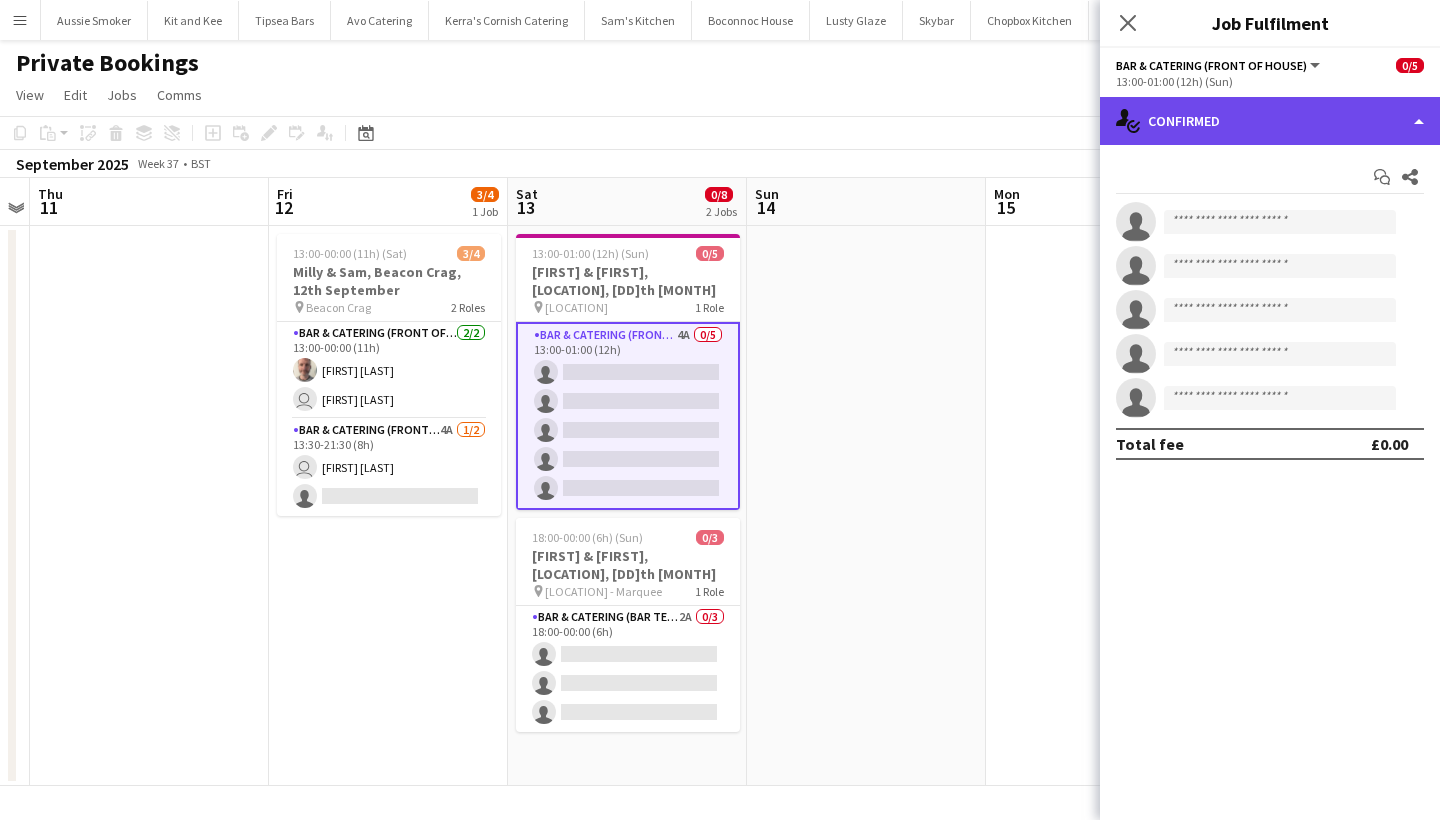 click on "single-neutral-actions-check-2
Confirmed" 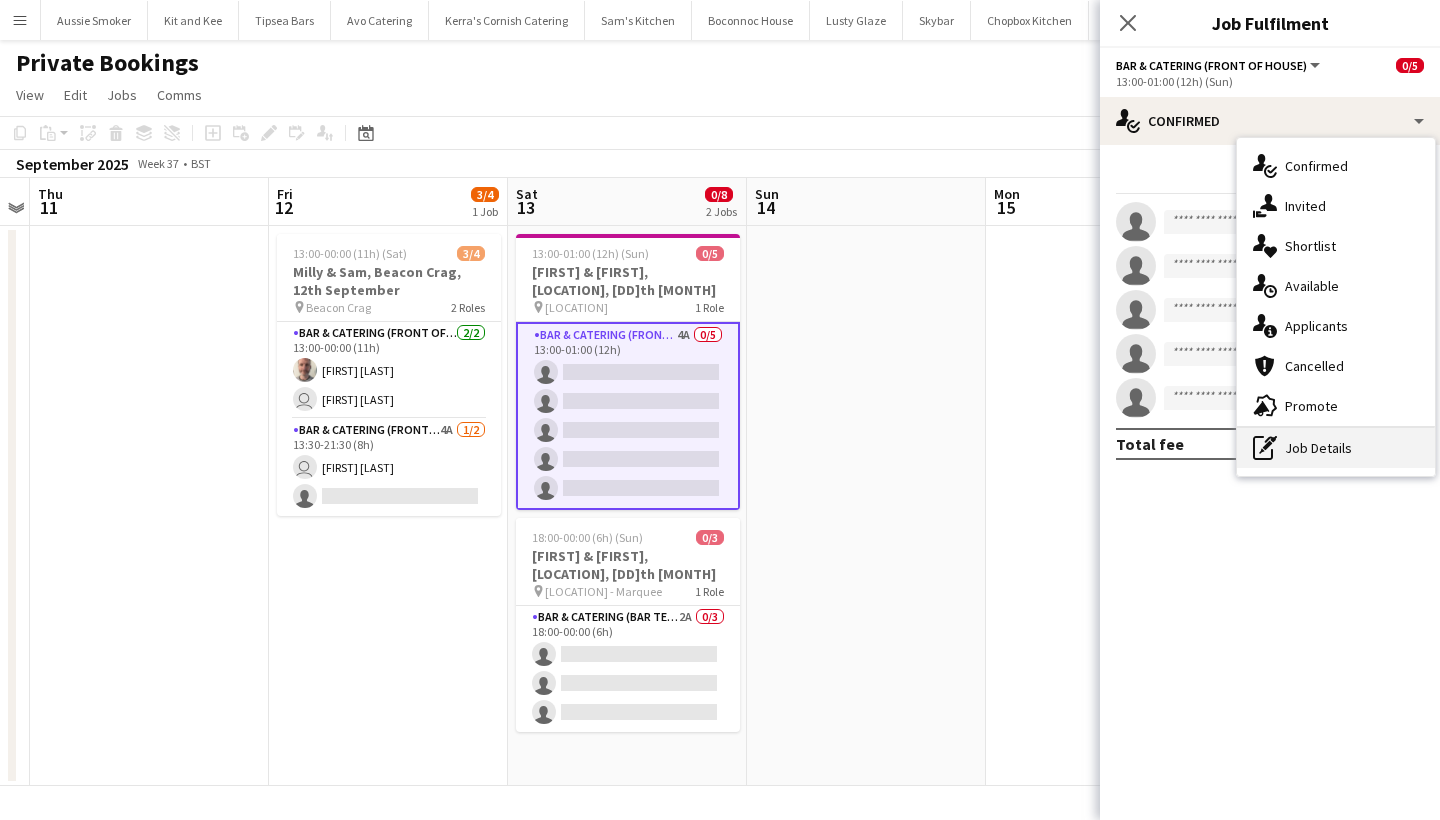 click on "pen-write
Job Details" at bounding box center [1336, 448] 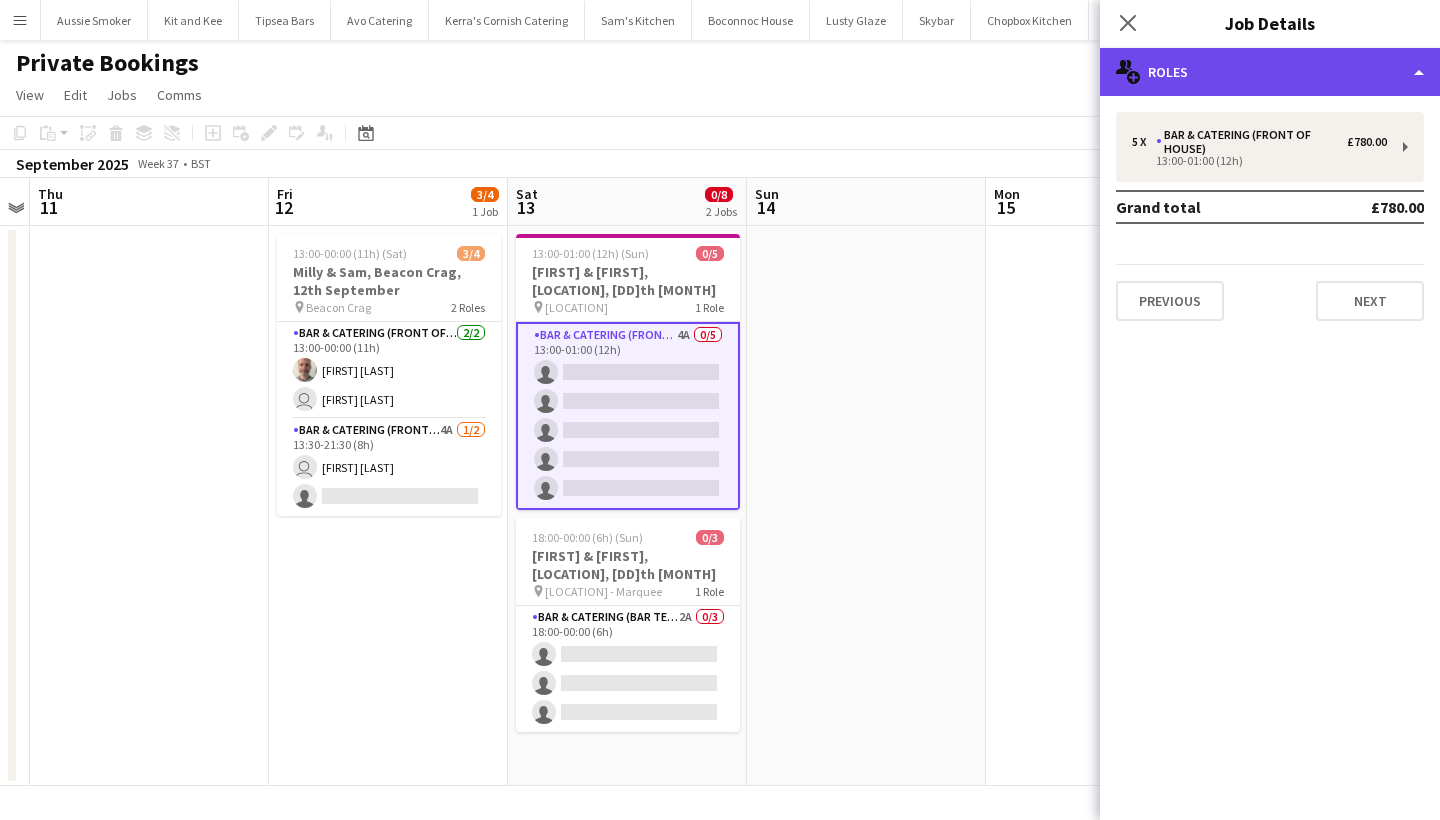 click on "multiple-users-add
Roles" 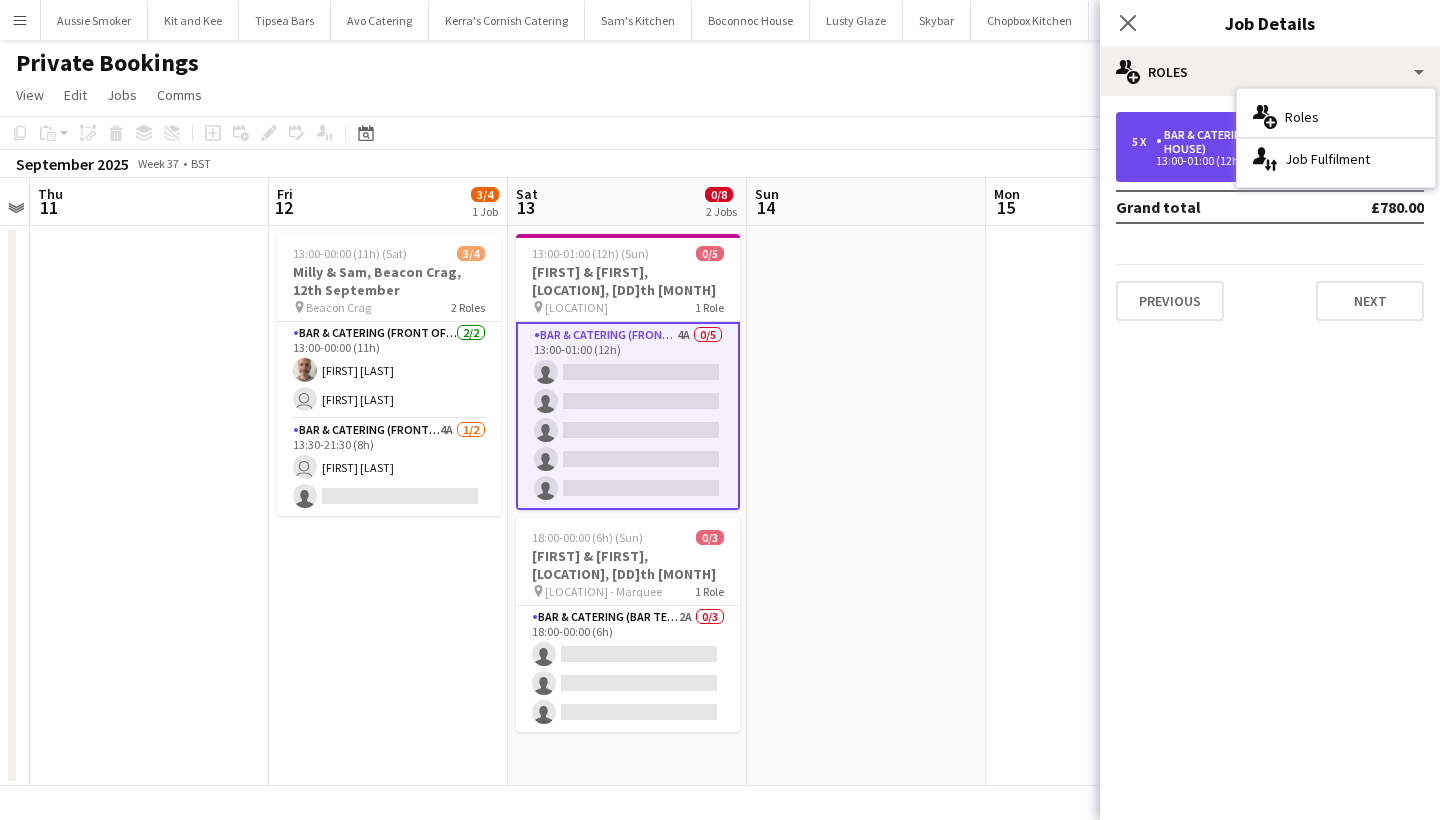 click on "Bar & Catering (Front of House)" at bounding box center [1251, 142] 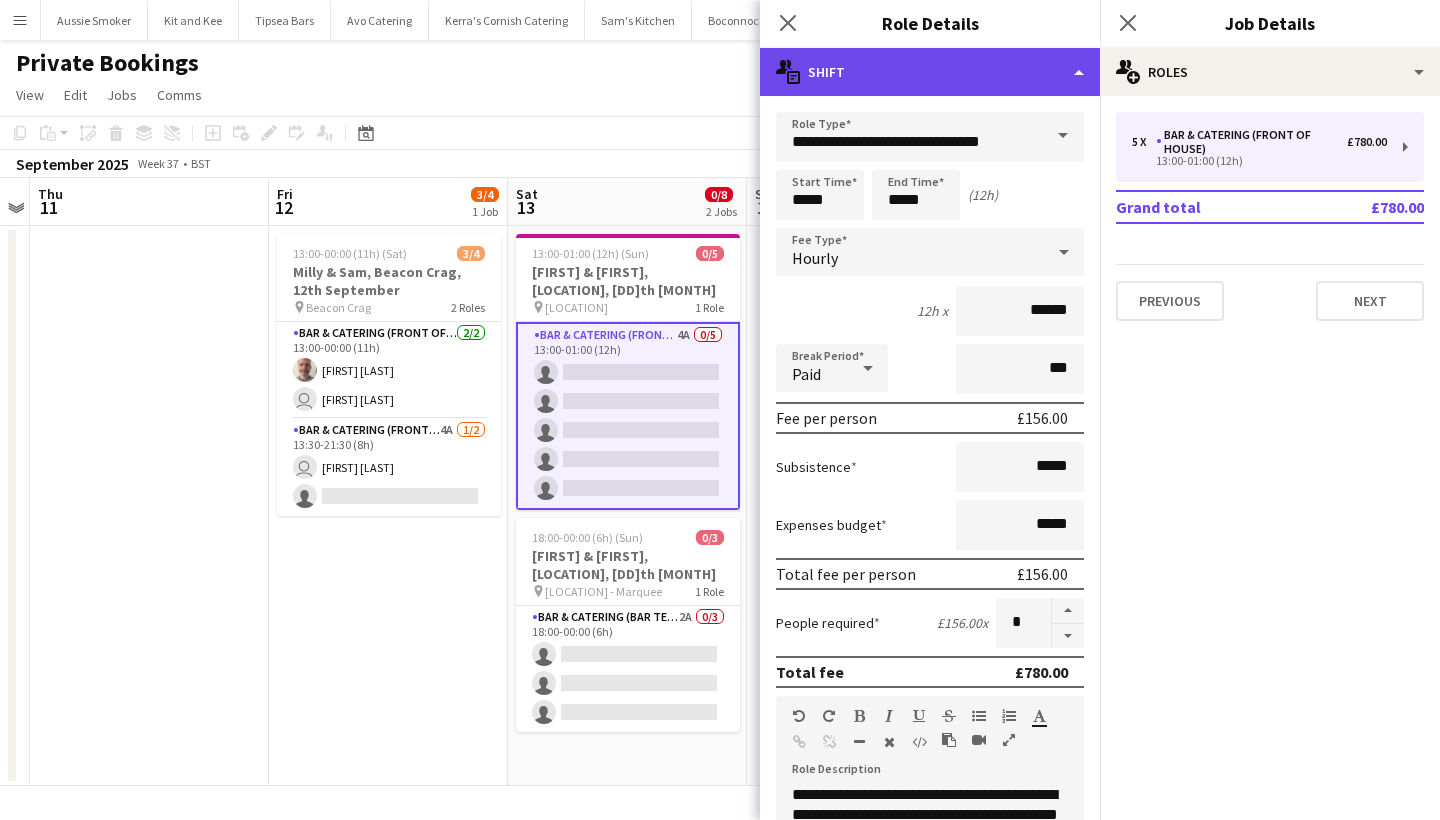 click on "multiple-actions-text
Shift" 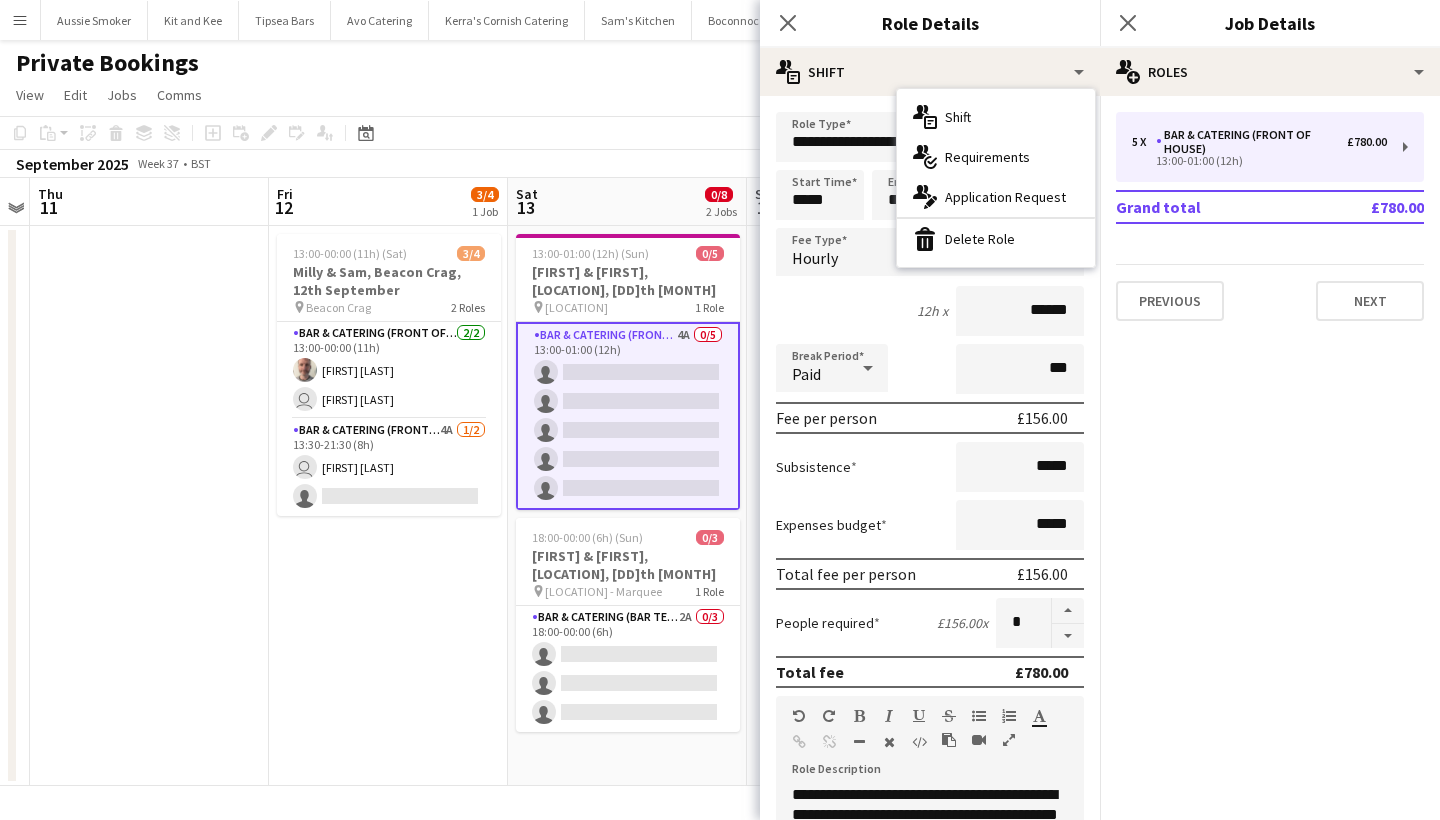 click on "pencil3
General details   5 x   Bar & Catering (Front of House)   £780.00   13:00-01:00 (12h)   Grand total   £780.00   Previous   Next" 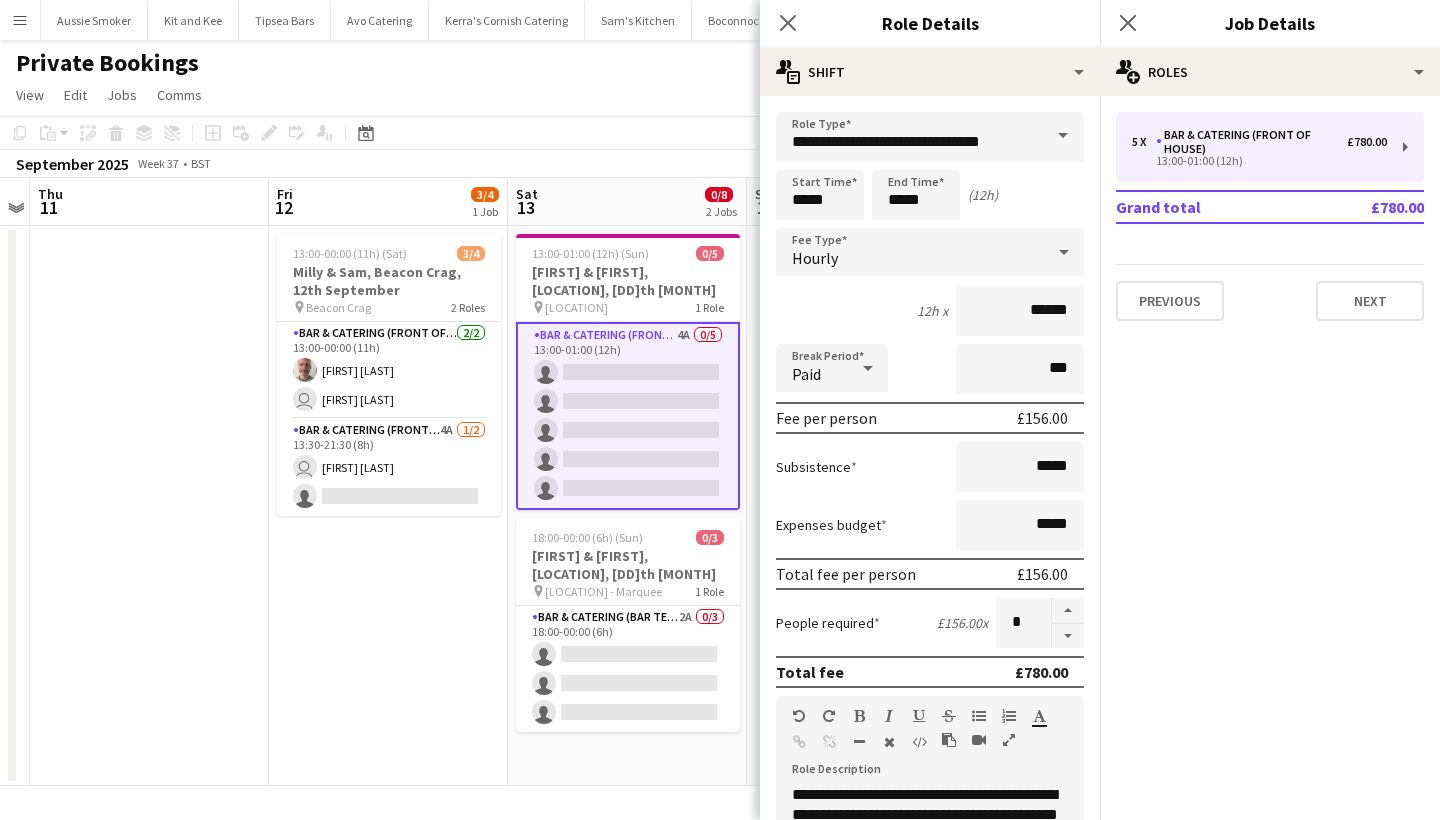 click on "Close pop-in" 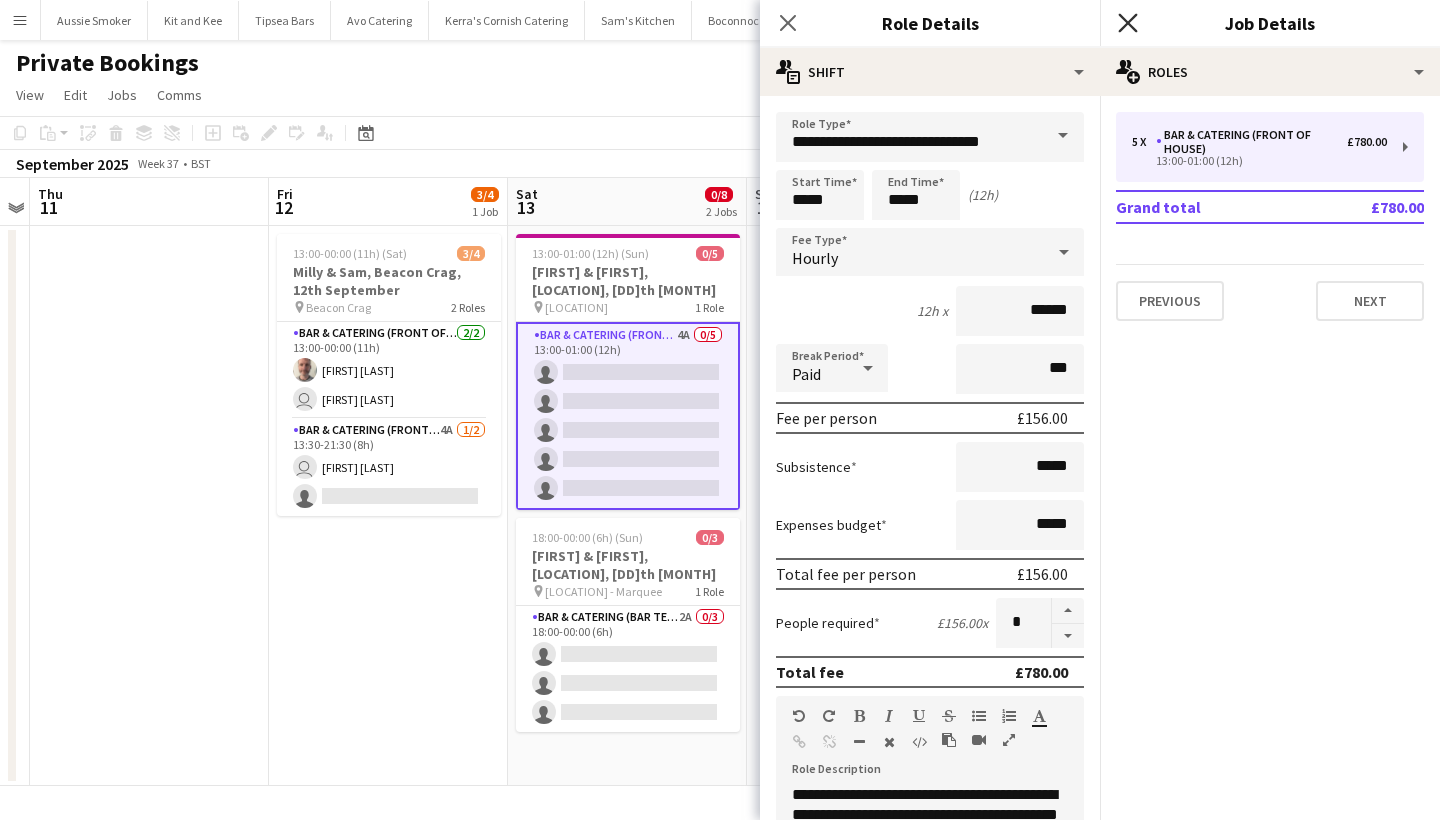 click on "Close pop-in" 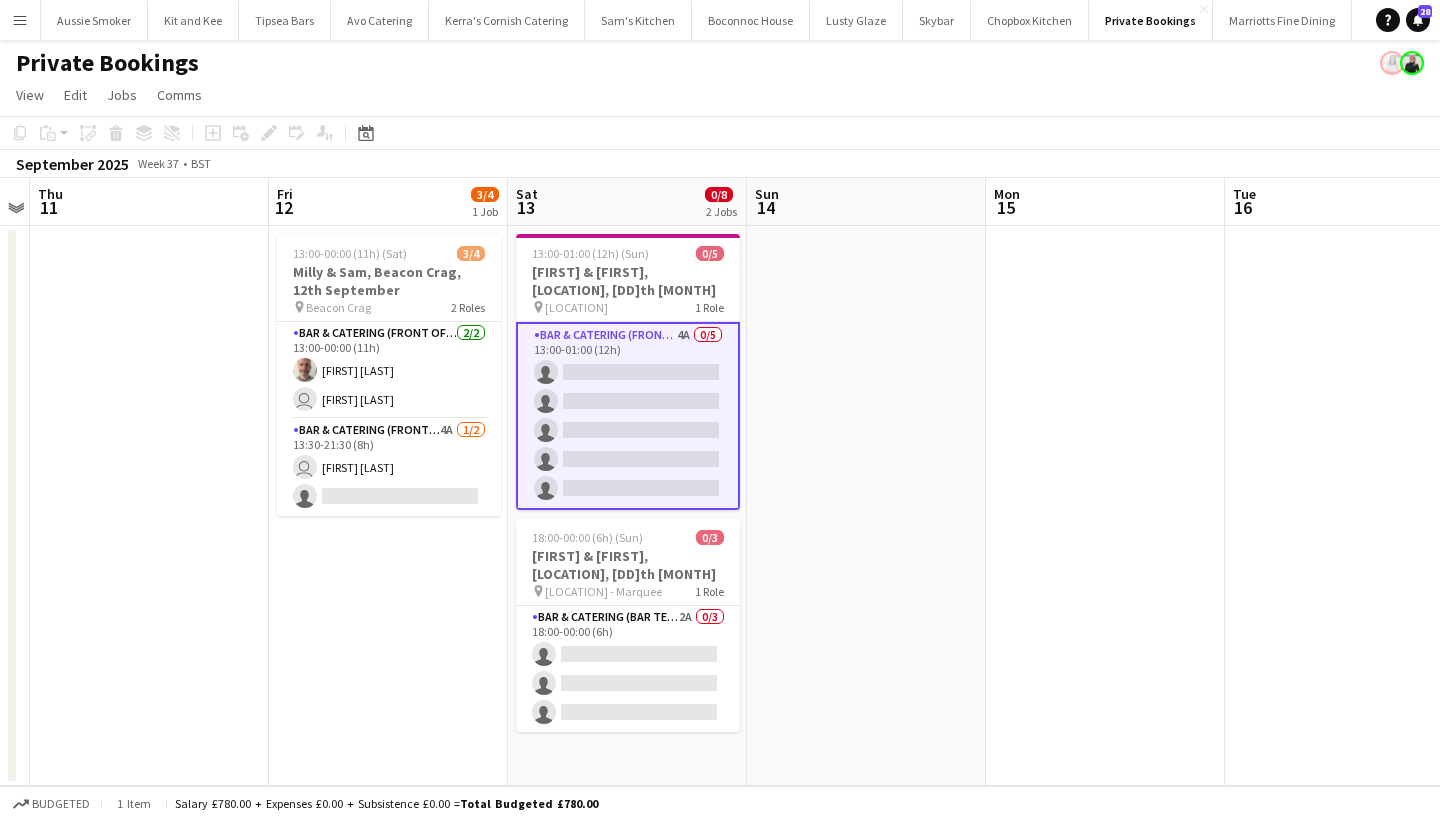 click on "Bar & Catering (Front of House)   4A   0/5   13:00-01:00 (12h)
single-neutral-actions
single-neutral-actions
single-neutral-actions
single-neutral-actions
single-neutral-actions" at bounding box center [628, 416] 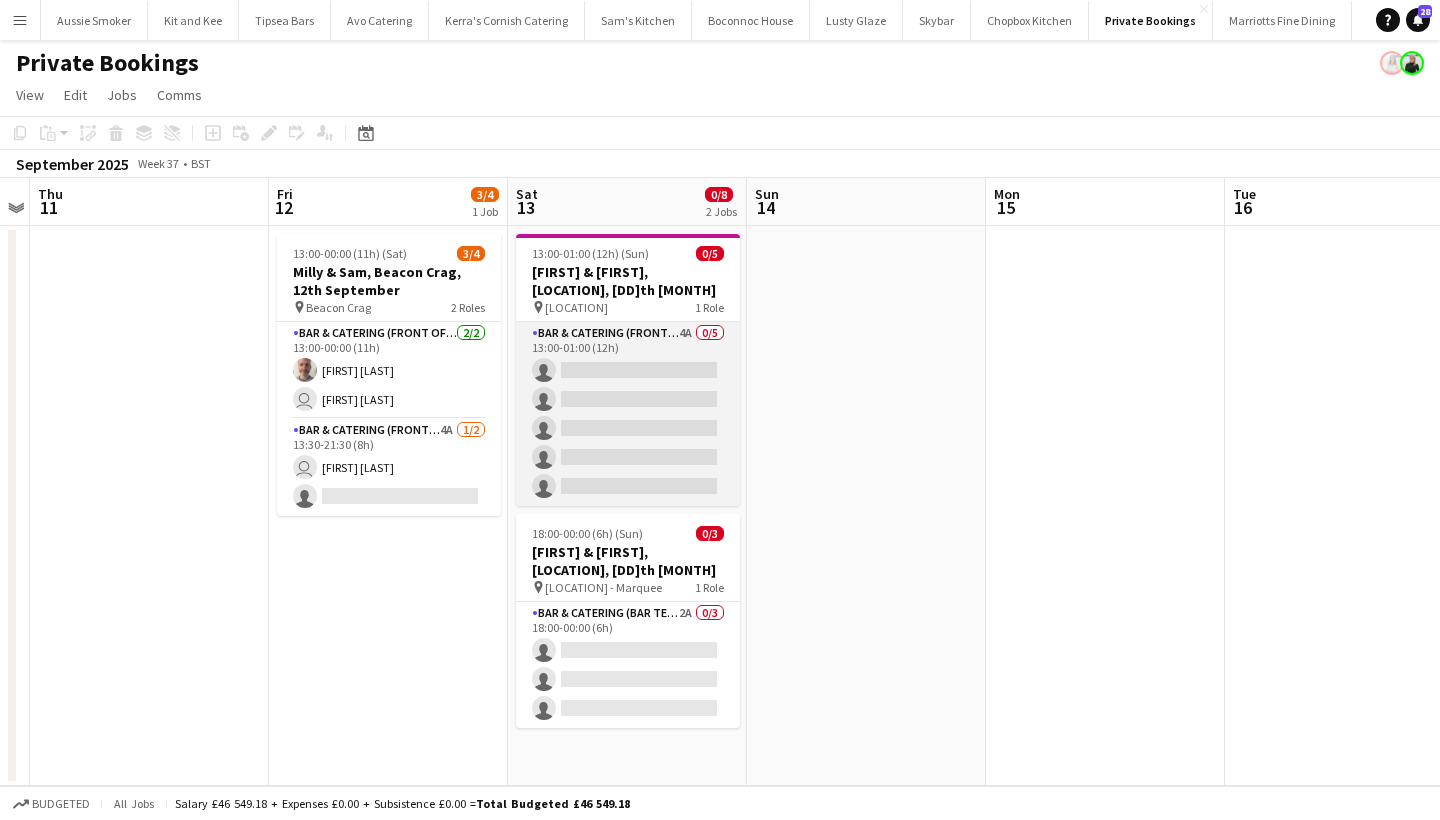 click on "Bar & Catering (Front of House)   4A   0/5   13:00-01:00 (12h)
single-neutral-actions
single-neutral-actions
single-neutral-actions
single-neutral-actions
single-neutral-actions" at bounding box center [628, 414] 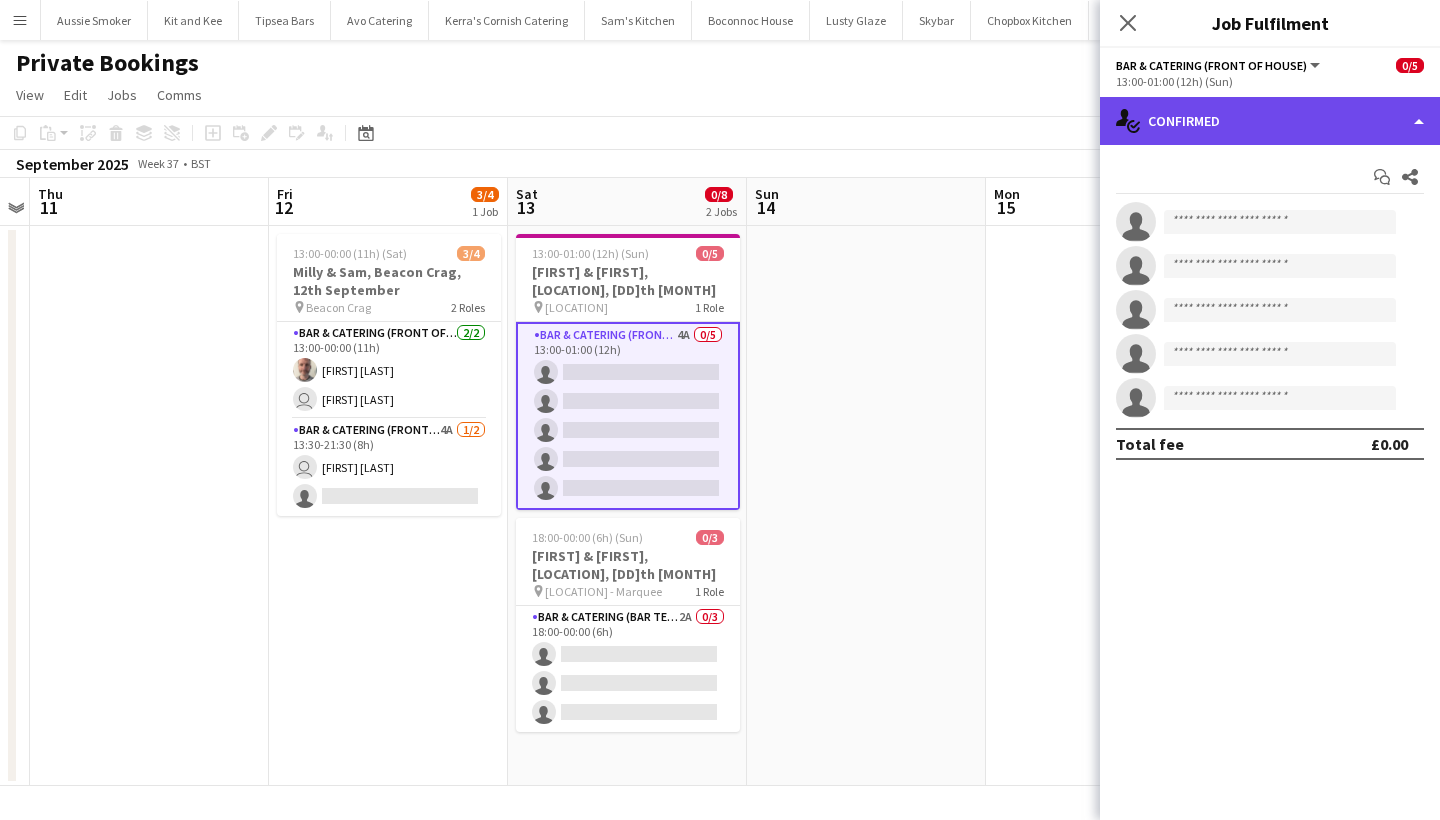 click on "single-neutral-actions-check-2
Confirmed" 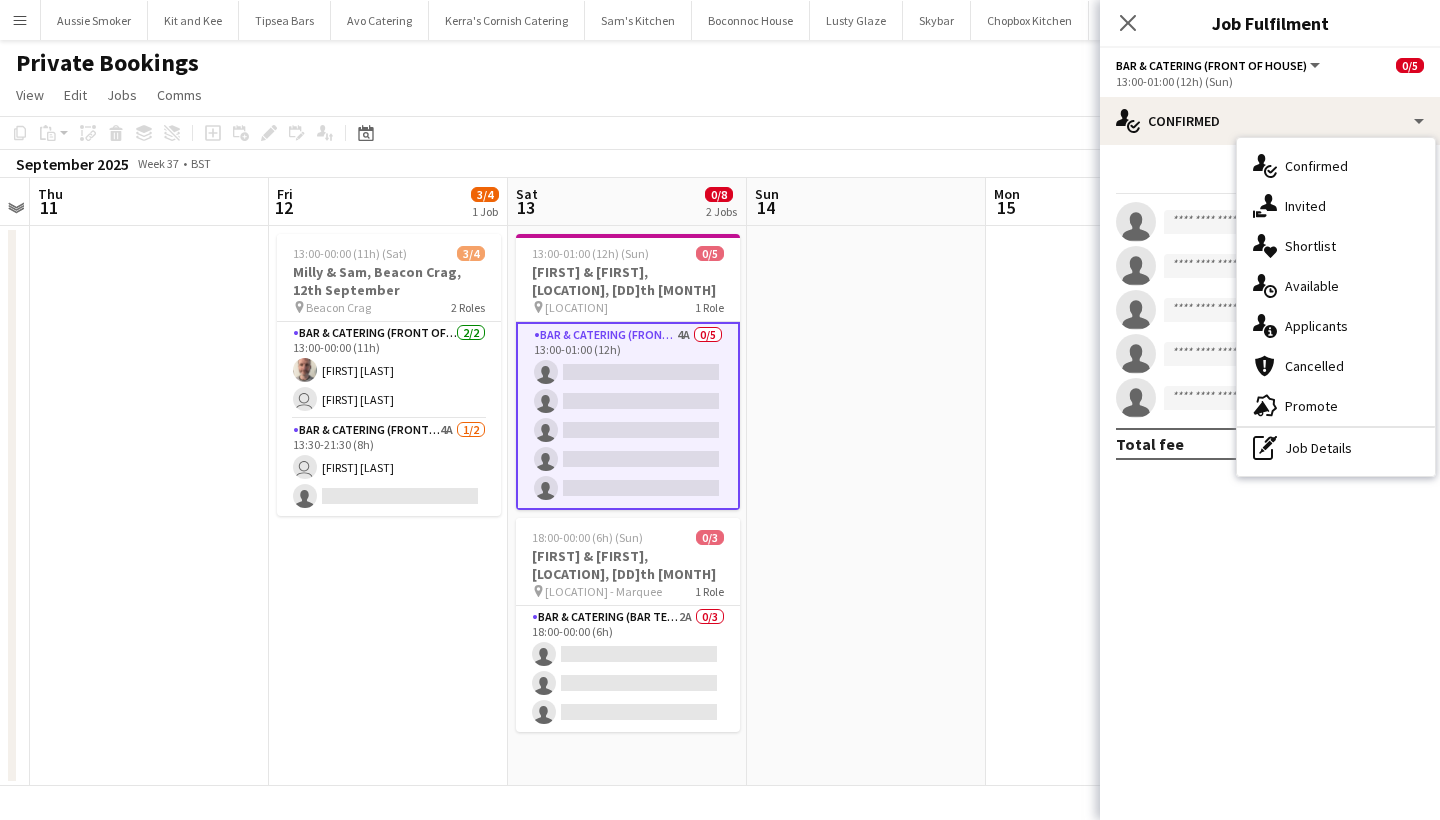 click on "Start chat
Share
single-neutral-actions
single-neutral-actions
single-neutral-actions
single-neutral-actions
single-neutral-actions
Total fee   £0.00" at bounding box center (1270, 310) 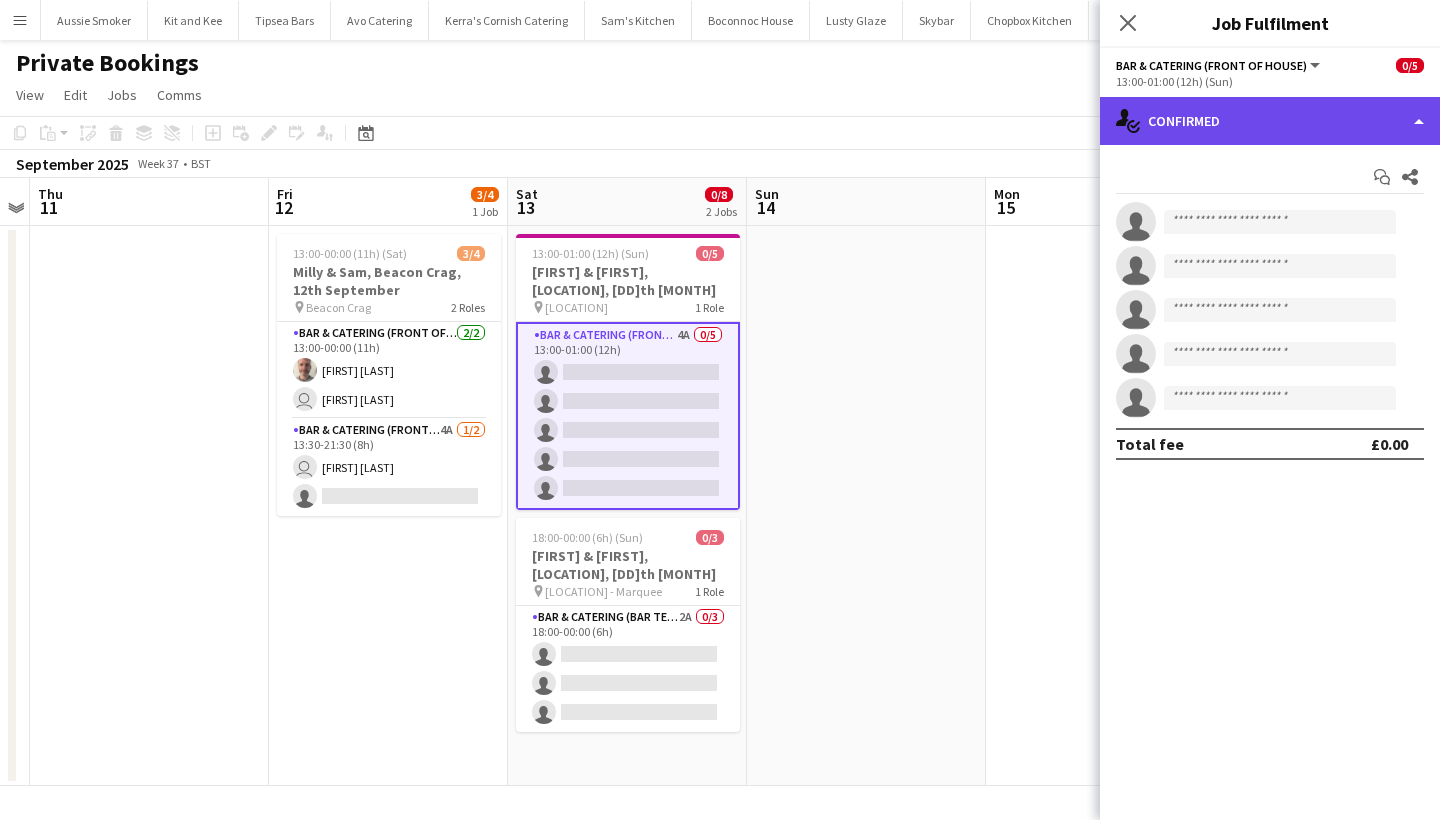 click on "single-neutral-actions-check-2
Confirmed" 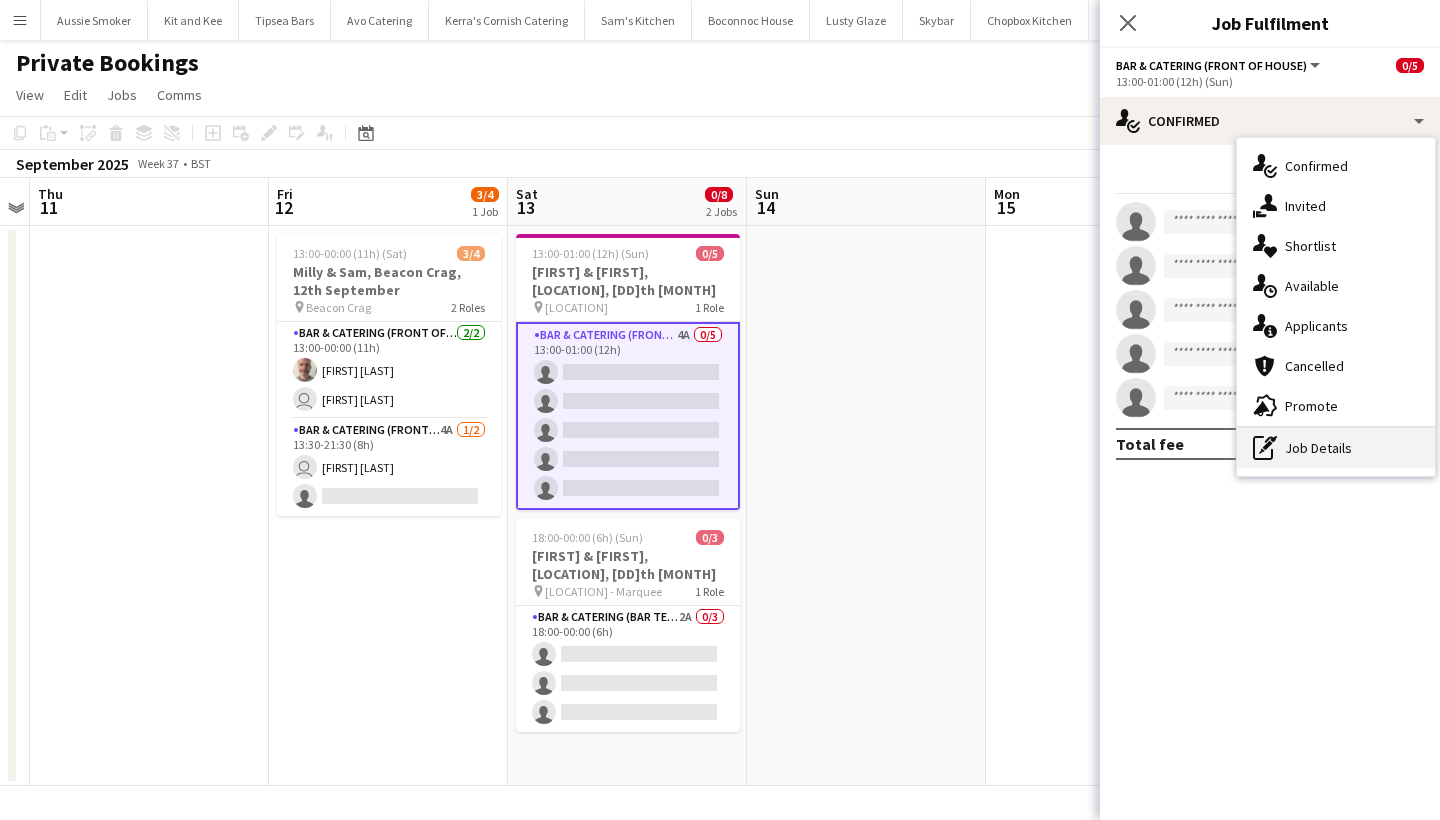 click on "pen-write
Job Details" at bounding box center [1336, 448] 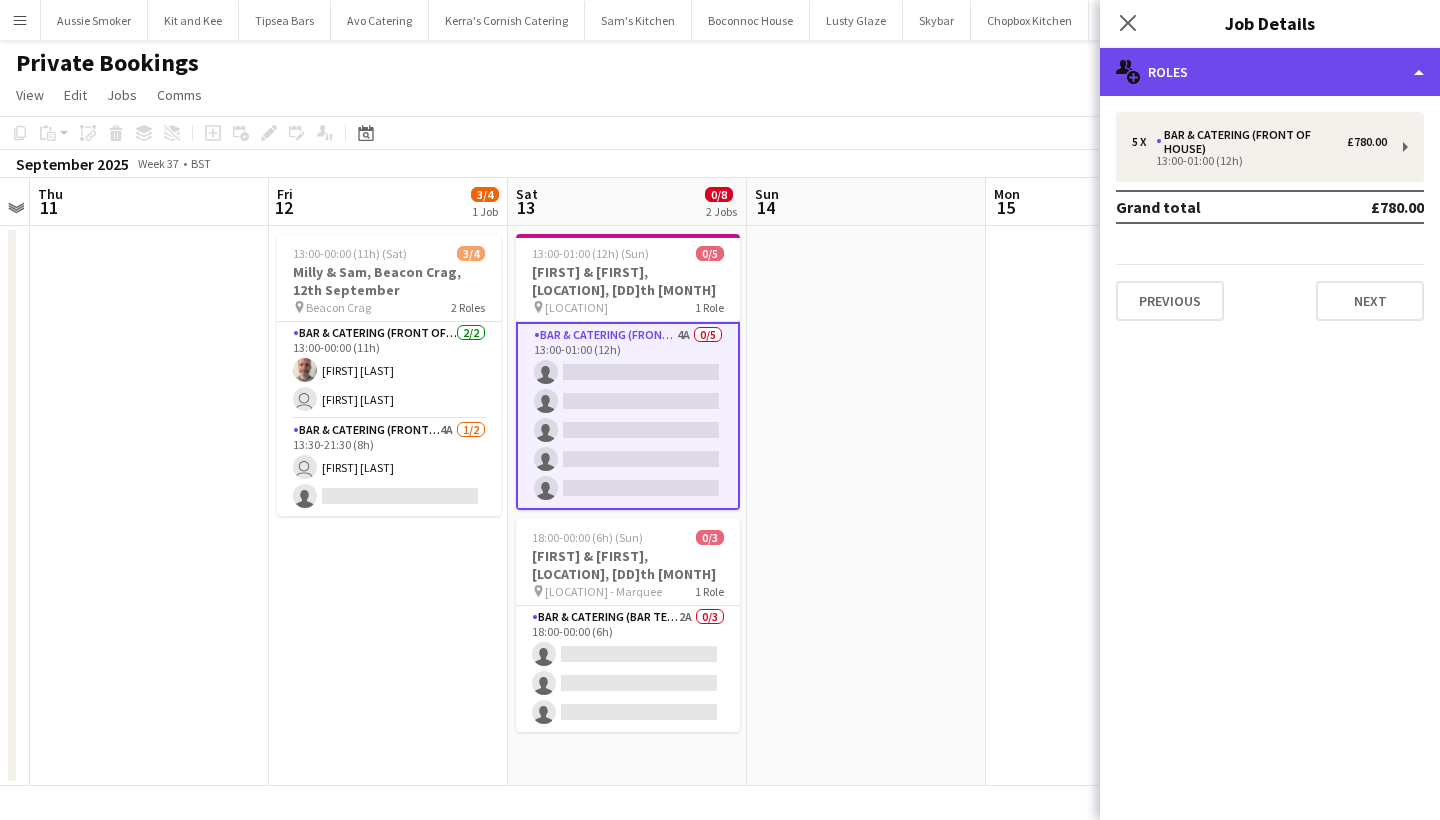 click on "multiple-users-add
Roles" 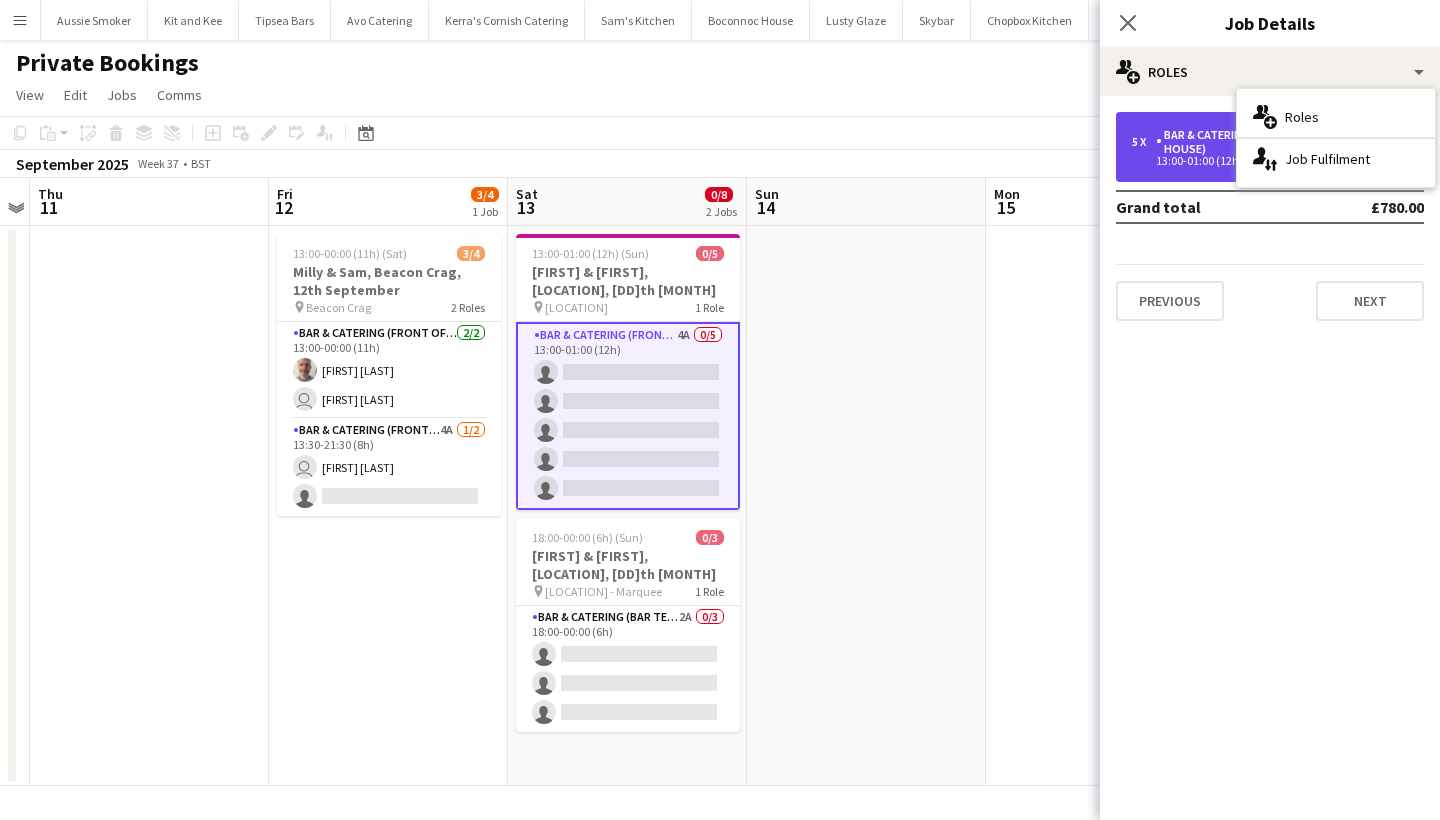 click on "13:00-01:00 (12h)" at bounding box center [1259, 161] 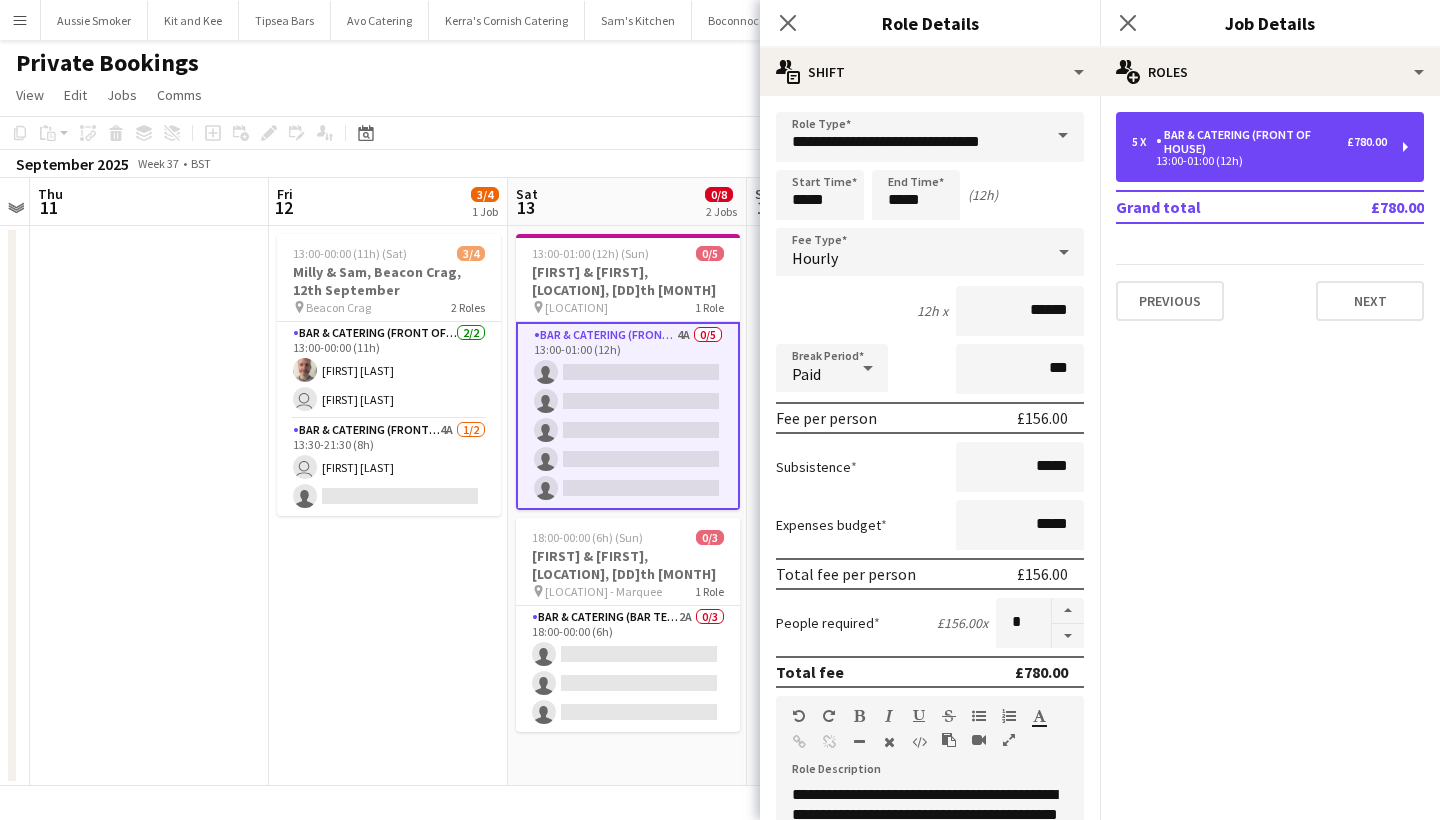 scroll, scrollTop: 0, scrollLeft: 0, axis: both 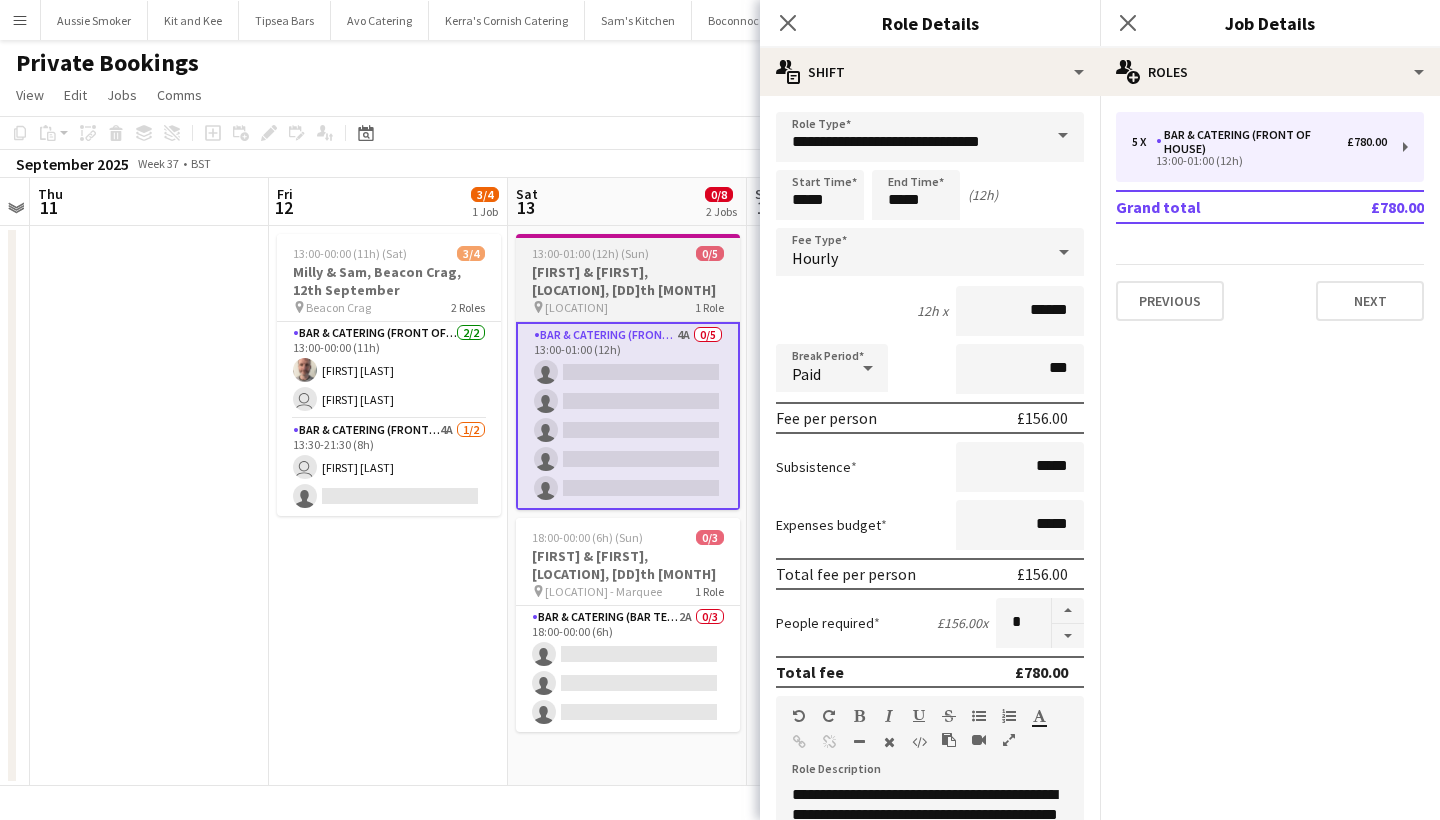 click on "Bar & Catering (Front of House)   4A   0/5   13:00-01:00 (12h)
single-neutral-actions
single-neutral-actions
single-neutral-actions
single-neutral-actions
single-neutral-actions" at bounding box center [628, 416] 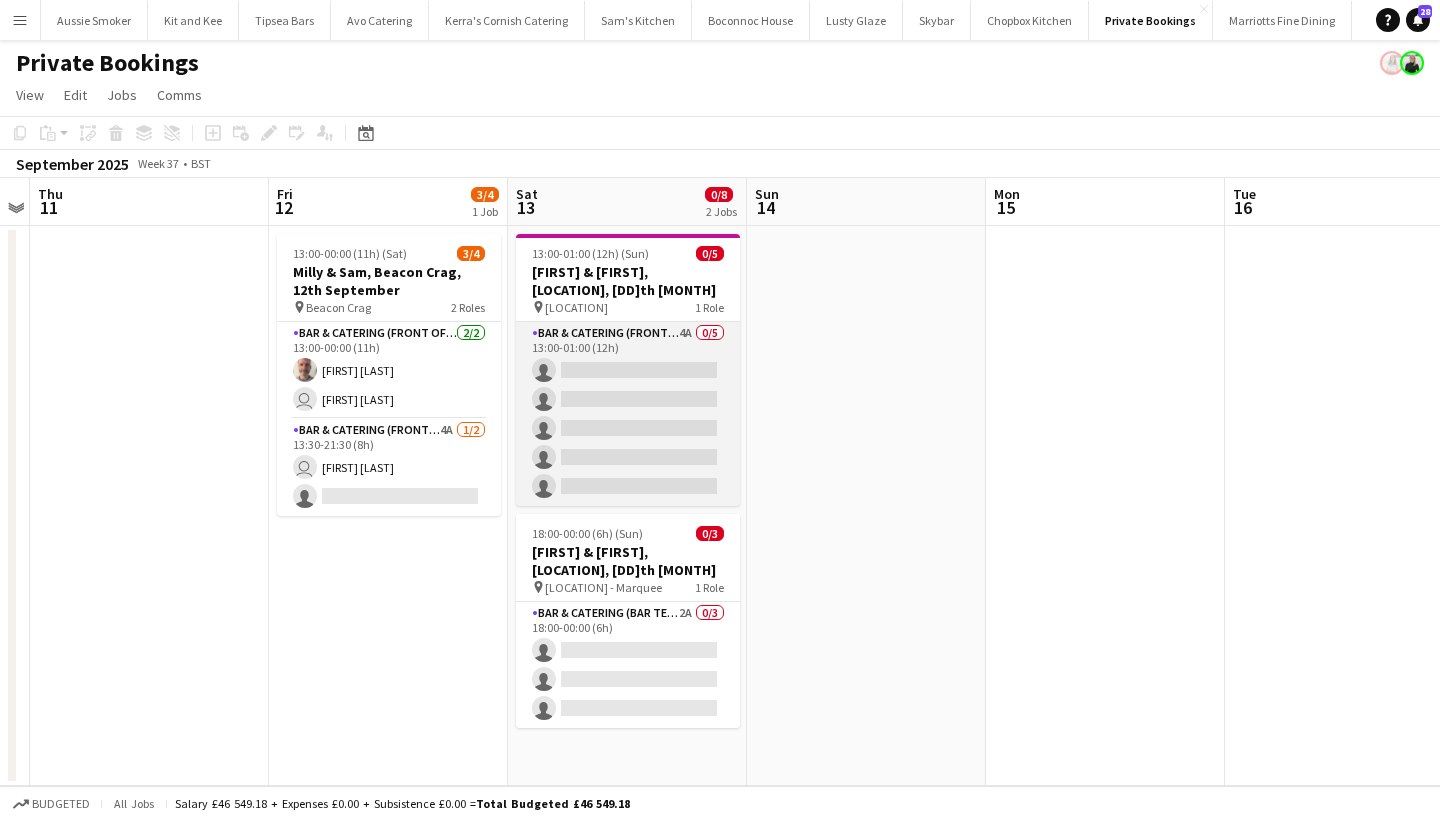 click on "Bar & Catering (Front of House)   4A   0/5   13:00-01:00 (12h)
single-neutral-actions
single-neutral-actions
single-neutral-actions
single-neutral-actions
single-neutral-actions" at bounding box center (628, 414) 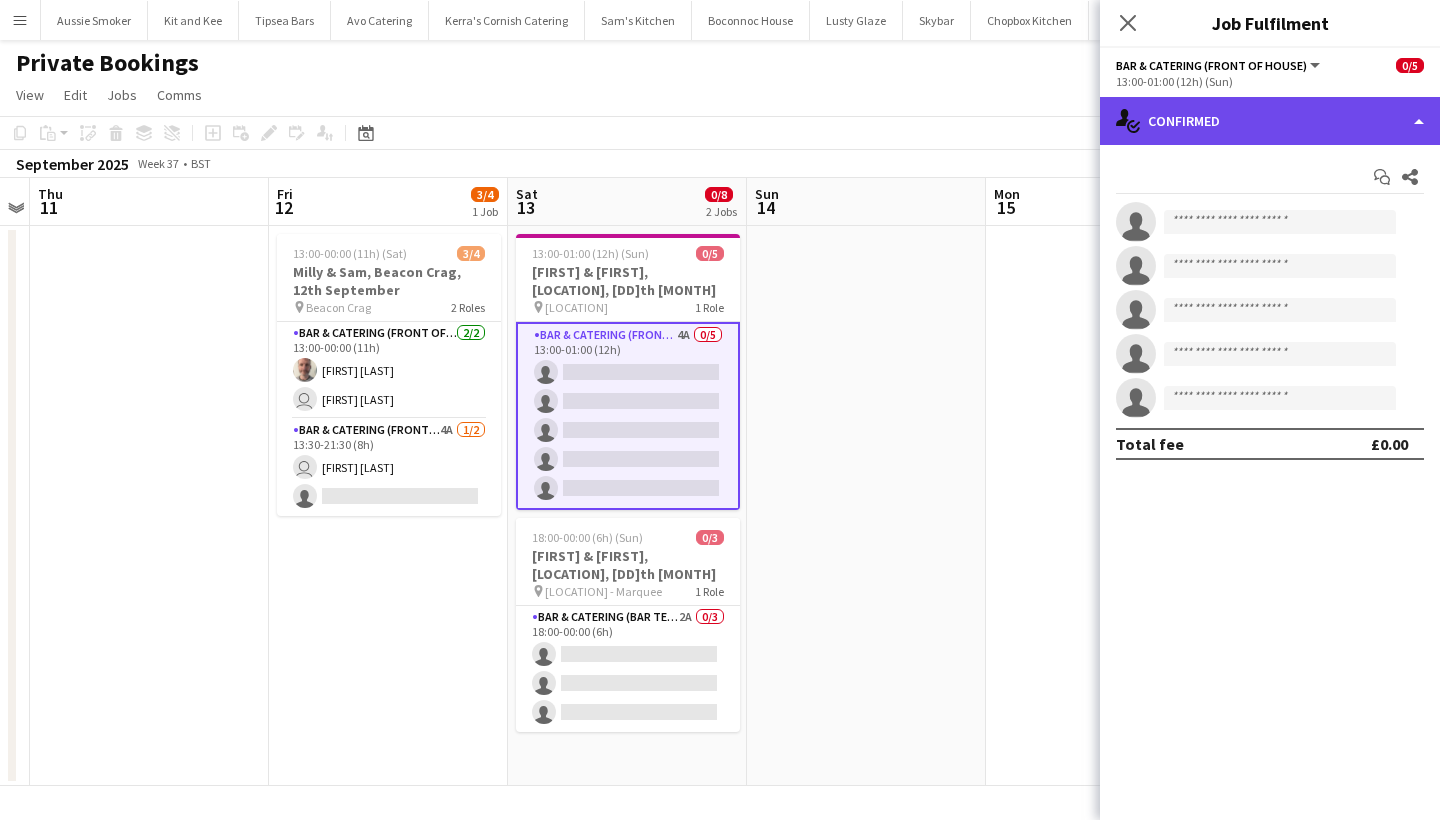 click on "single-neutral-actions-check-2
Confirmed" 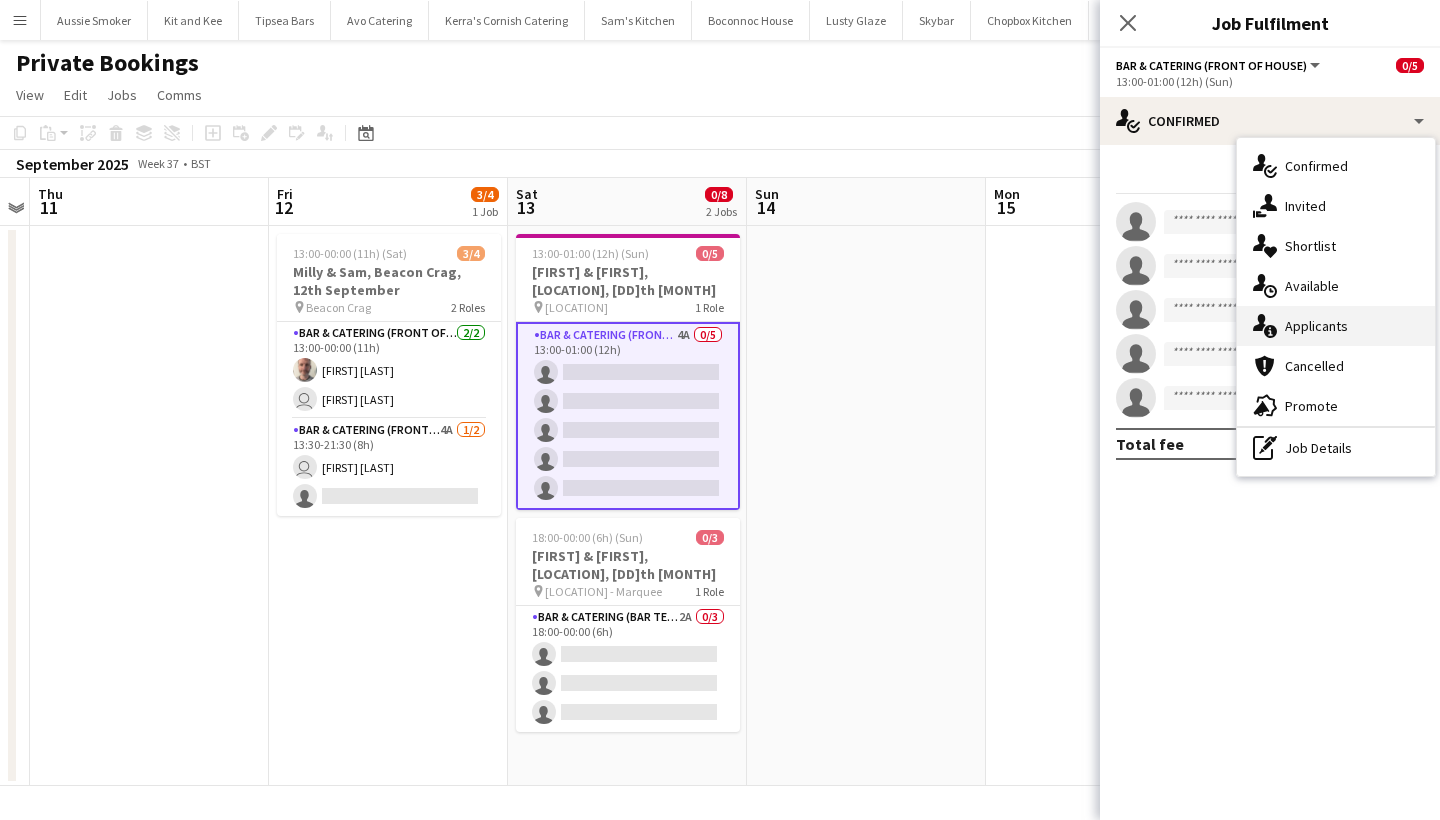 click on "single-neutral-actions-information
Applicants" at bounding box center (1336, 326) 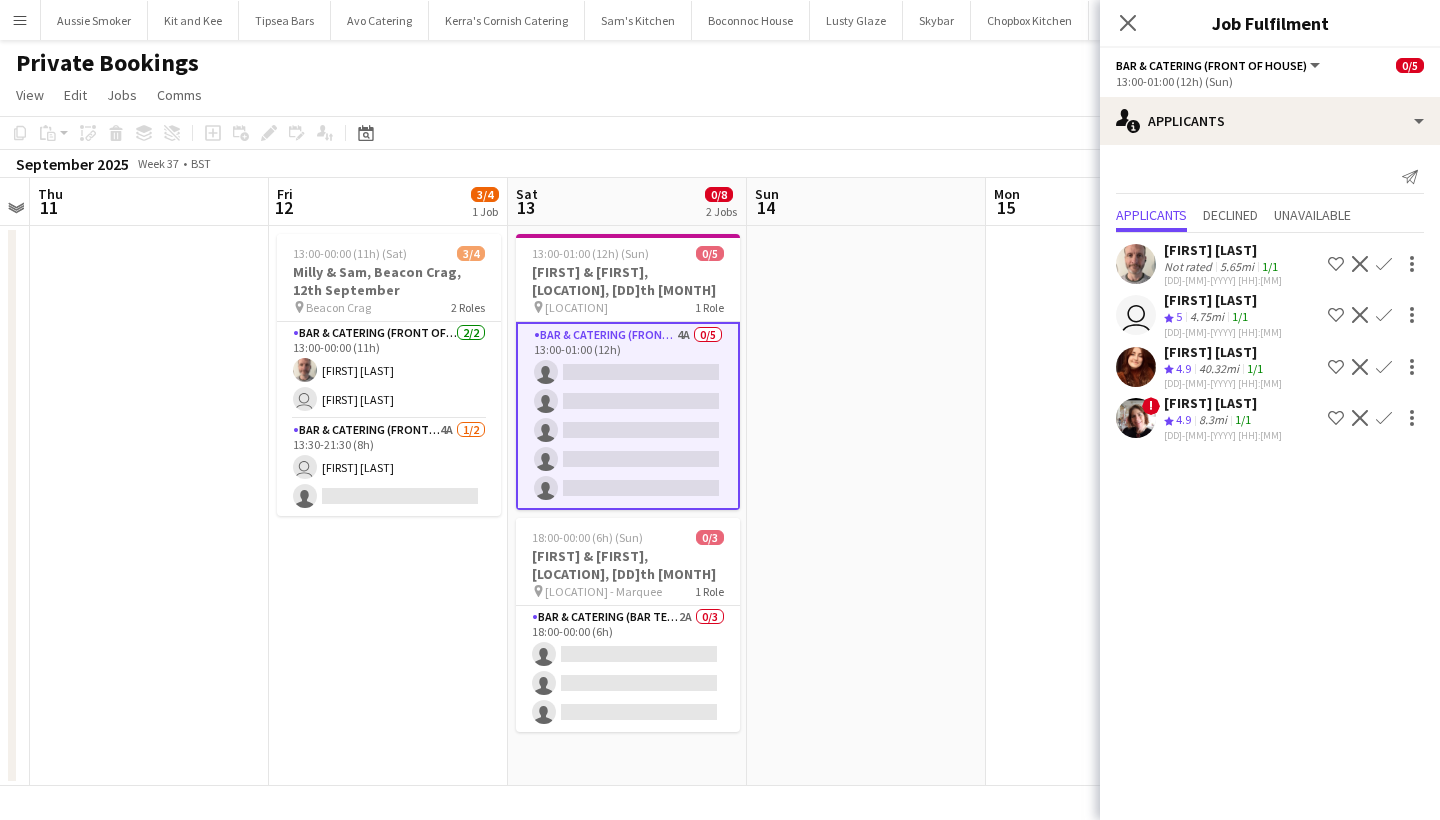 click on "Confirm" at bounding box center (1384, 367) 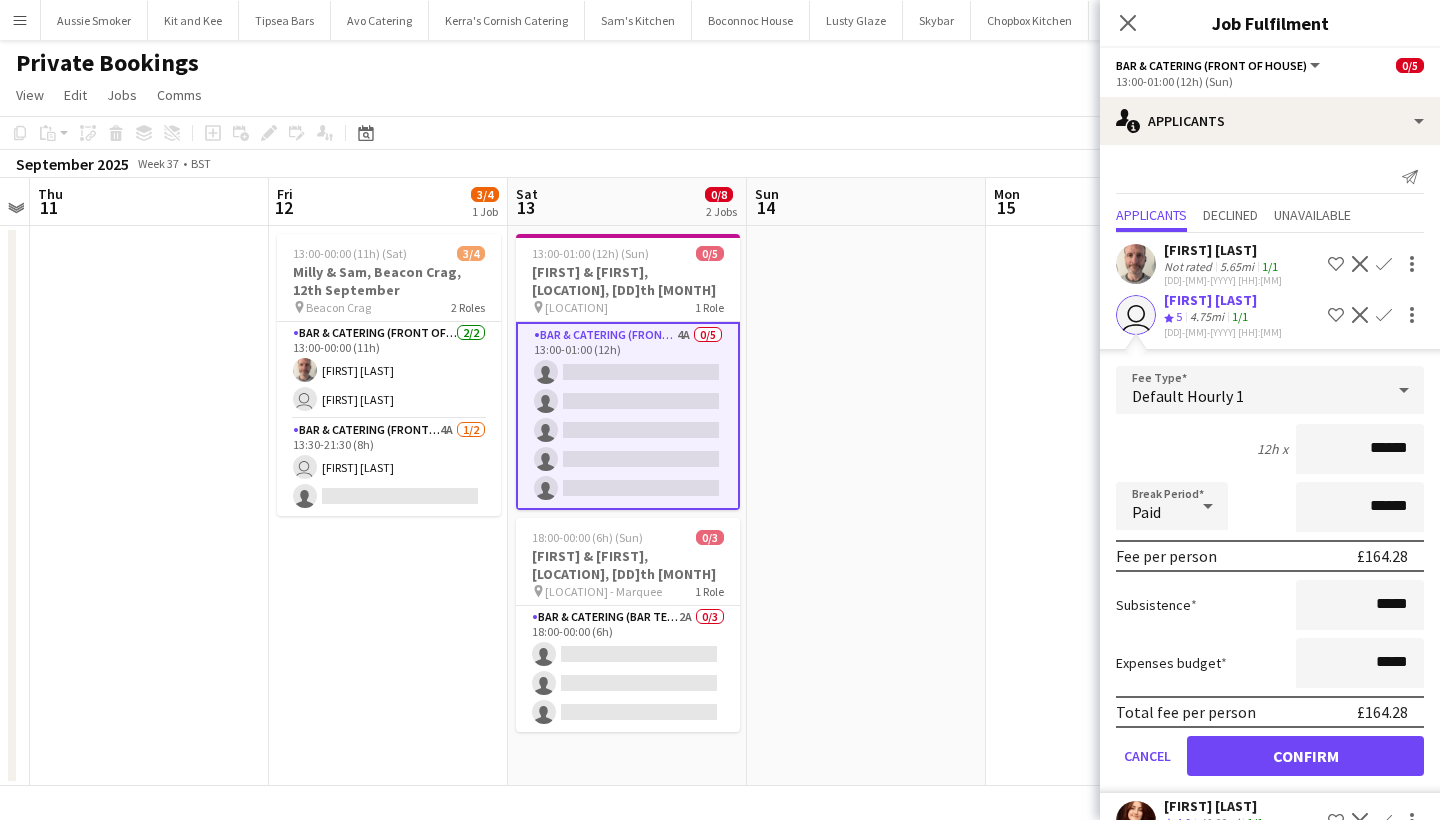 type on "******" 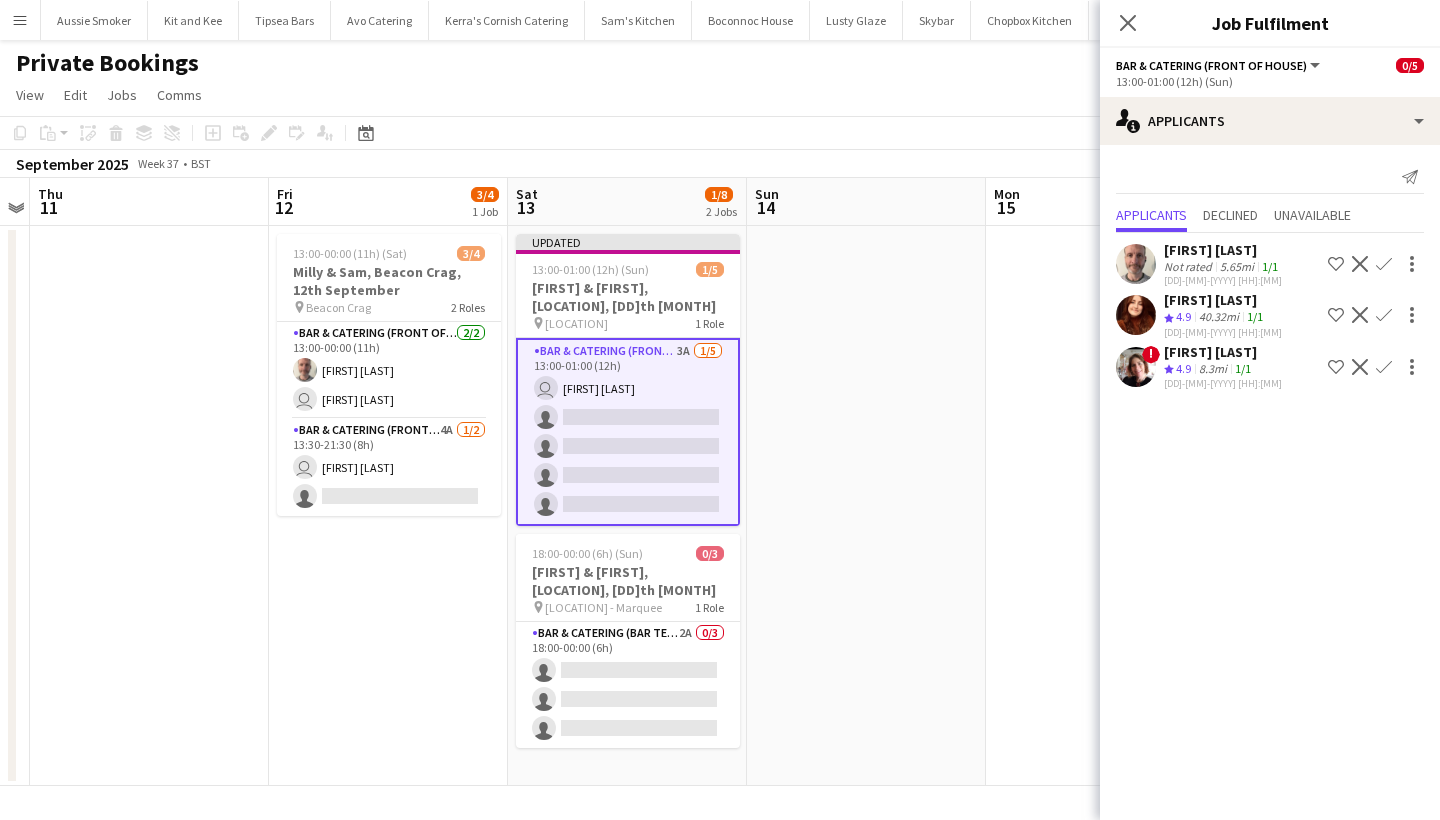 click on "Confirm" 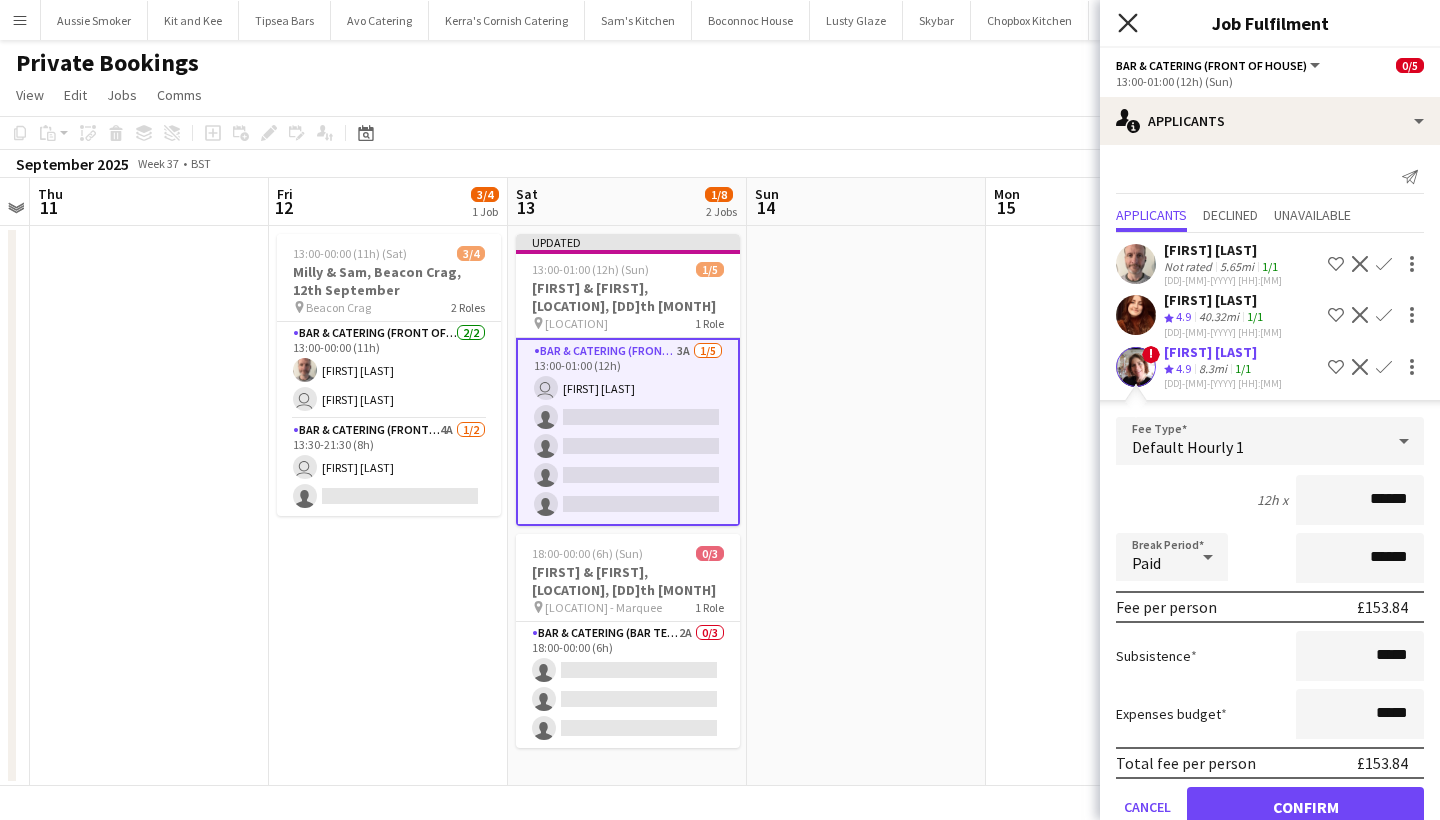 click 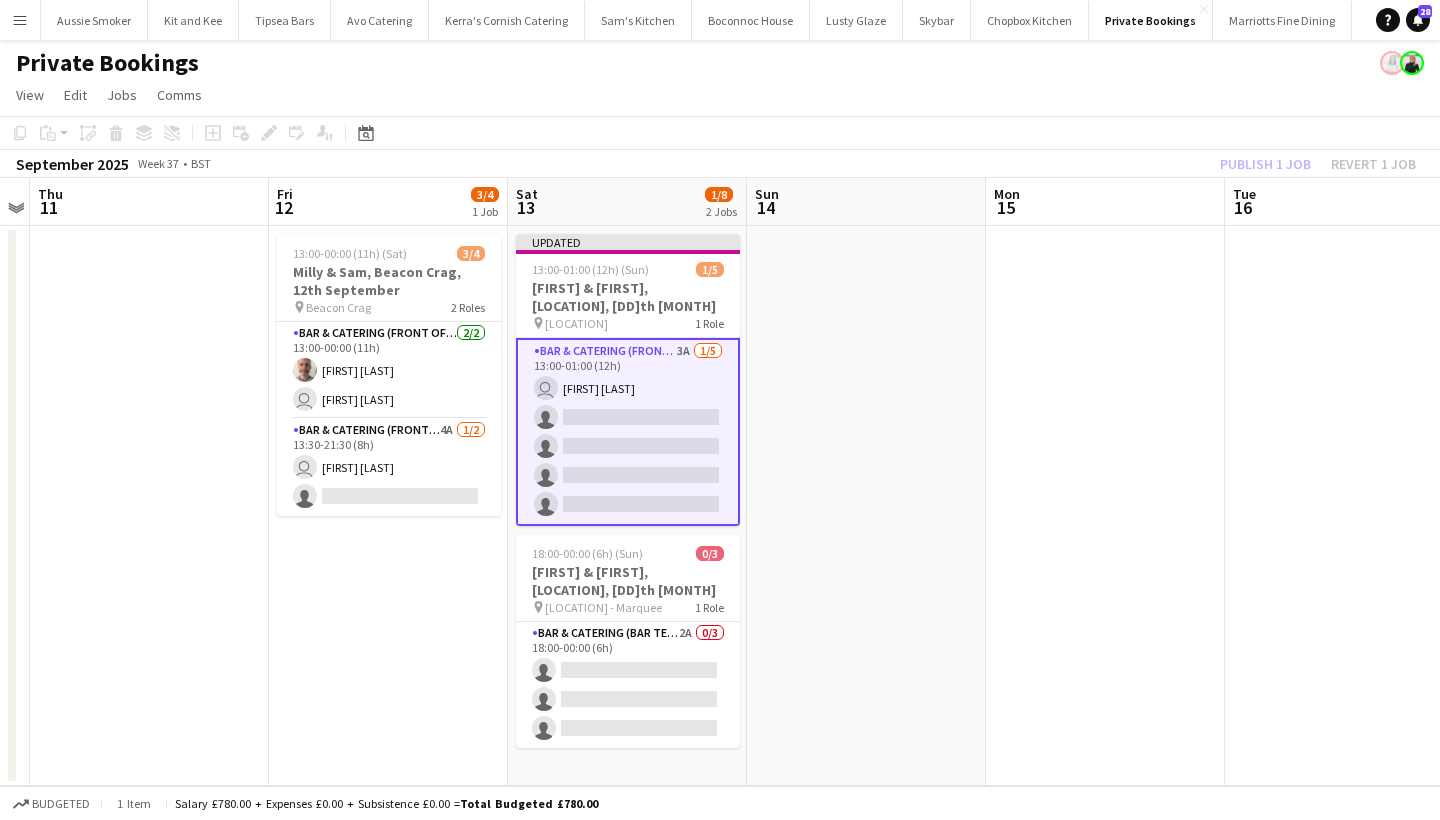 click on "Publish 1 job   Revert 1 job" 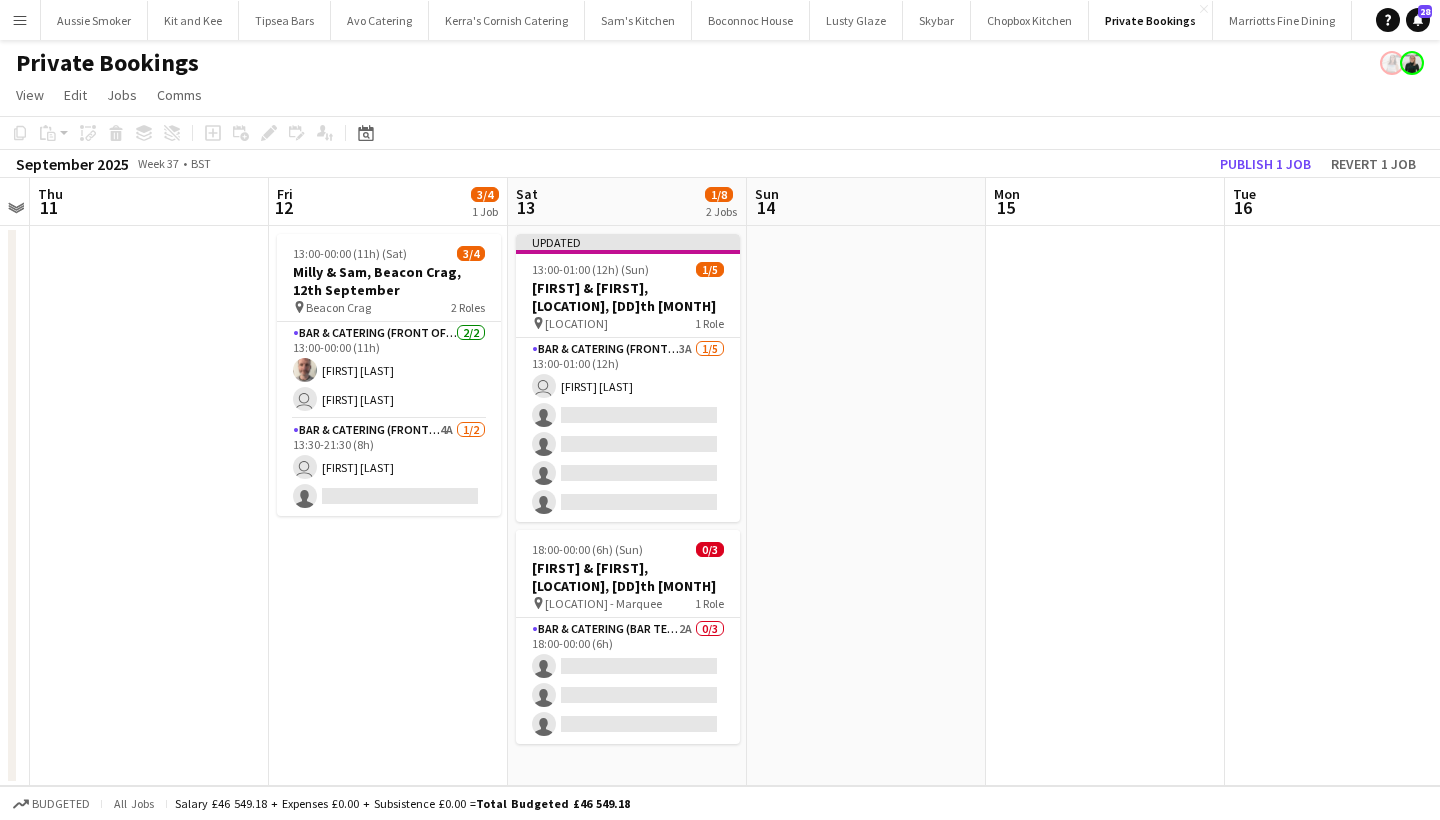 click on "Publish 1 job" 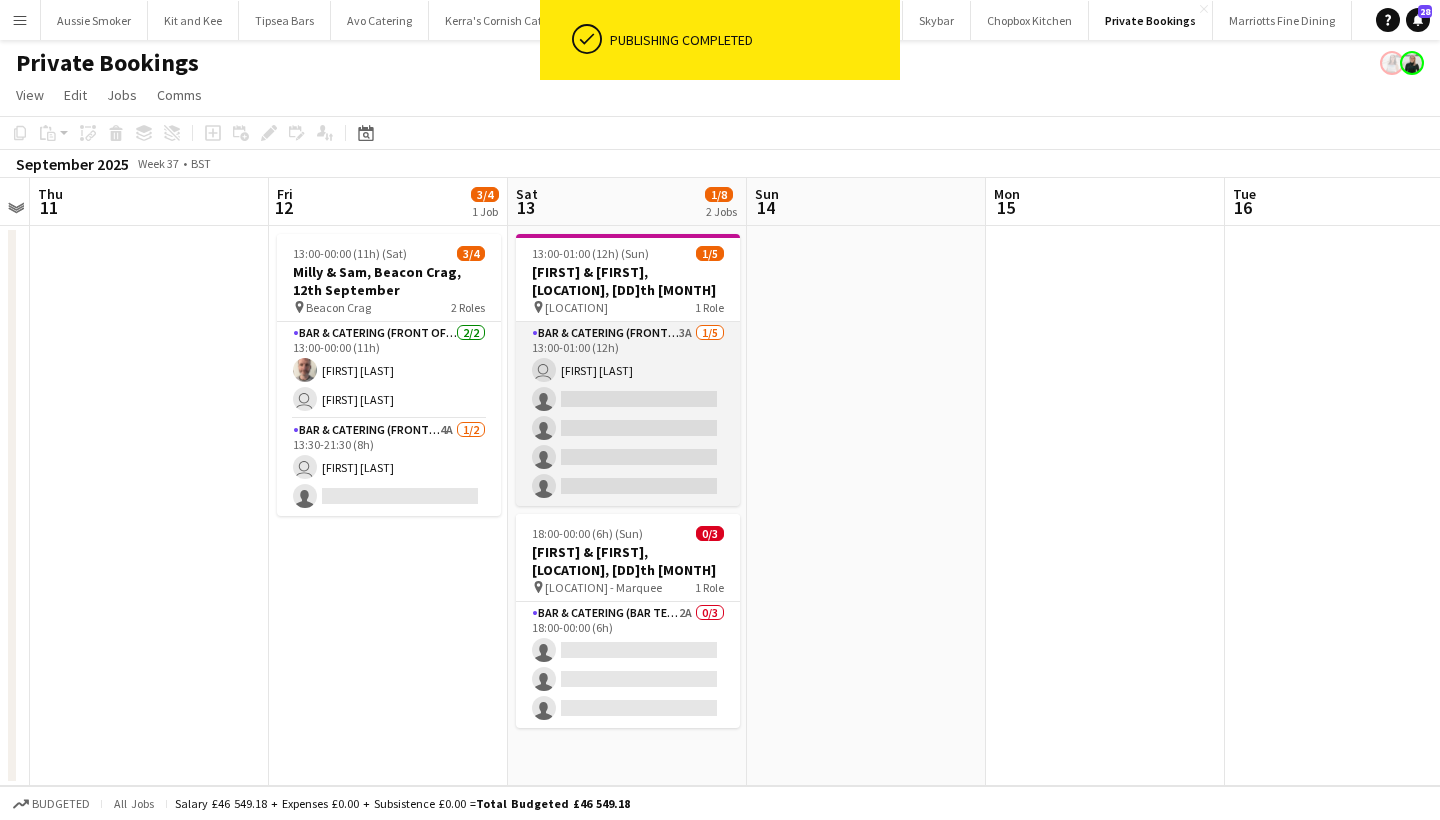 click on "Bar & Catering (Front of House)   3A   1/5   13:00-01:00 (12h)
user
sheilan naghshbandi
single-neutral-actions
single-neutral-actions
single-neutral-actions
single-neutral-actions" at bounding box center [628, 414] 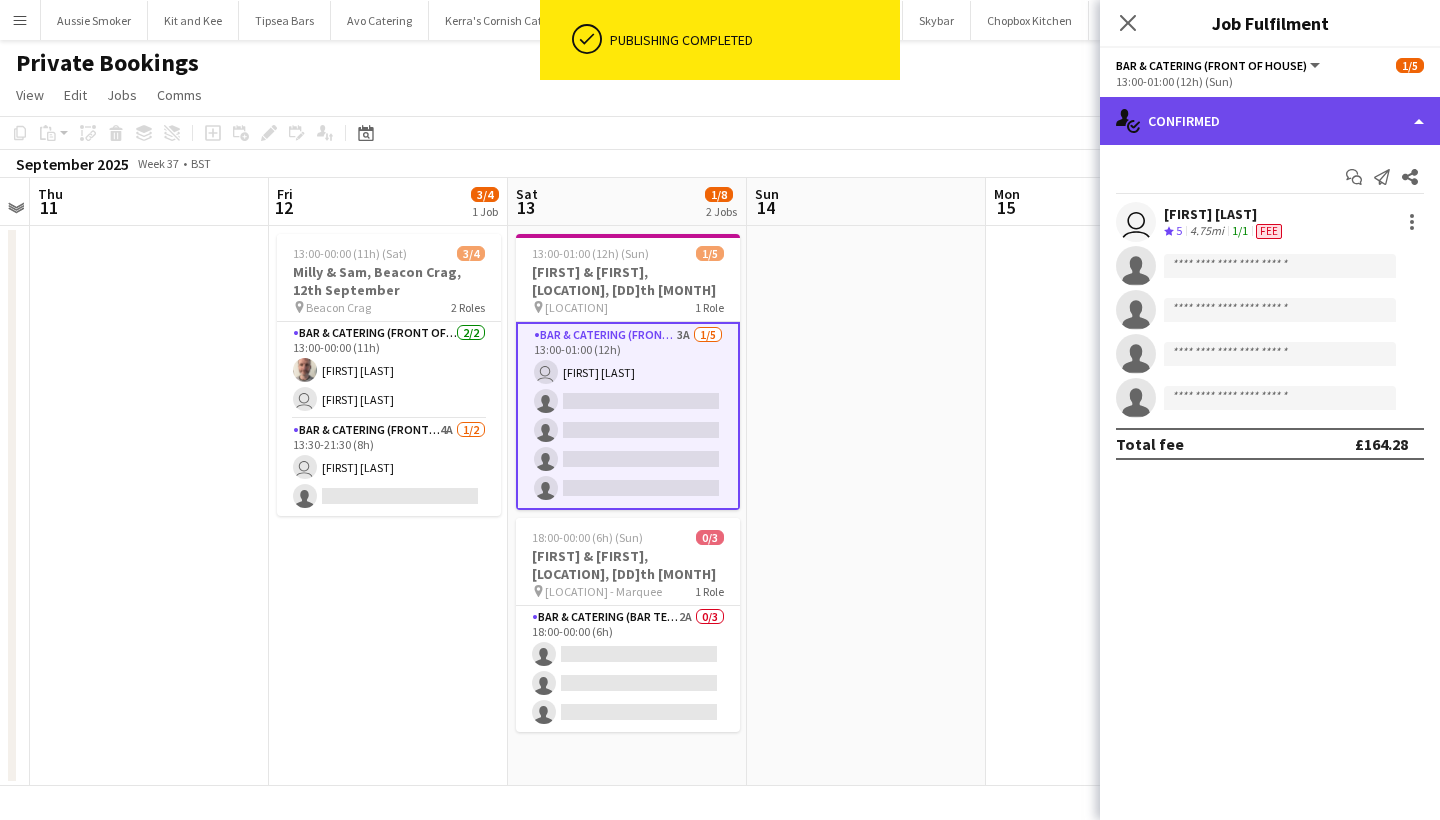 click on "single-neutral-actions-check-2
Confirmed" 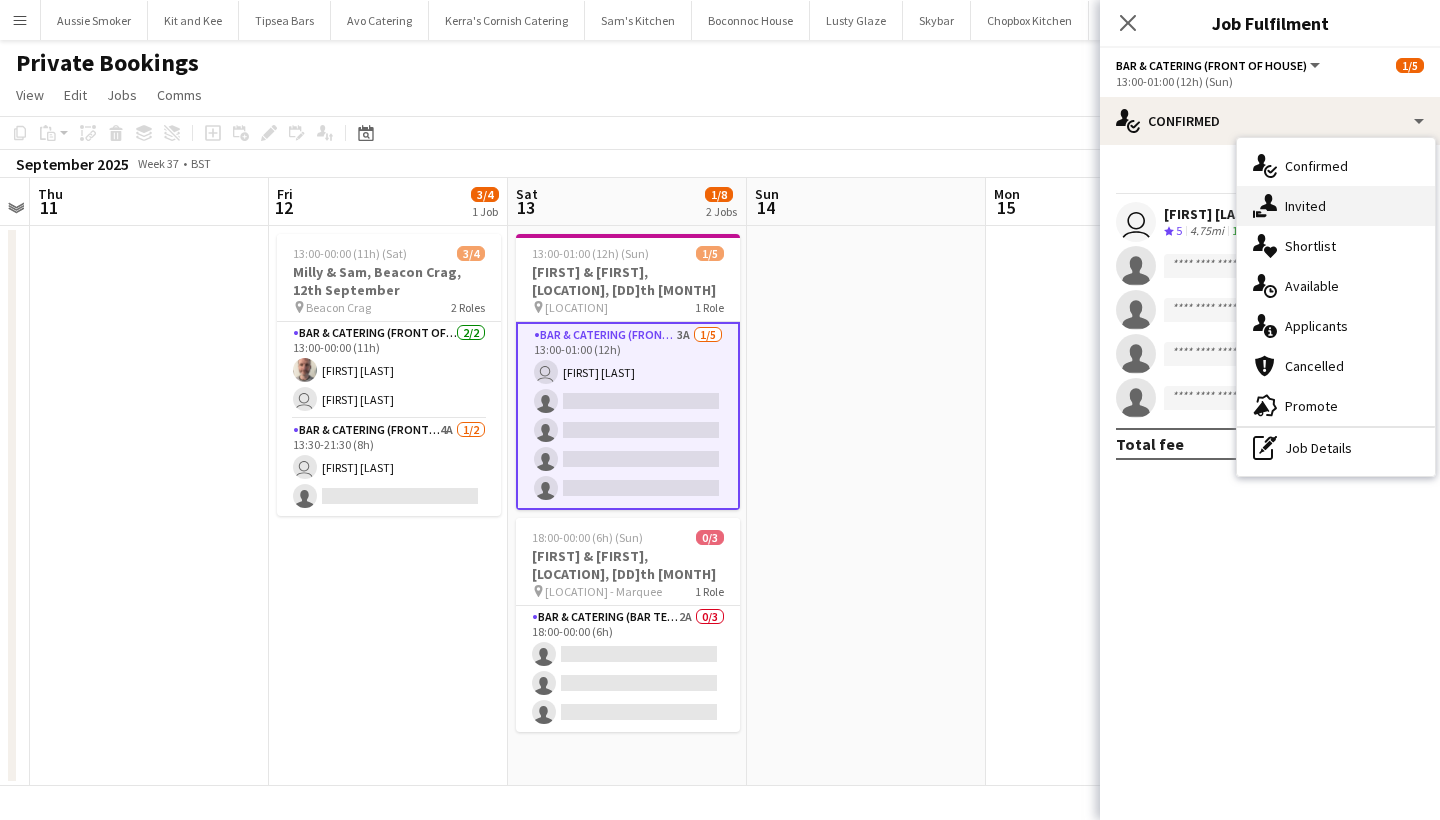 click on "single-neutral-actions-share-1
Invited" at bounding box center (1336, 206) 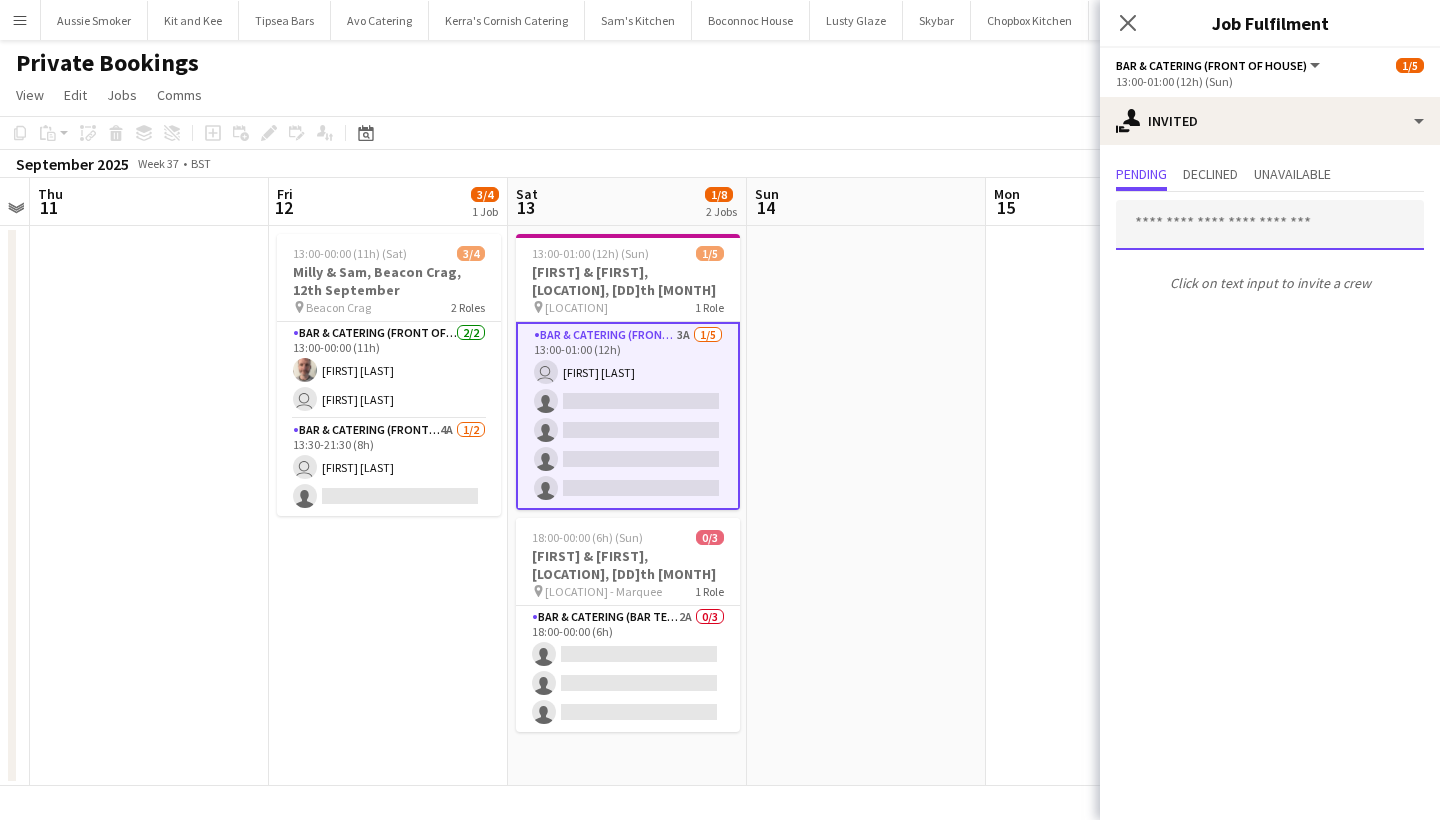 click at bounding box center [1270, 225] 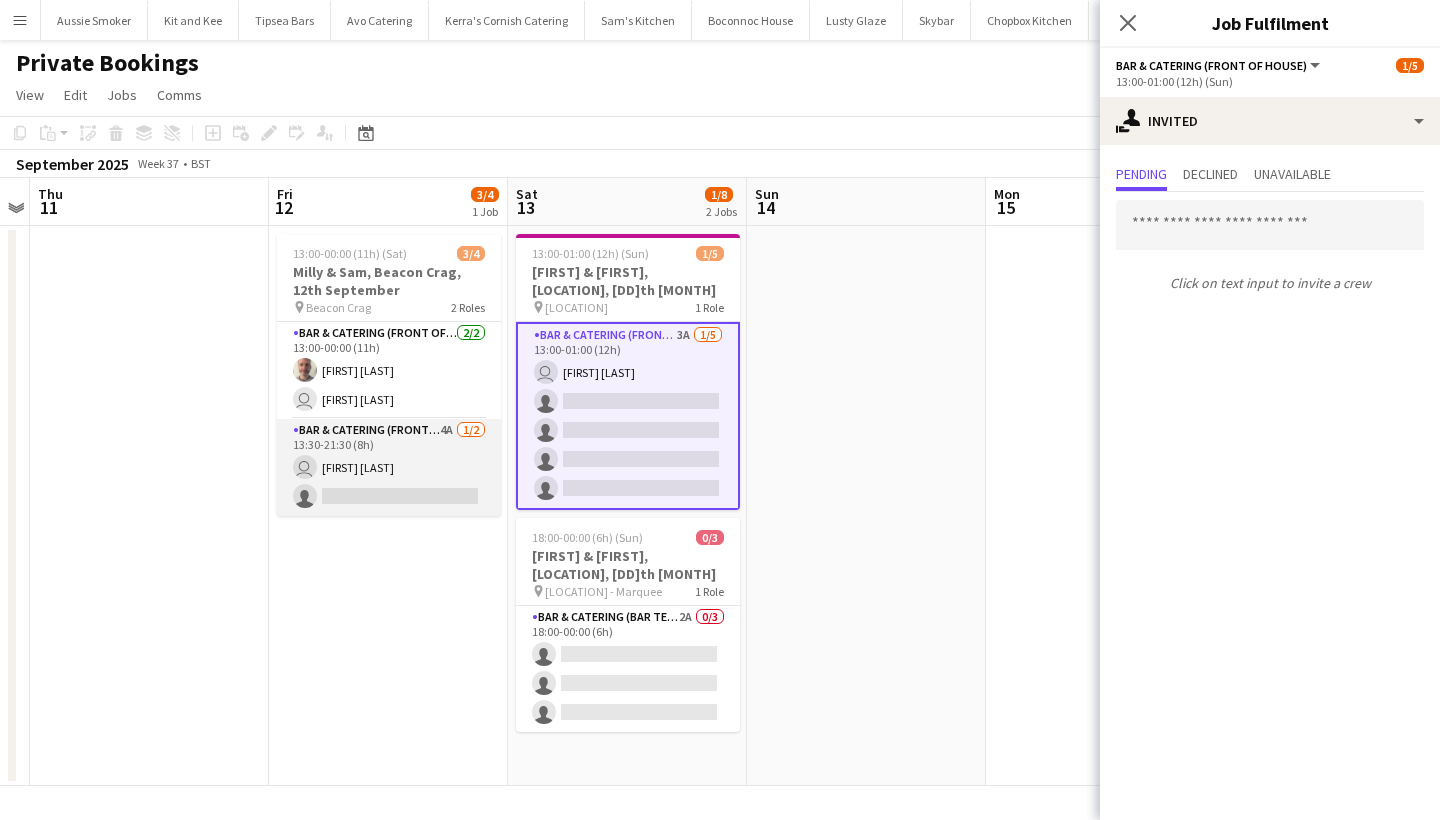 click on "Bar & Catering (Front of House)   4A   1/2   13:30-21:30 (8h)
user
Ruth Wilkes
single-neutral-actions" at bounding box center [389, 467] 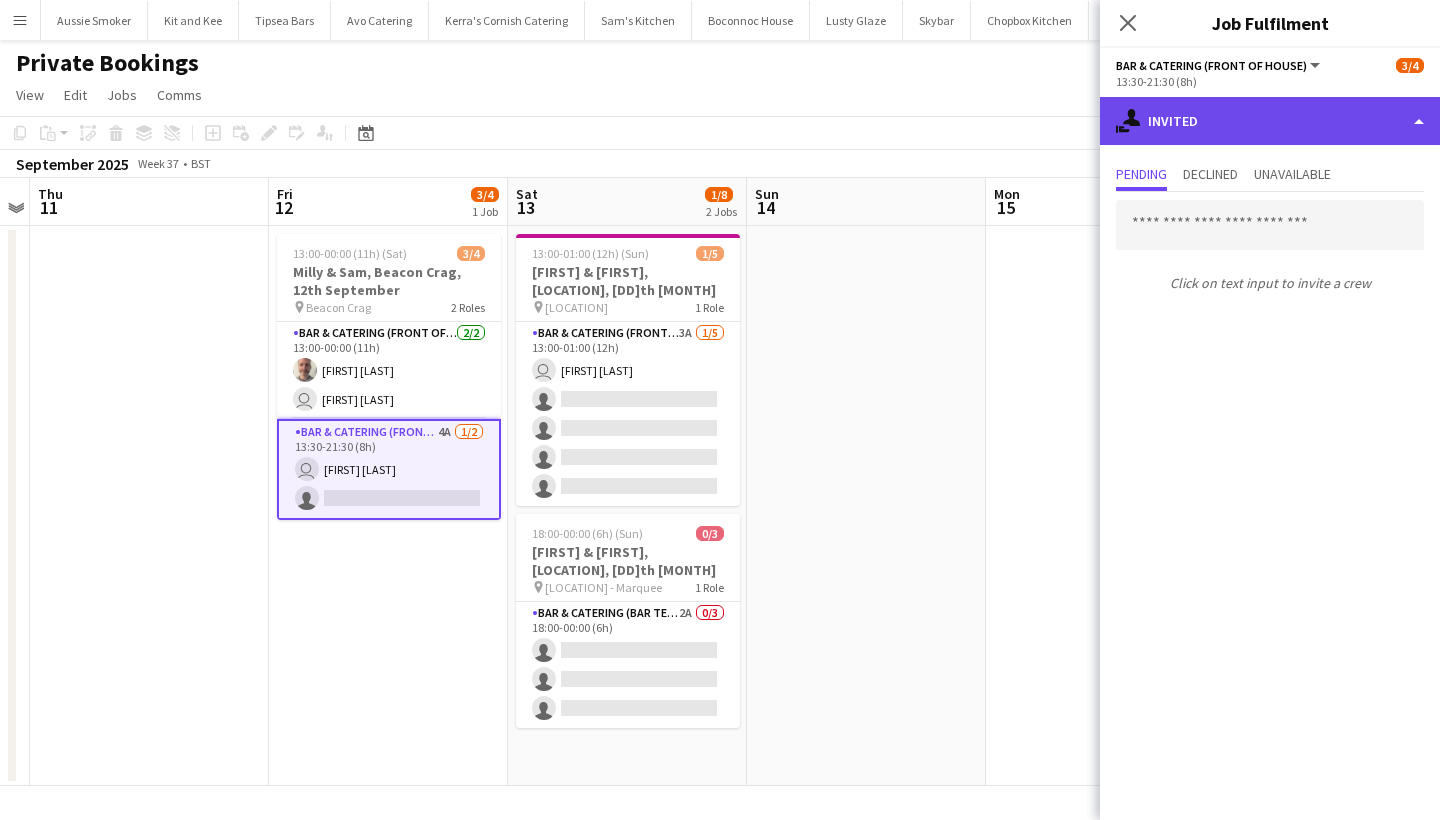 click on "single-neutral-actions-share-1
Invited" 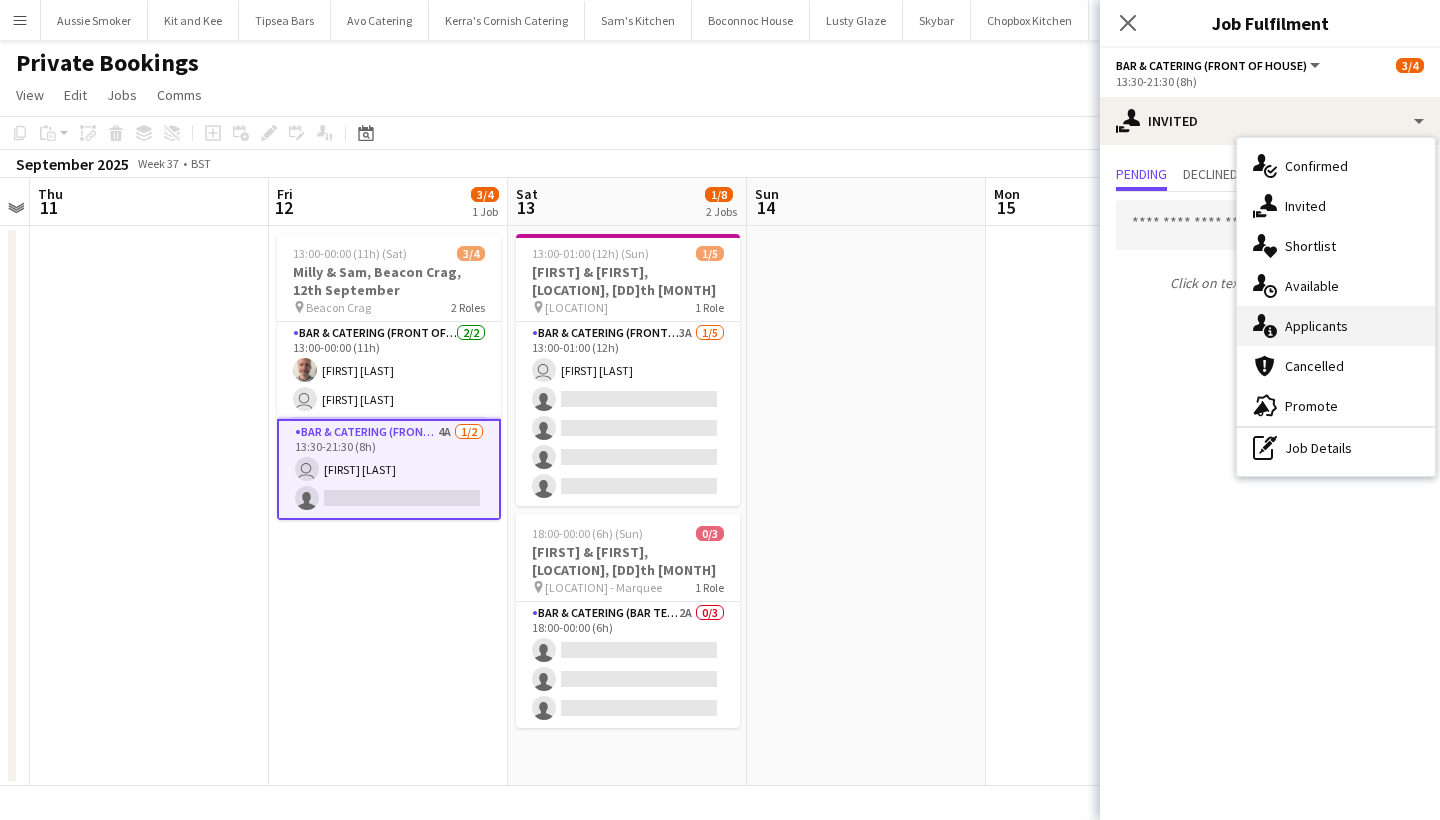 click on "single-neutral-actions-information
Applicants" at bounding box center (1336, 326) 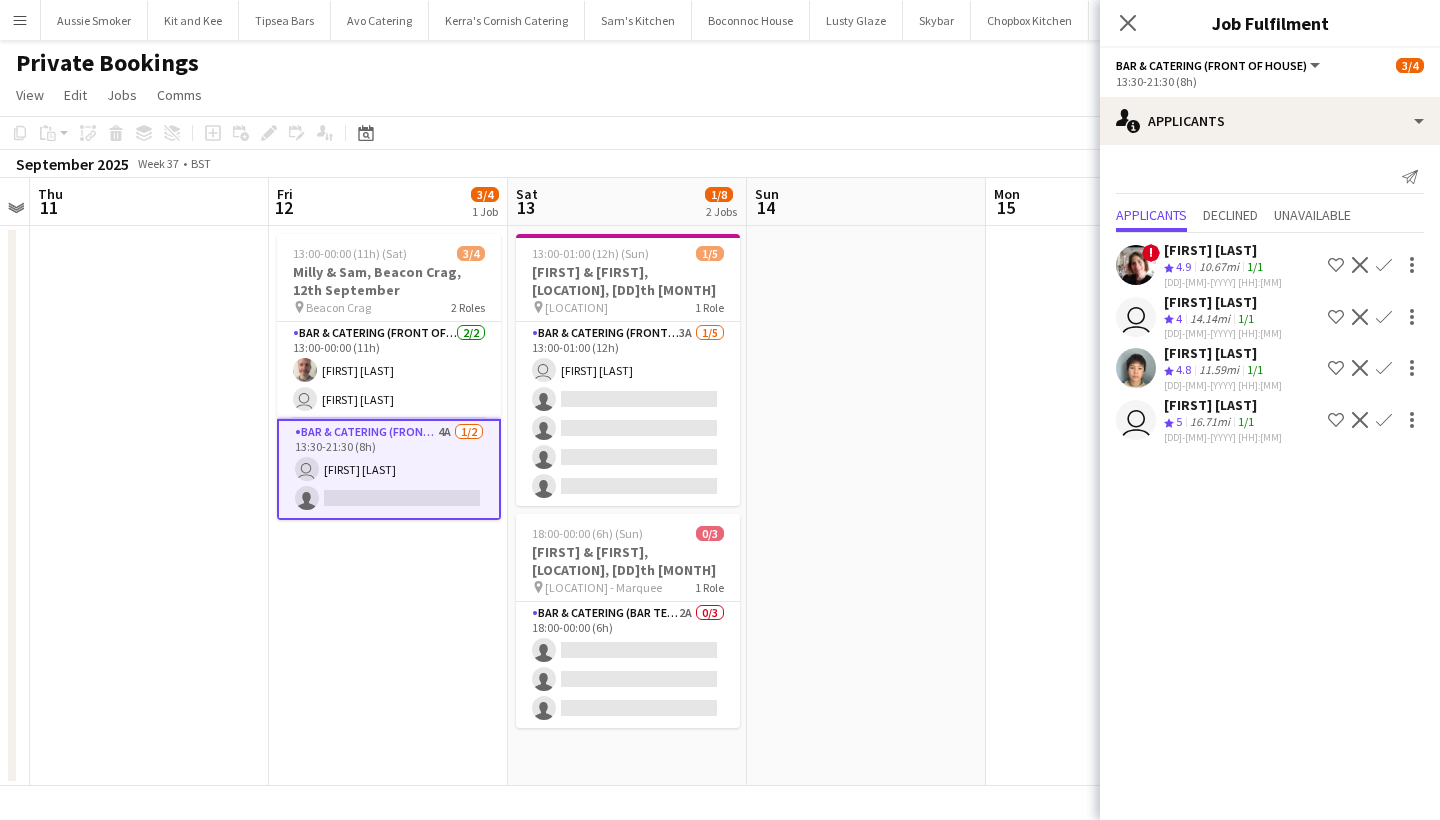 click on "Confirm" at bounding box center [1384, 420] 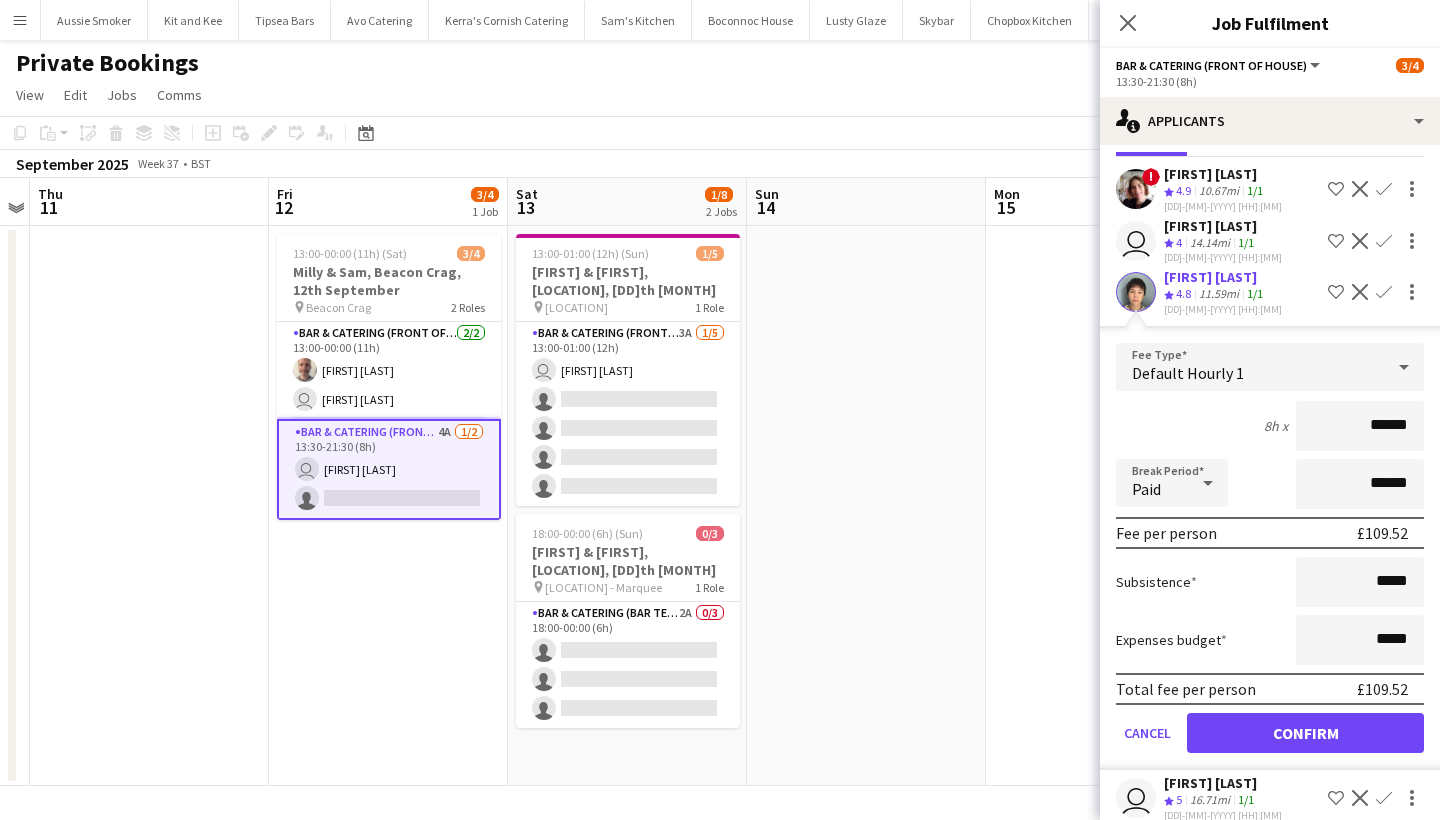 scroll, scrollTop: 80, scrollLeft: 0, axis: vertical 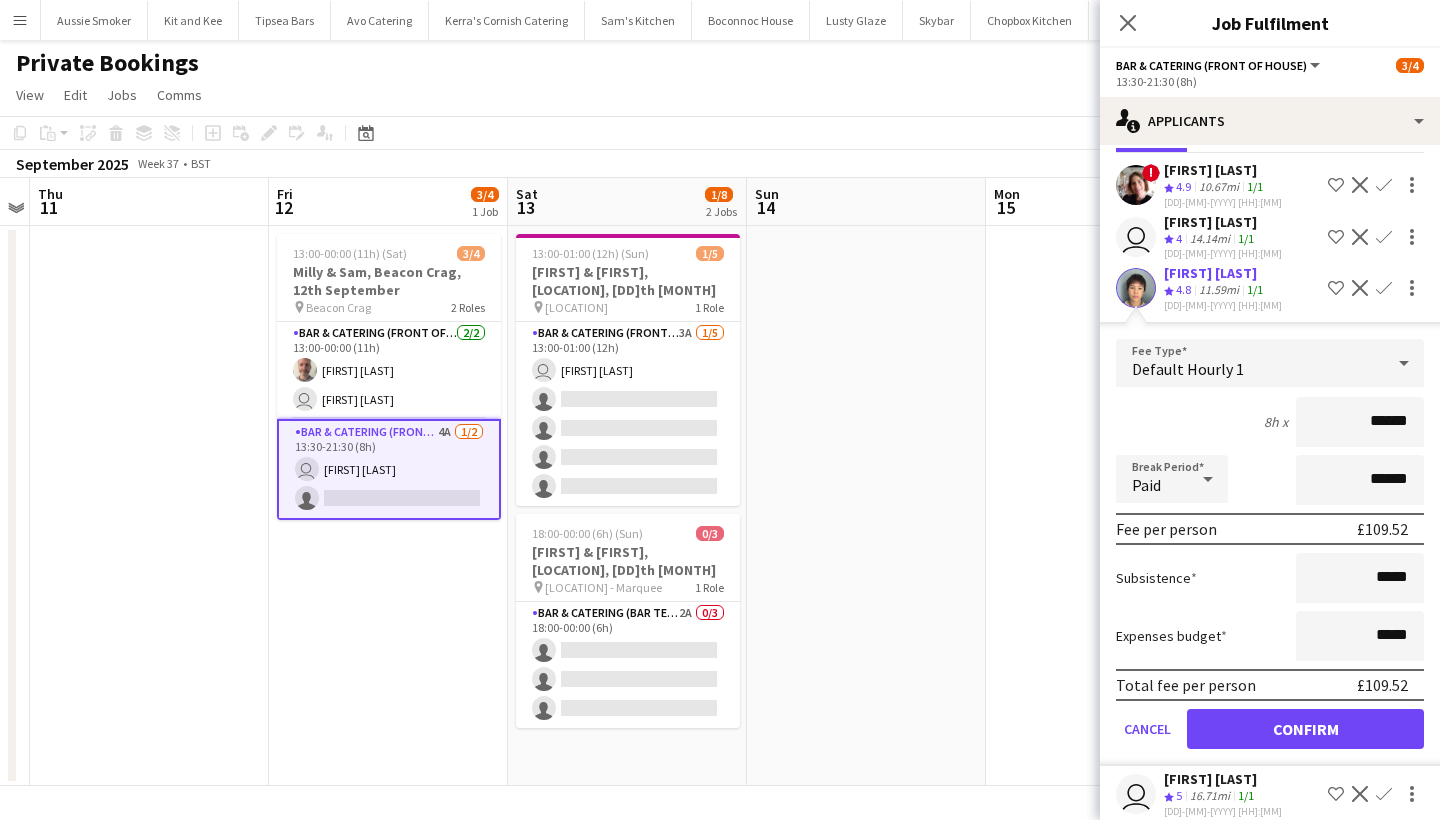 type on "******" 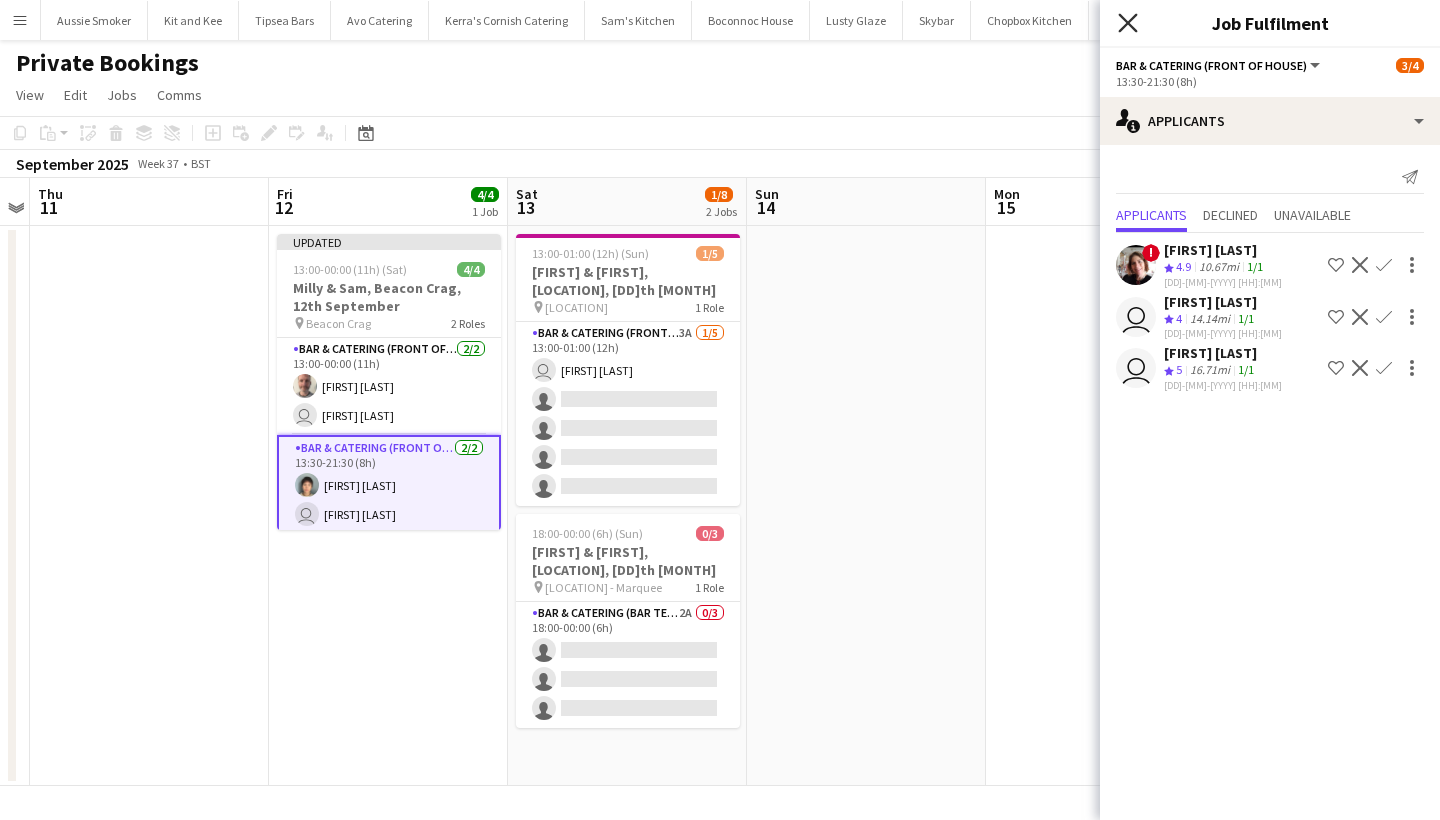 click on "Close pop-in" 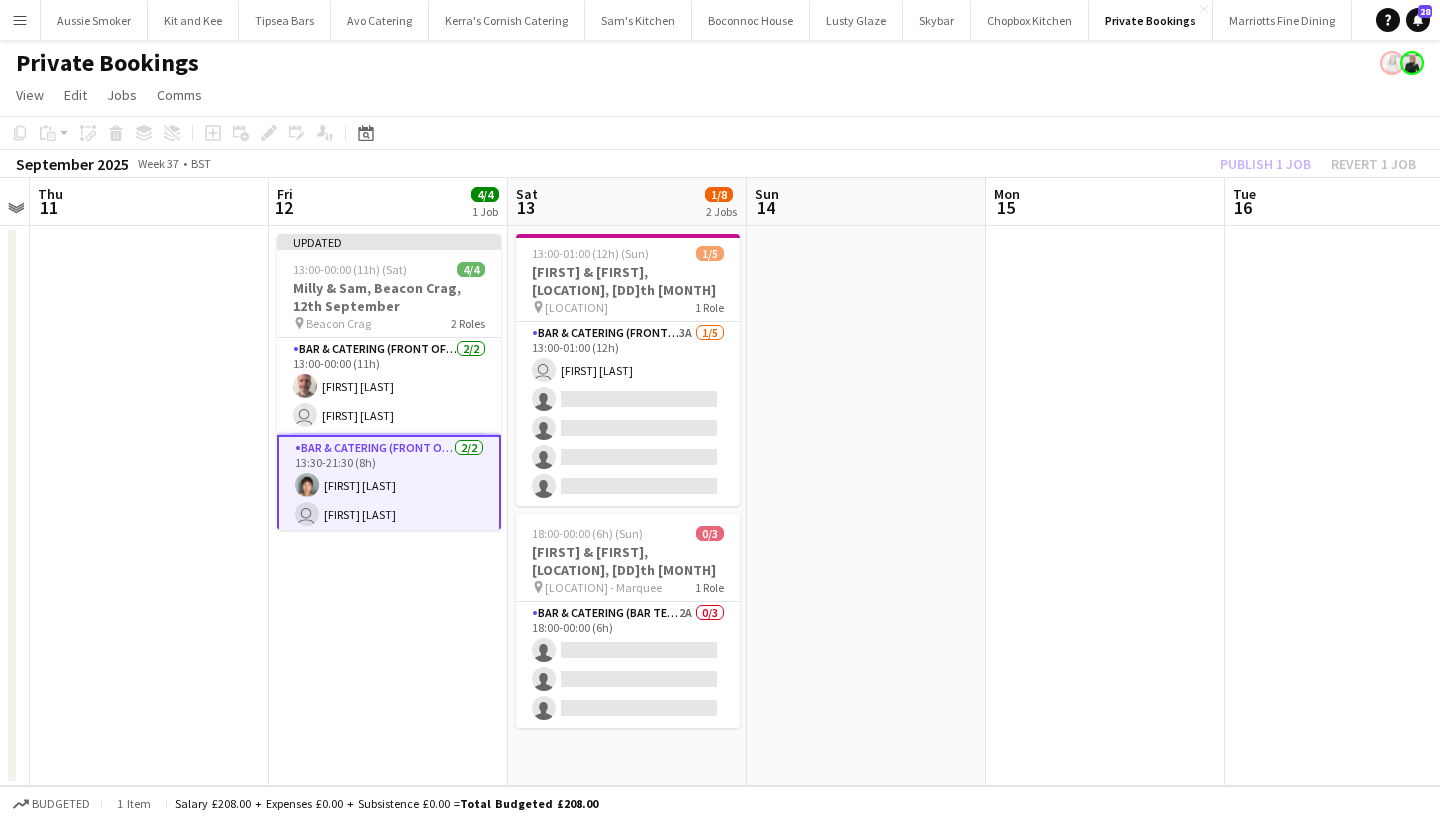 click on "Publish 1 job   Revert 1 job" 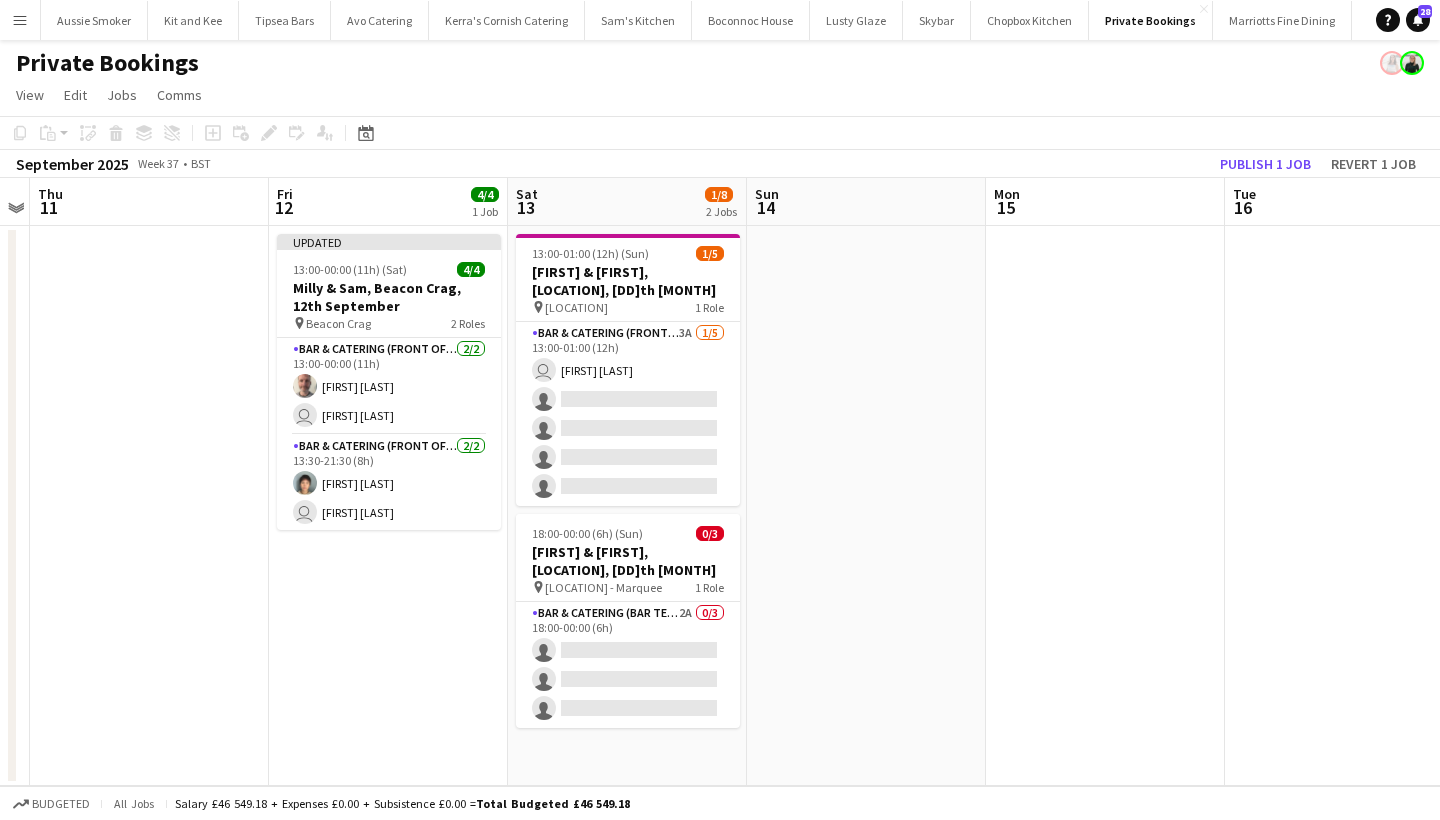 click on "Publish 1 job" 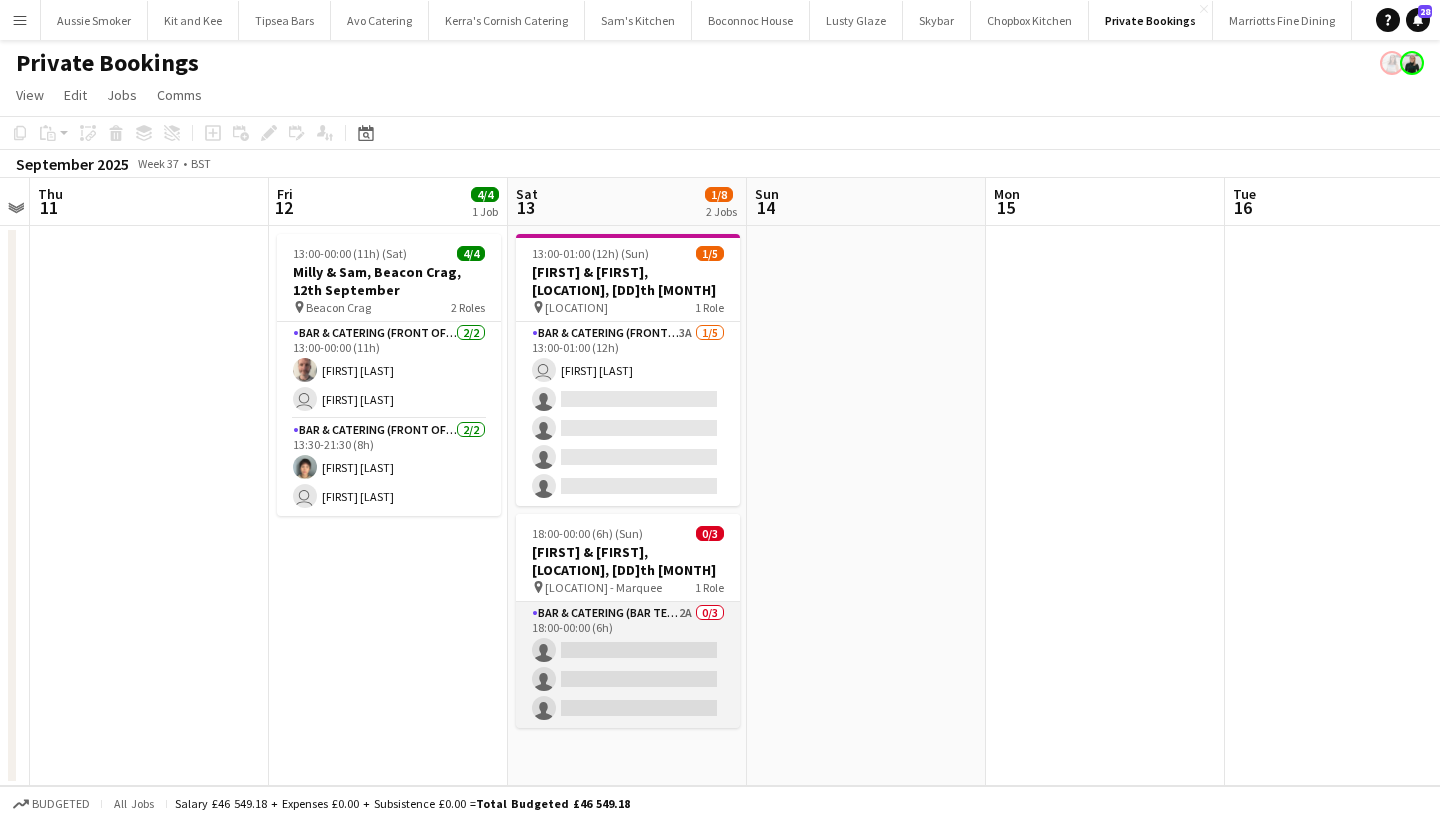 click on "Bar & Catering (Bar Tender)   2A   0/3   18:00-00:00 (6h)
single-neutral-actions
single-neutral-actions
single-neutral-actions" at bounding box center (628, 665) 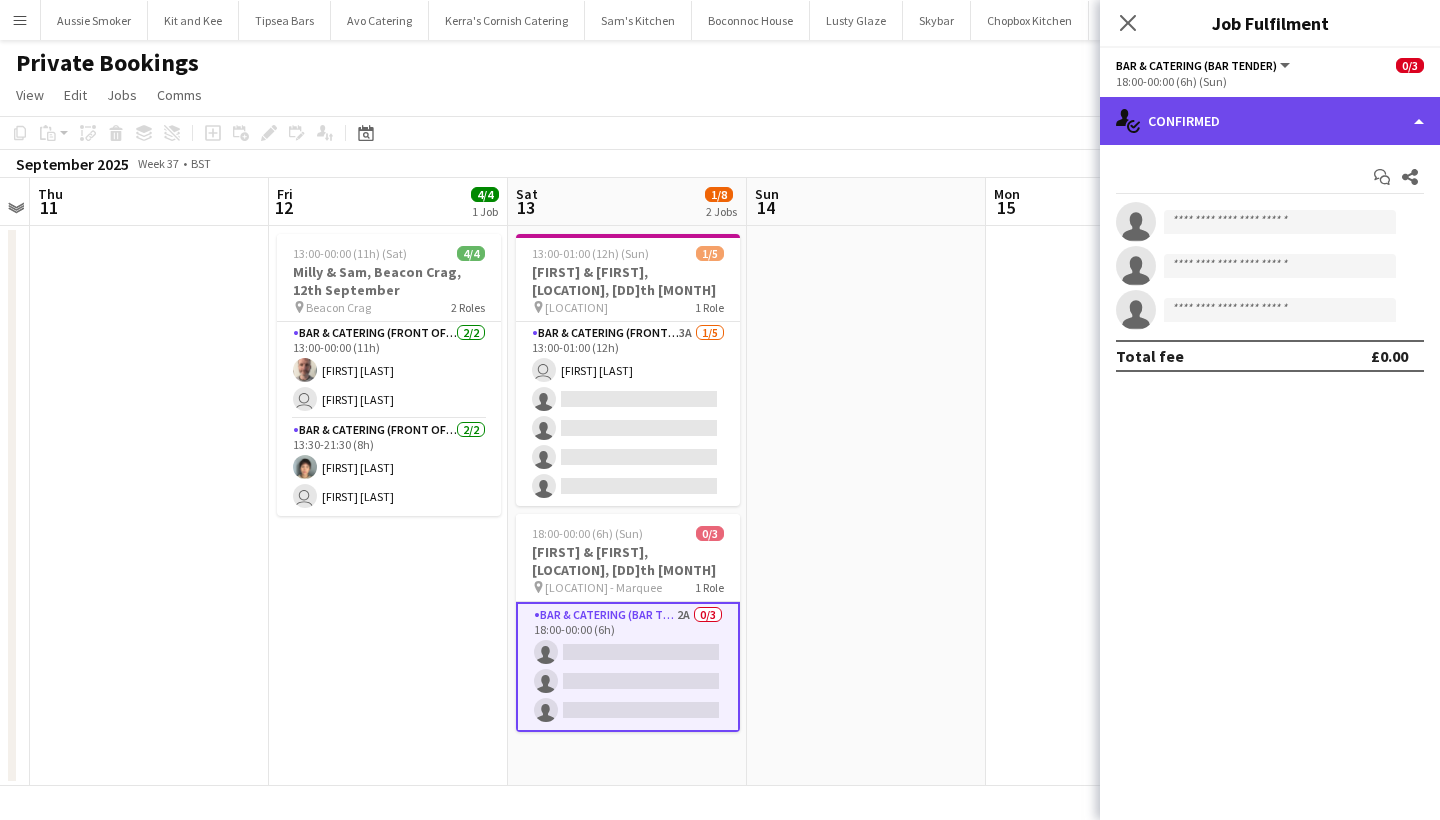 click on "single-neutral-actions-check-2
Confirmed" 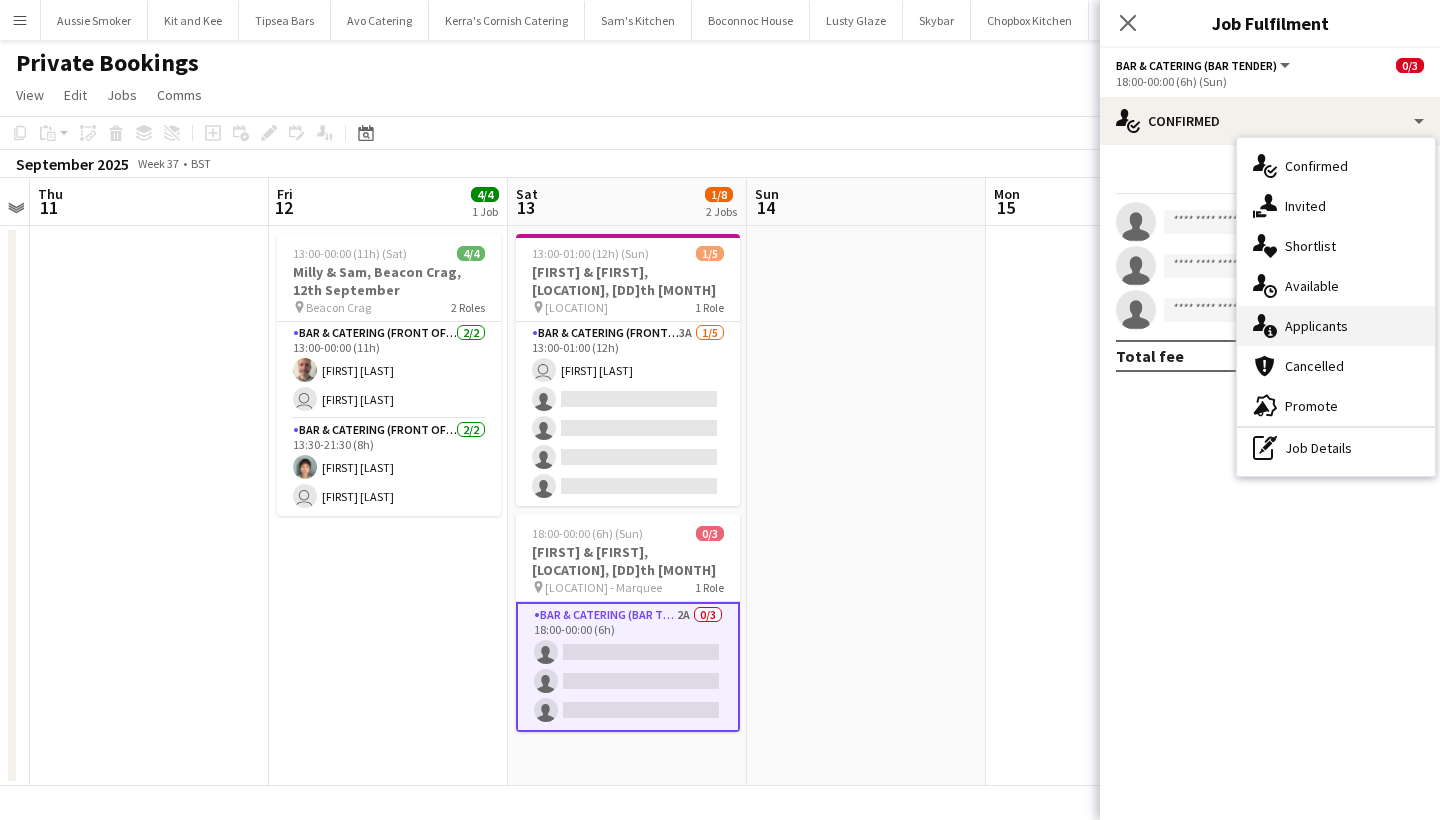 click on "single-neutral-actions-information
Applicants" at bounding box center (1336, 326) 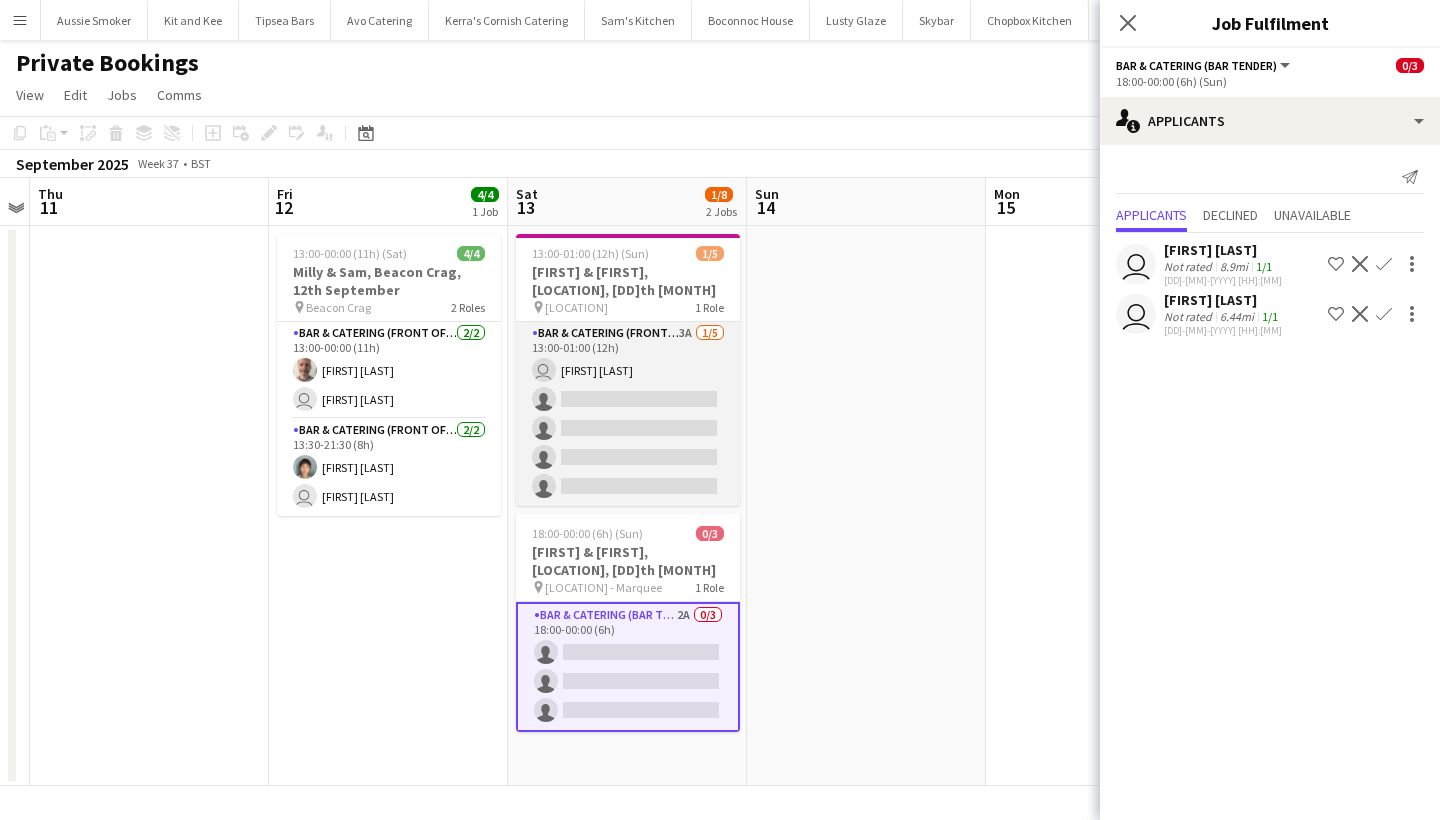 click on "Bar & Catering (Front of House)   3A   1/5   13:00-01:00 (12h)
user
sheilan naghshbandi
single-neutral-actions
single-neutral-actions
single-neutral-actions
single-neutral-actions" at bounding box center [628, 414] 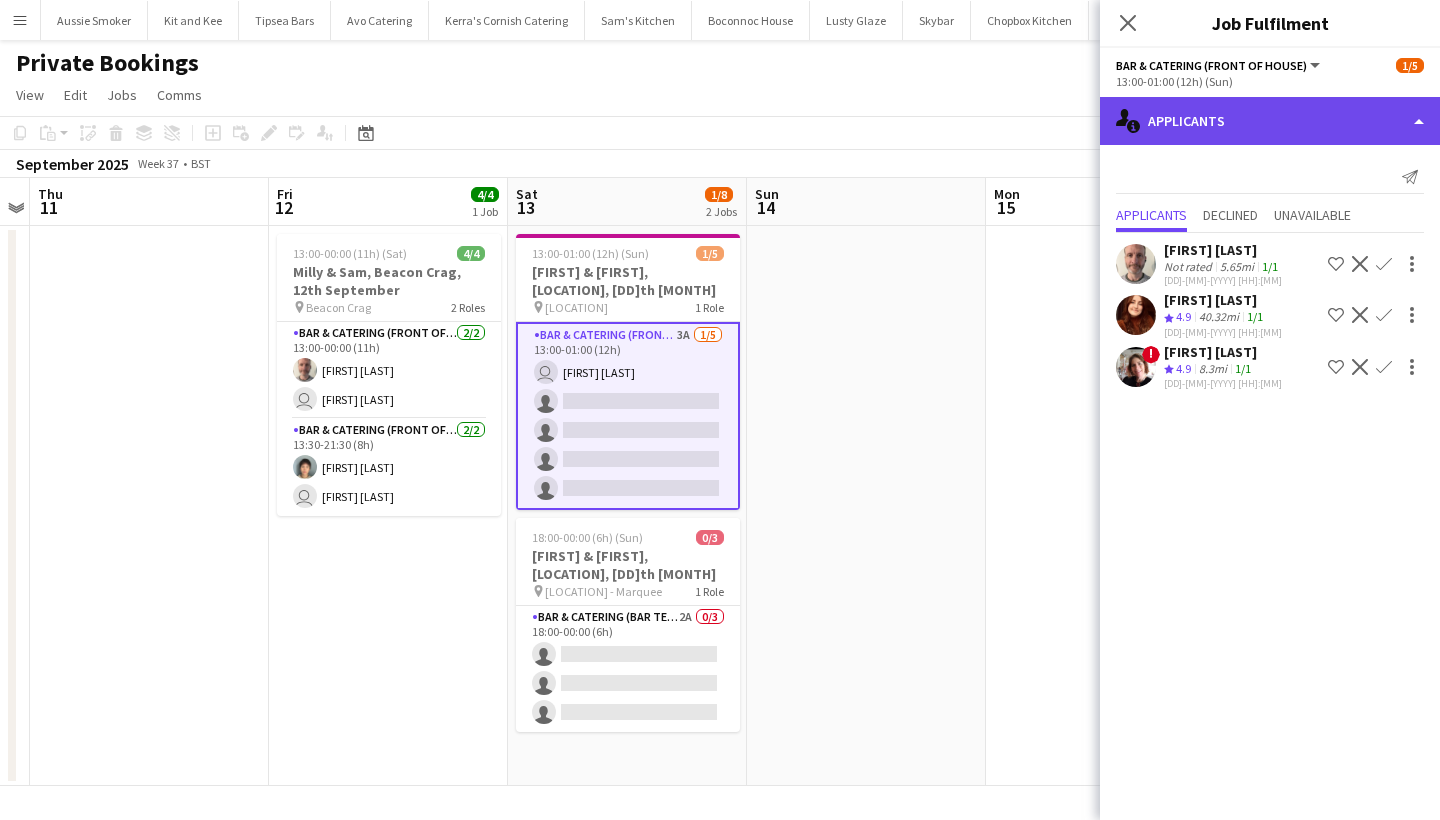 click on "single-neutral-actions-information
Applicants" 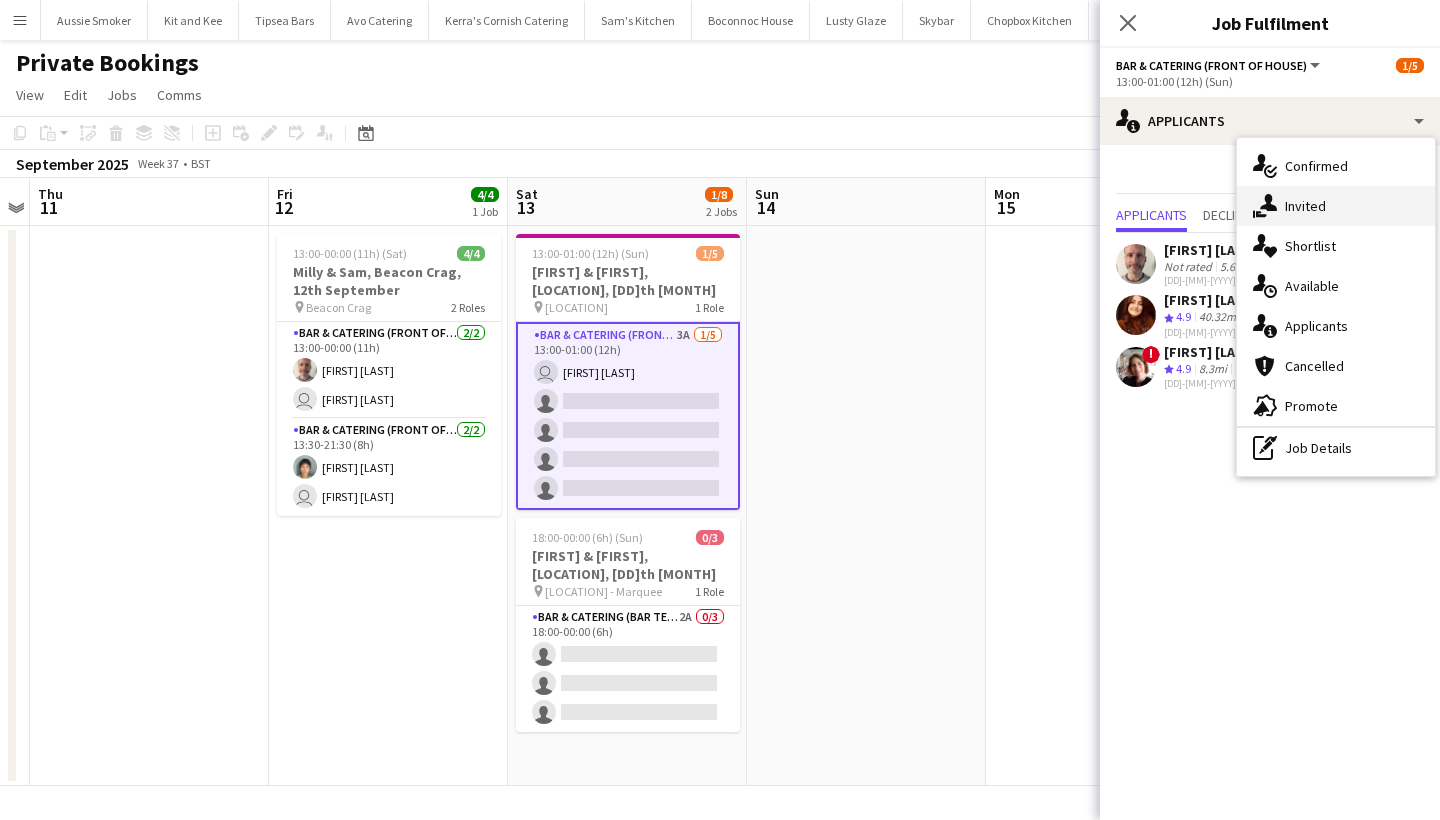 click on "single-neutral-actions-share-1
Invited" at bounding box center [1336, 206] 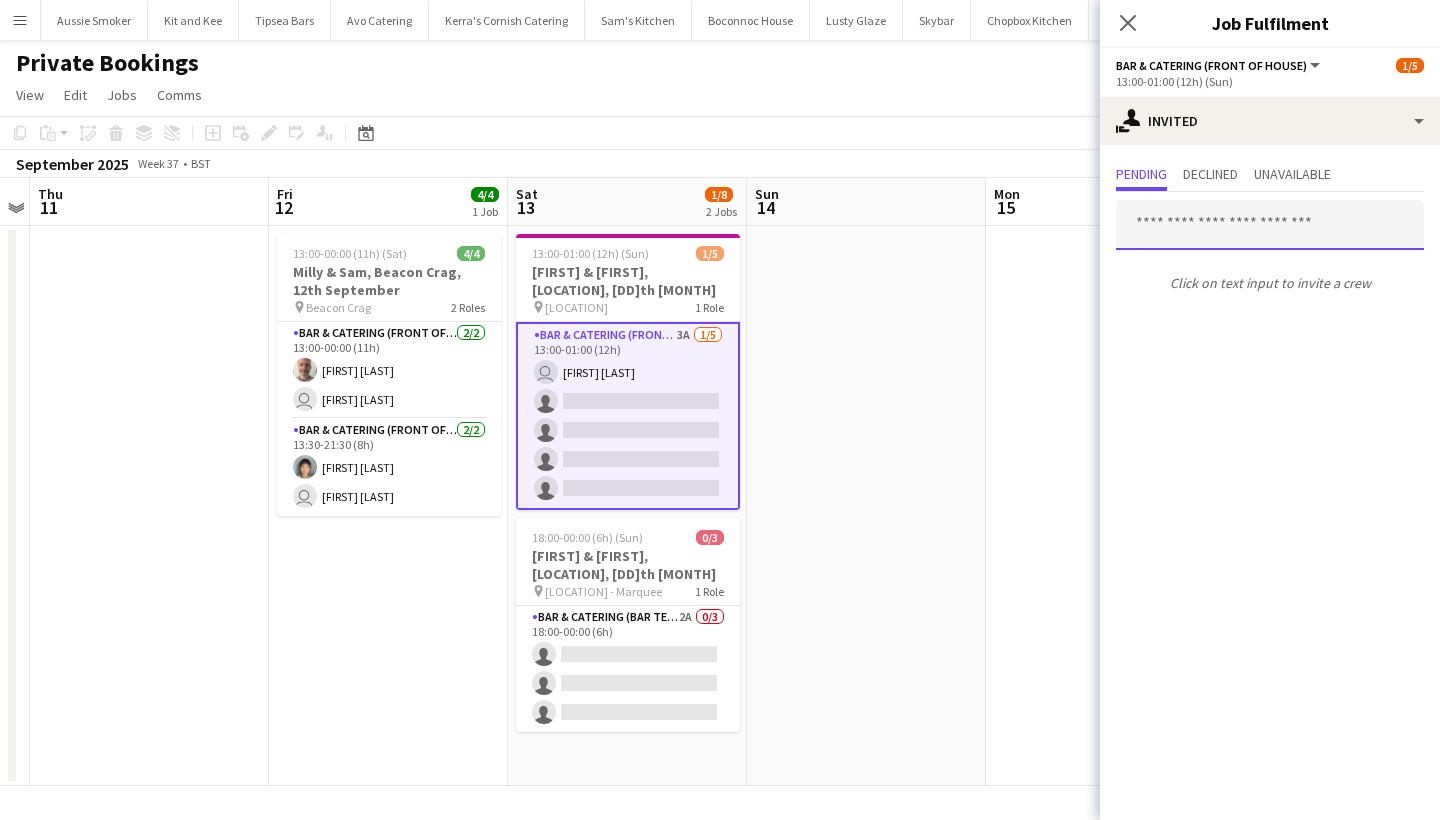 click at bounding box center [1270, 225] 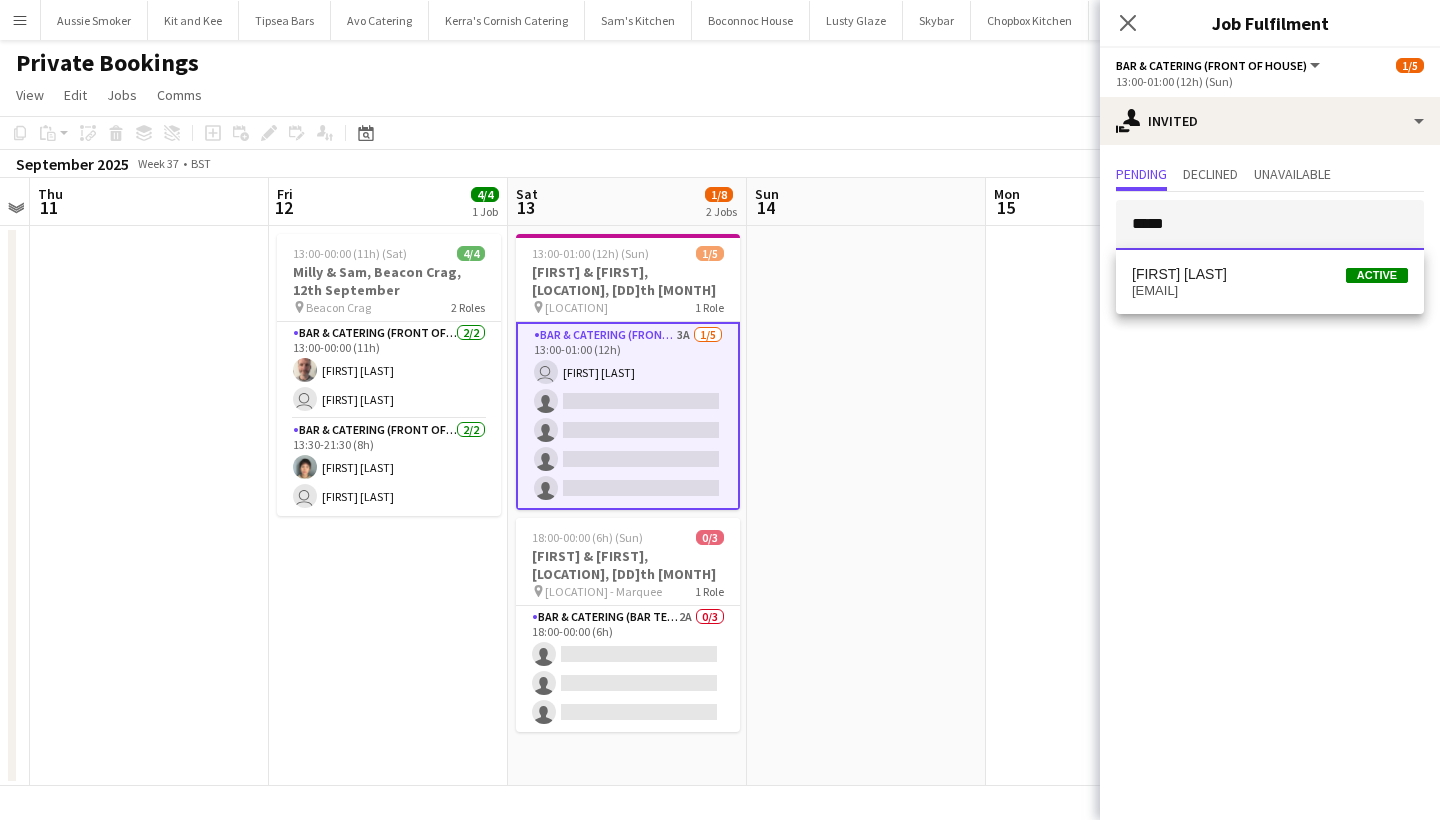 type on "*****" 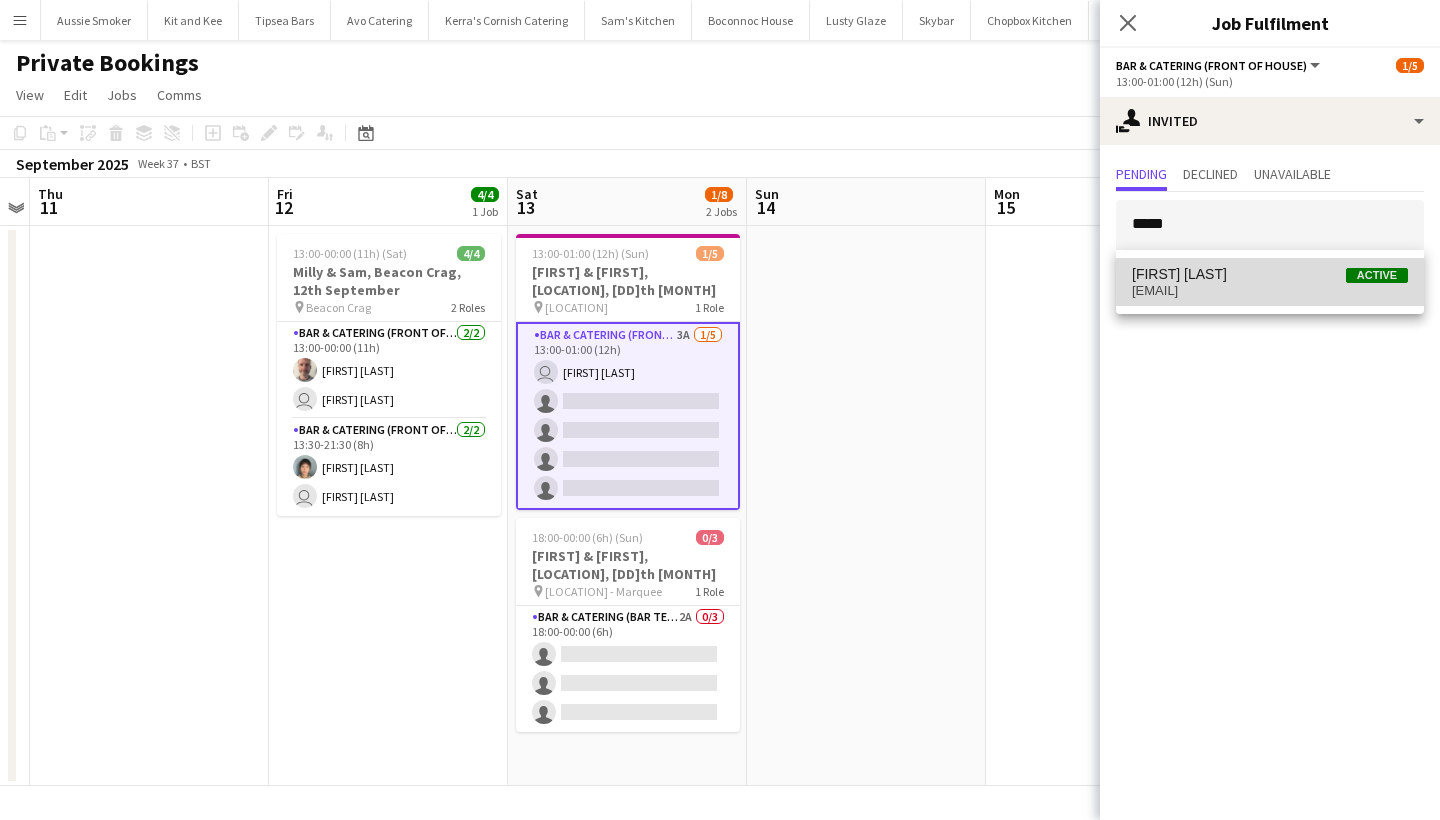 drag, startPoint x: 1224, startPoint y: 218, endPoint x: 1248, endPoint y: 283, distance: 69.289246 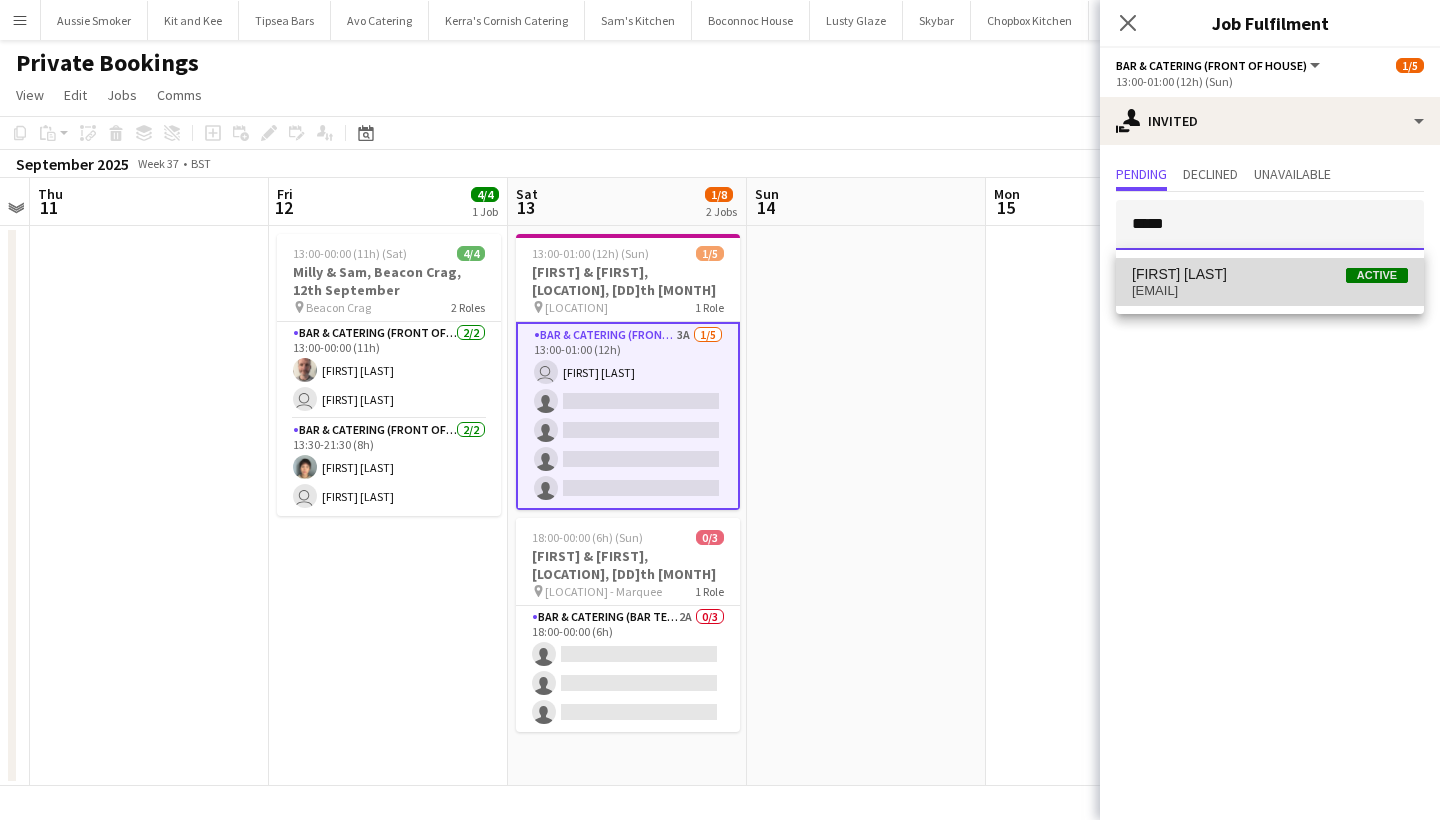 type 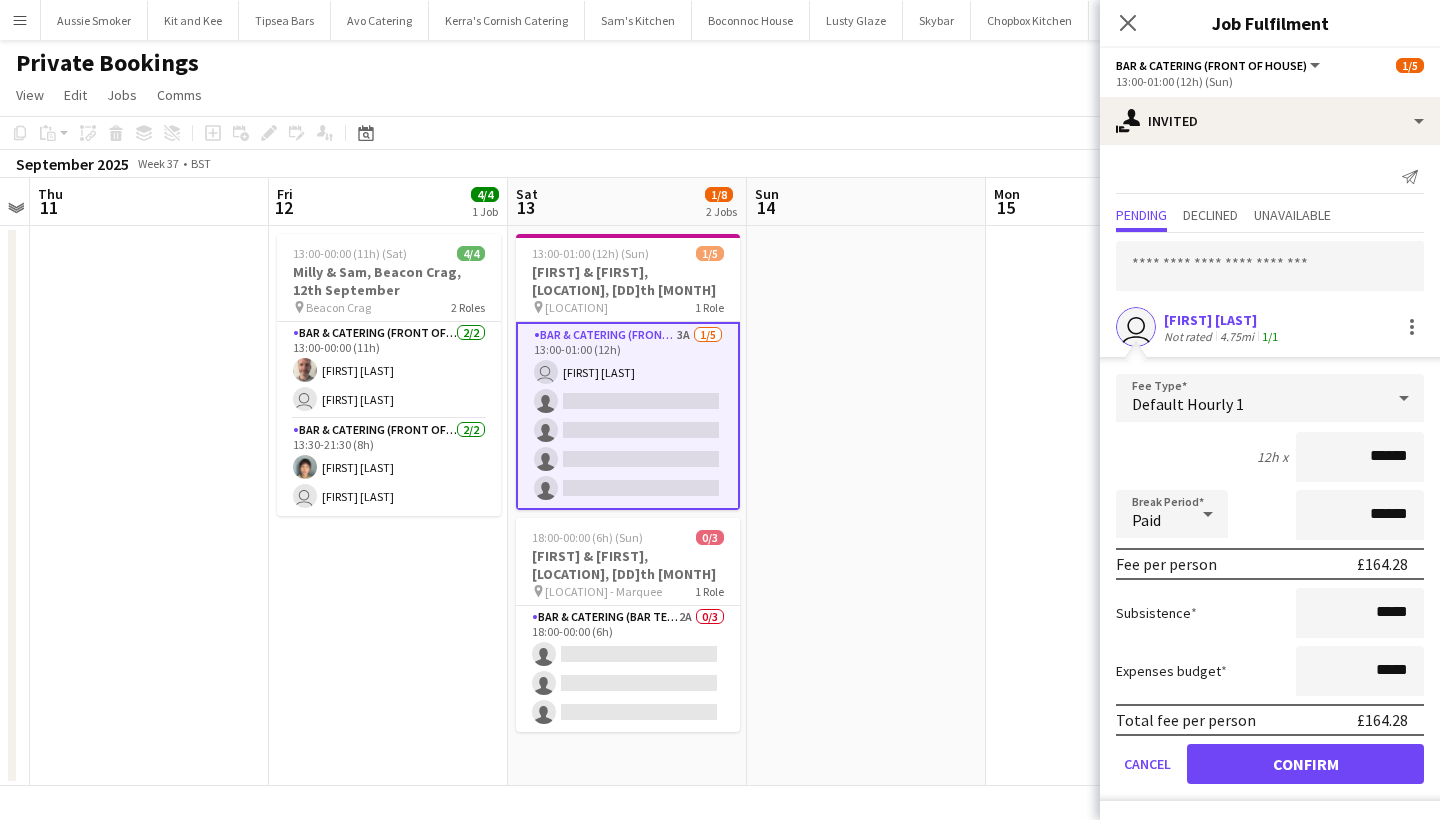 type on "******" 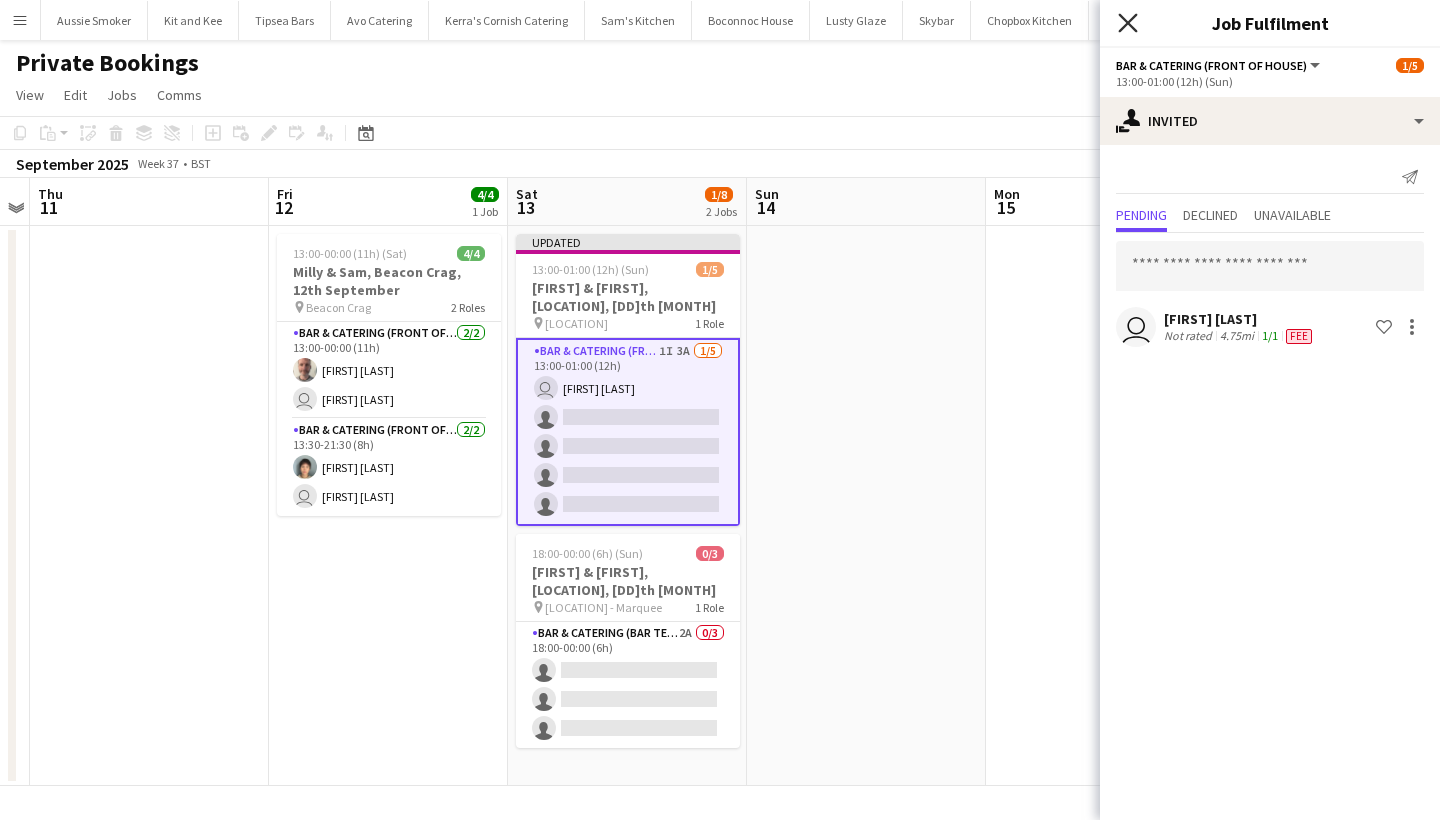 click 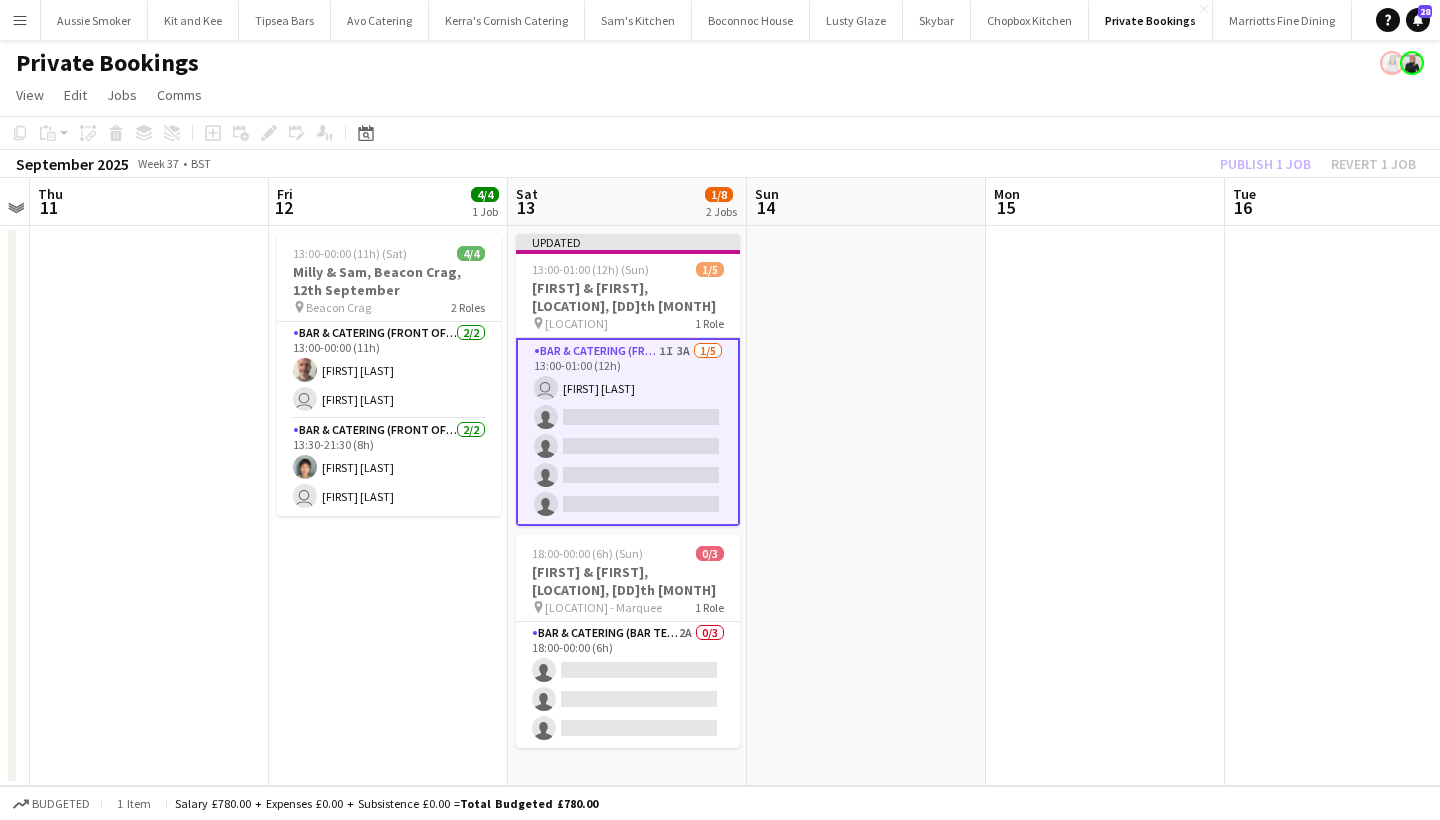 click on "Publish 1 job   Revert 1 job" 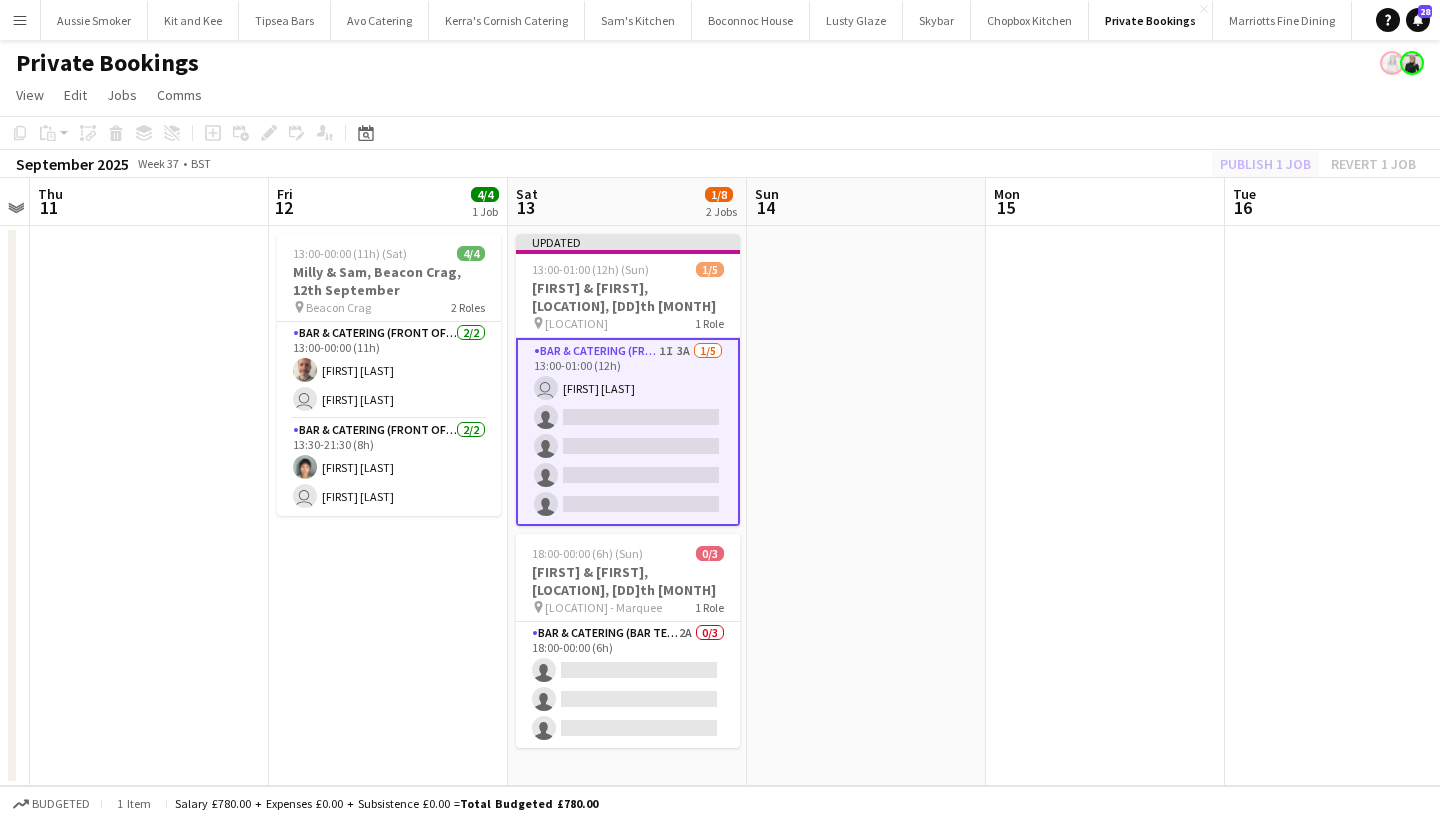 click on "Publish 1 job" 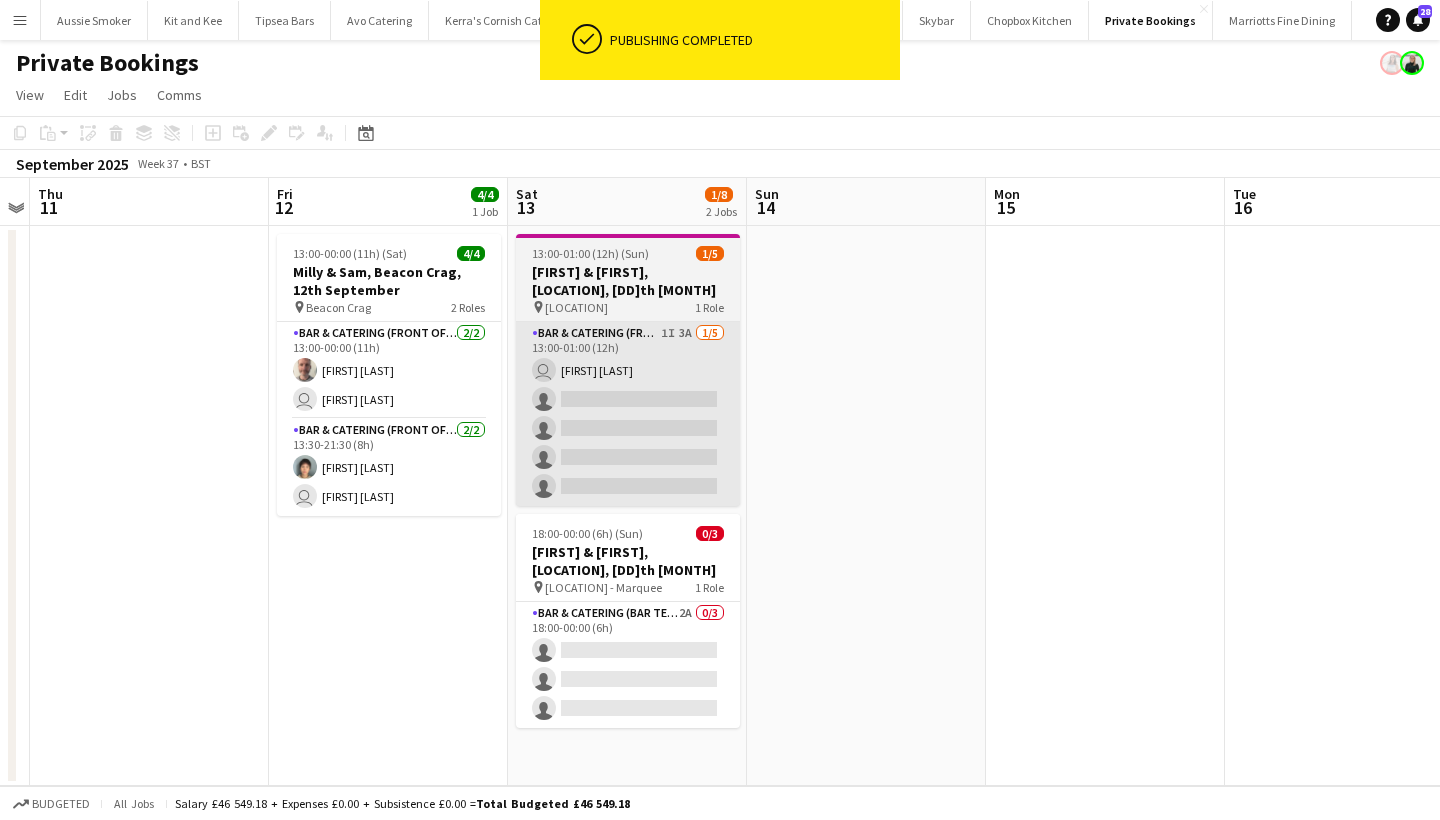 click on "Bar & Catering (Front of House)   1I   3A   1/5   13:00-01:00 (12h)
user
sheilan naghshbandi
single-neutral-actions
single-neutral-actions
single-neutral-actions
single-neutral-actions" at bounding box center [628, 414] 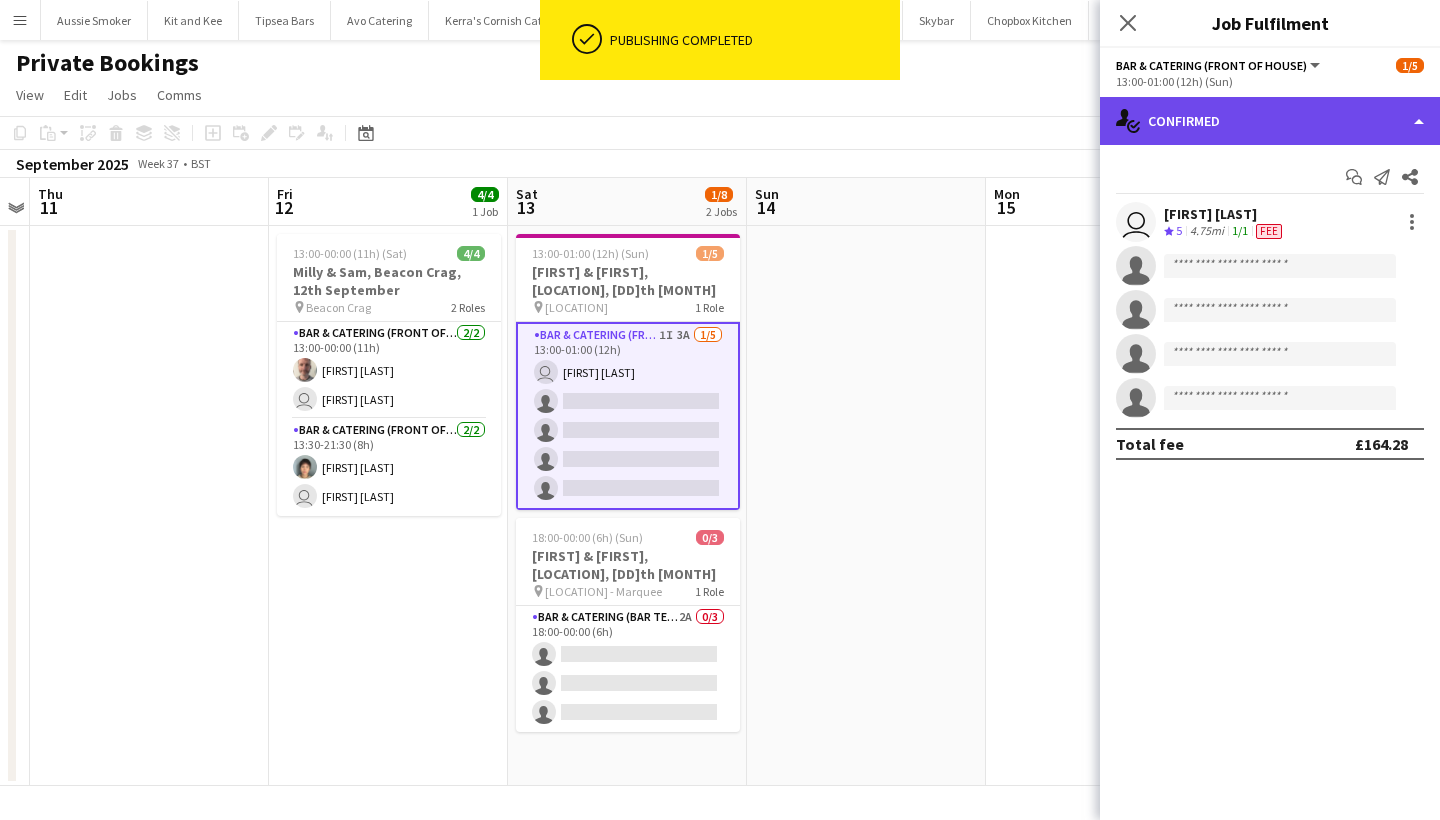 click on "single-neutral-actions-check-2
Confirmed" 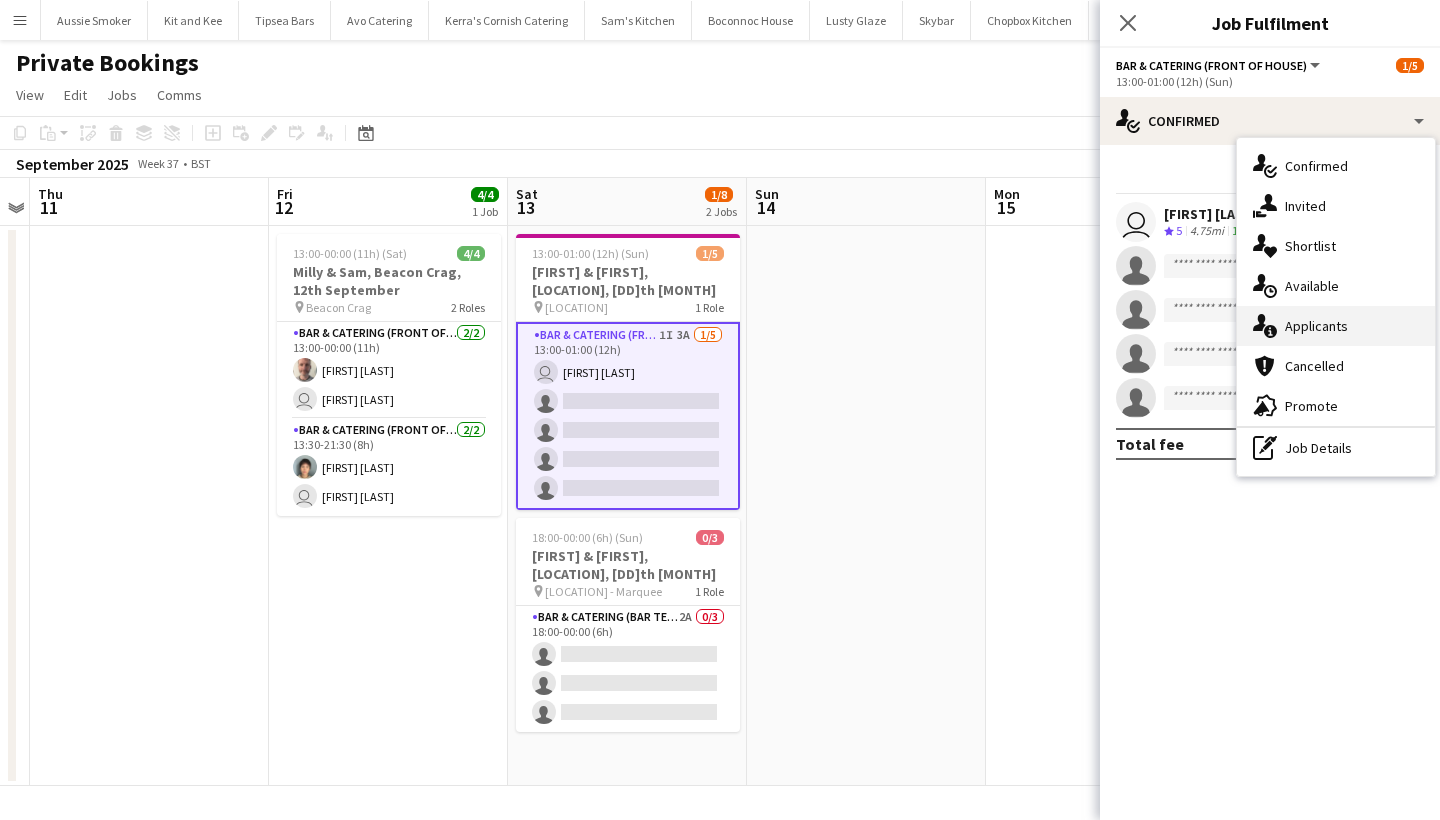 click on "single-neutral-actions-information
Applicants" at bounding box center (1336, 326) 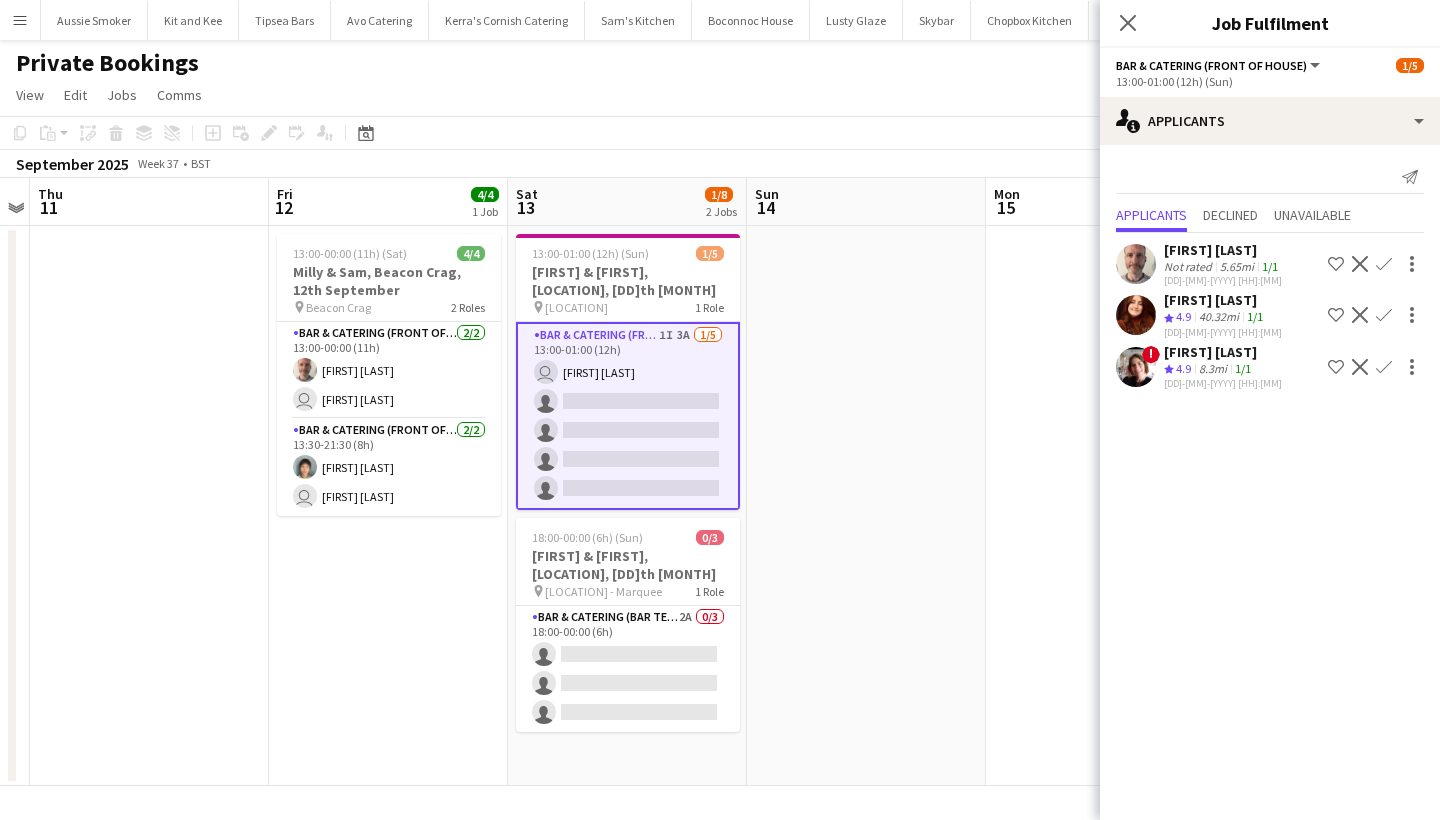 click on "Confirm" 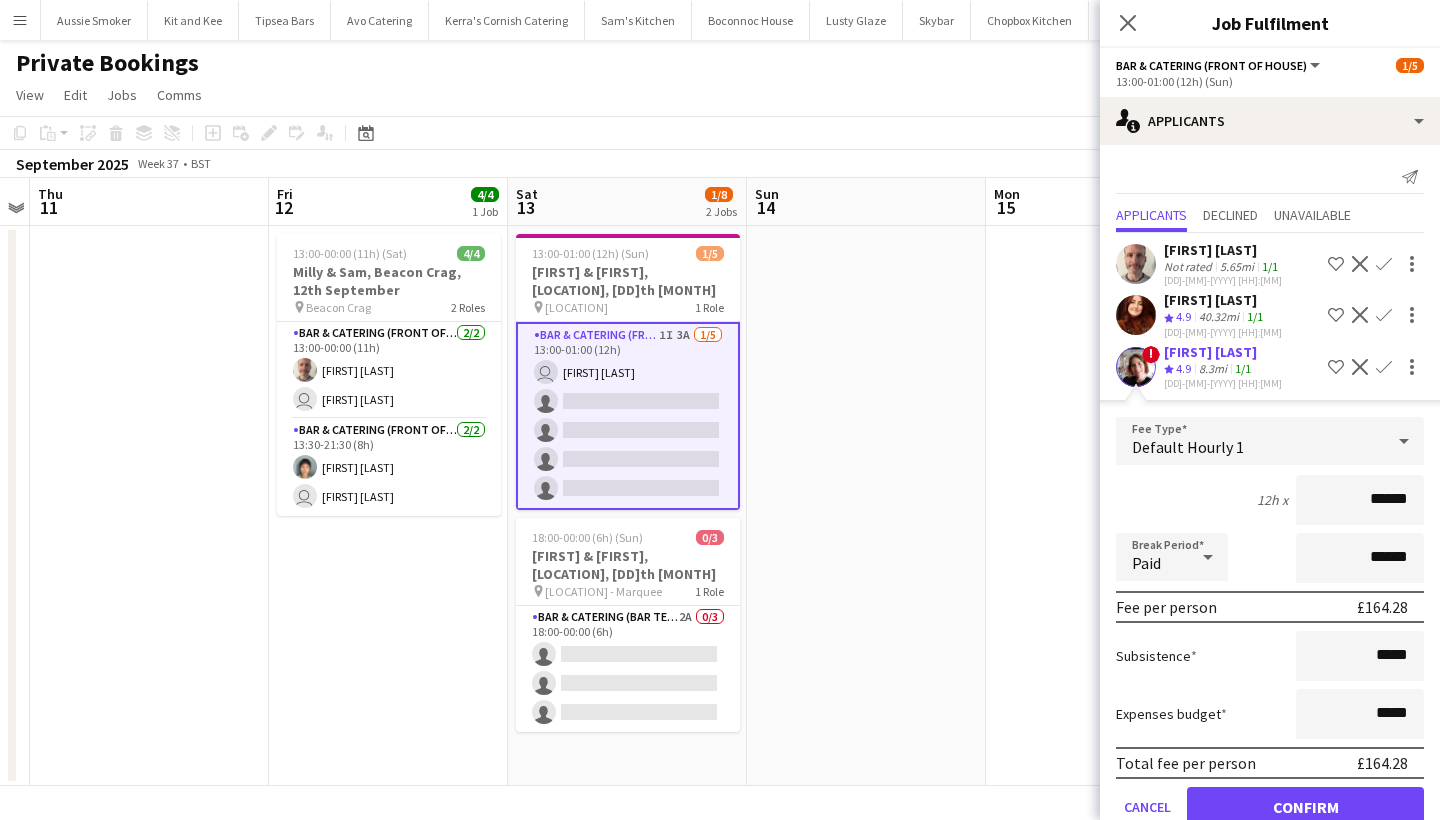type on "******" 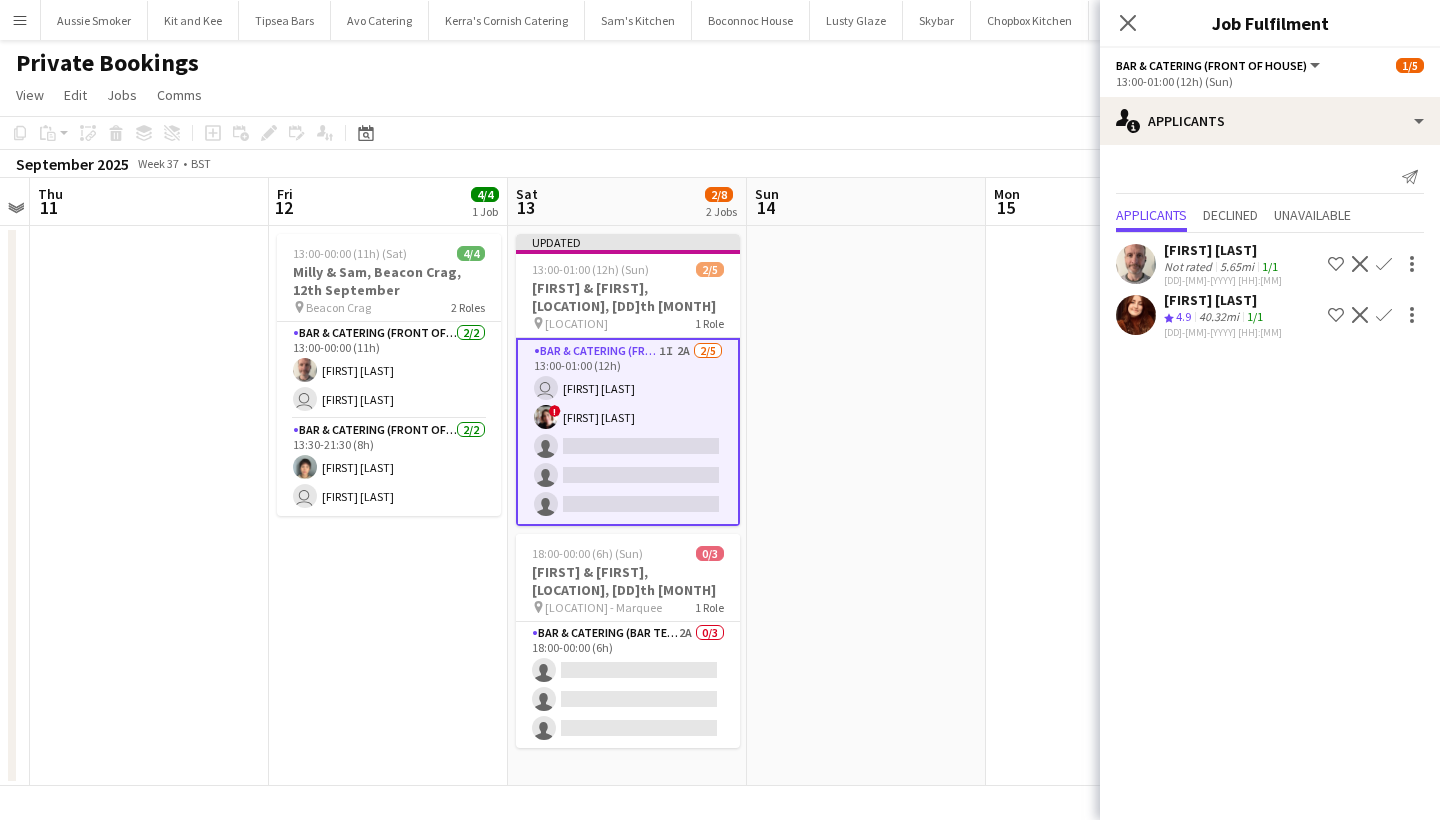 click on "Confirm" at bounding box center [1384, 315] 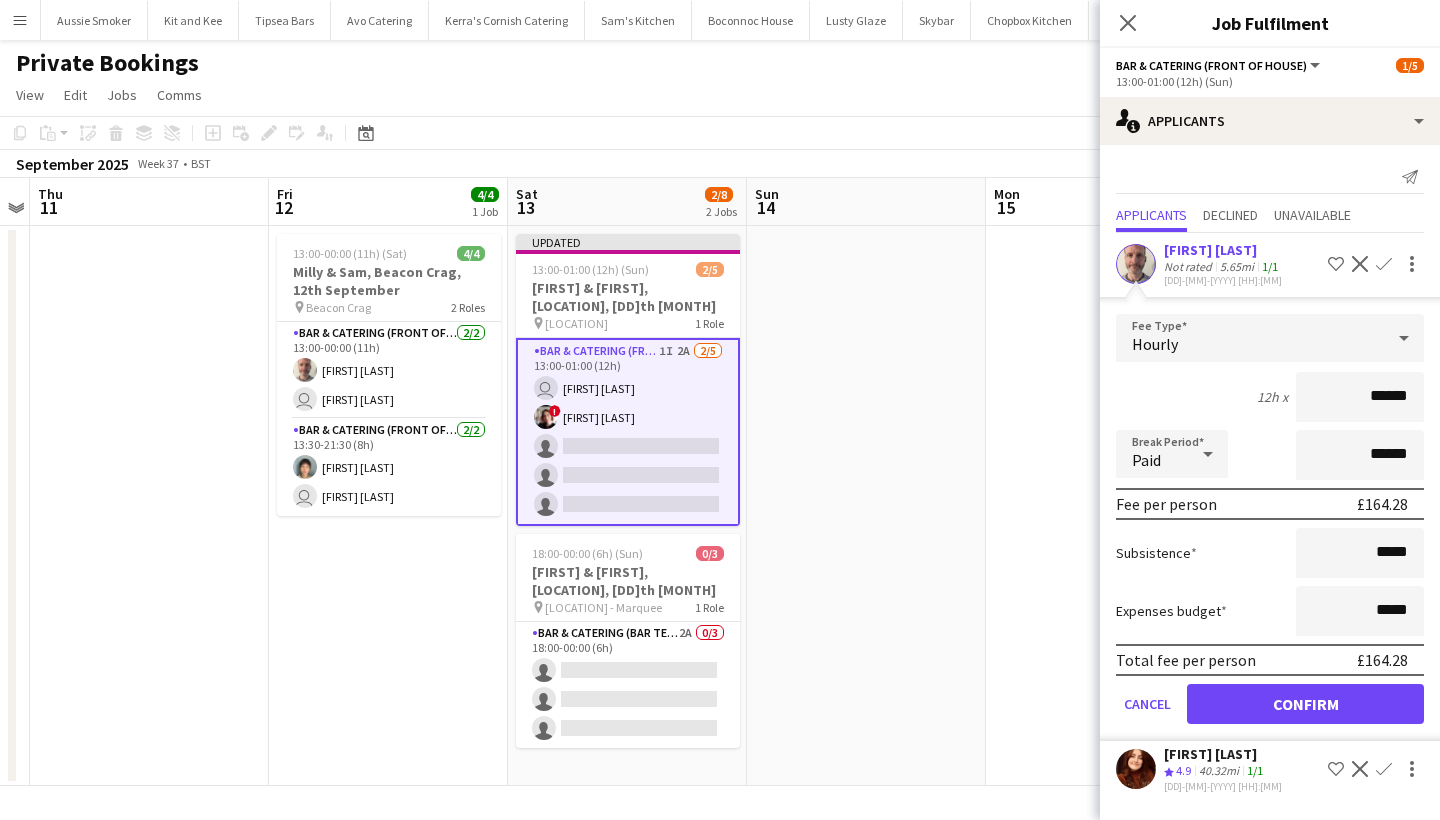 type on "******" 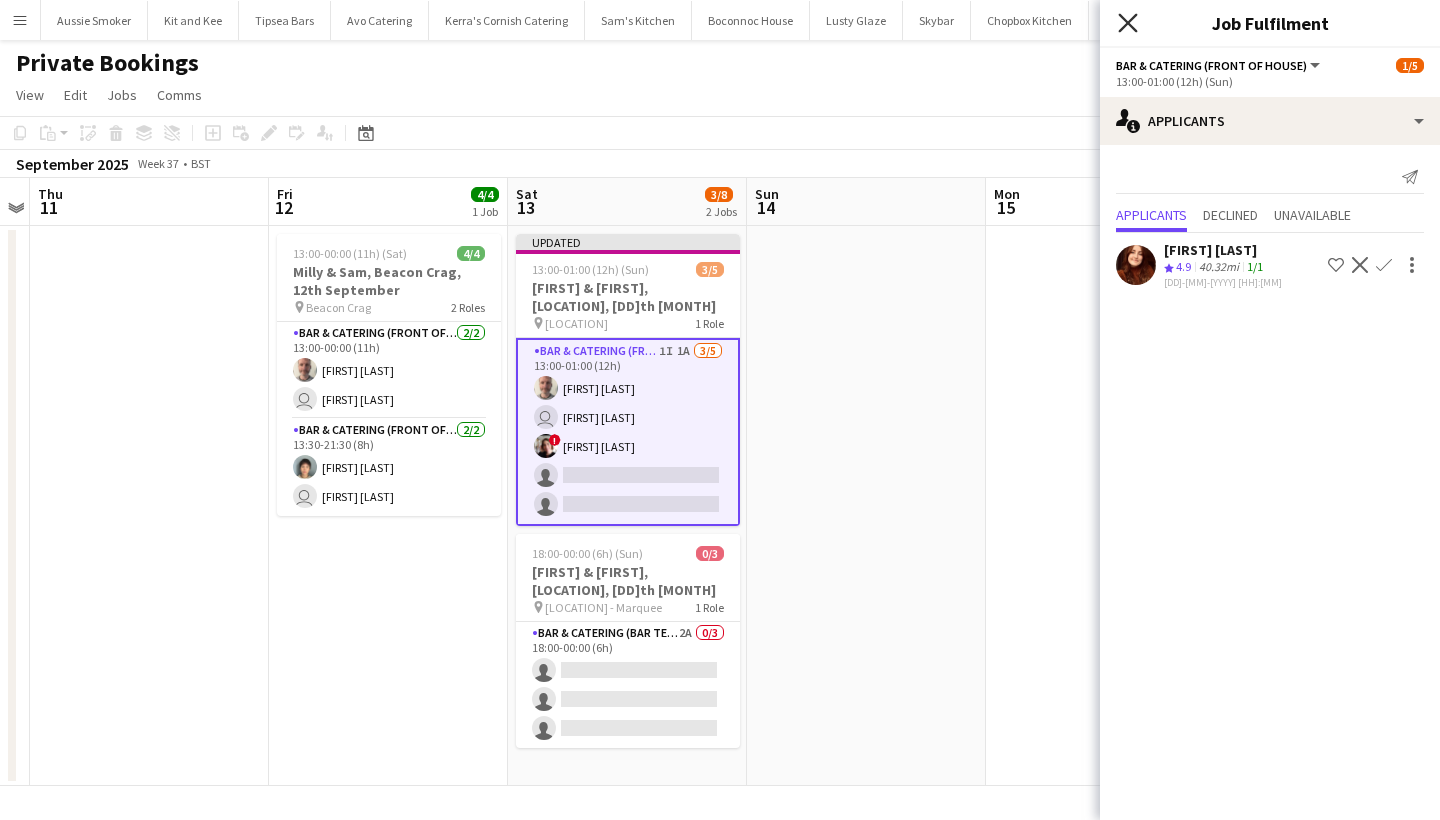 click 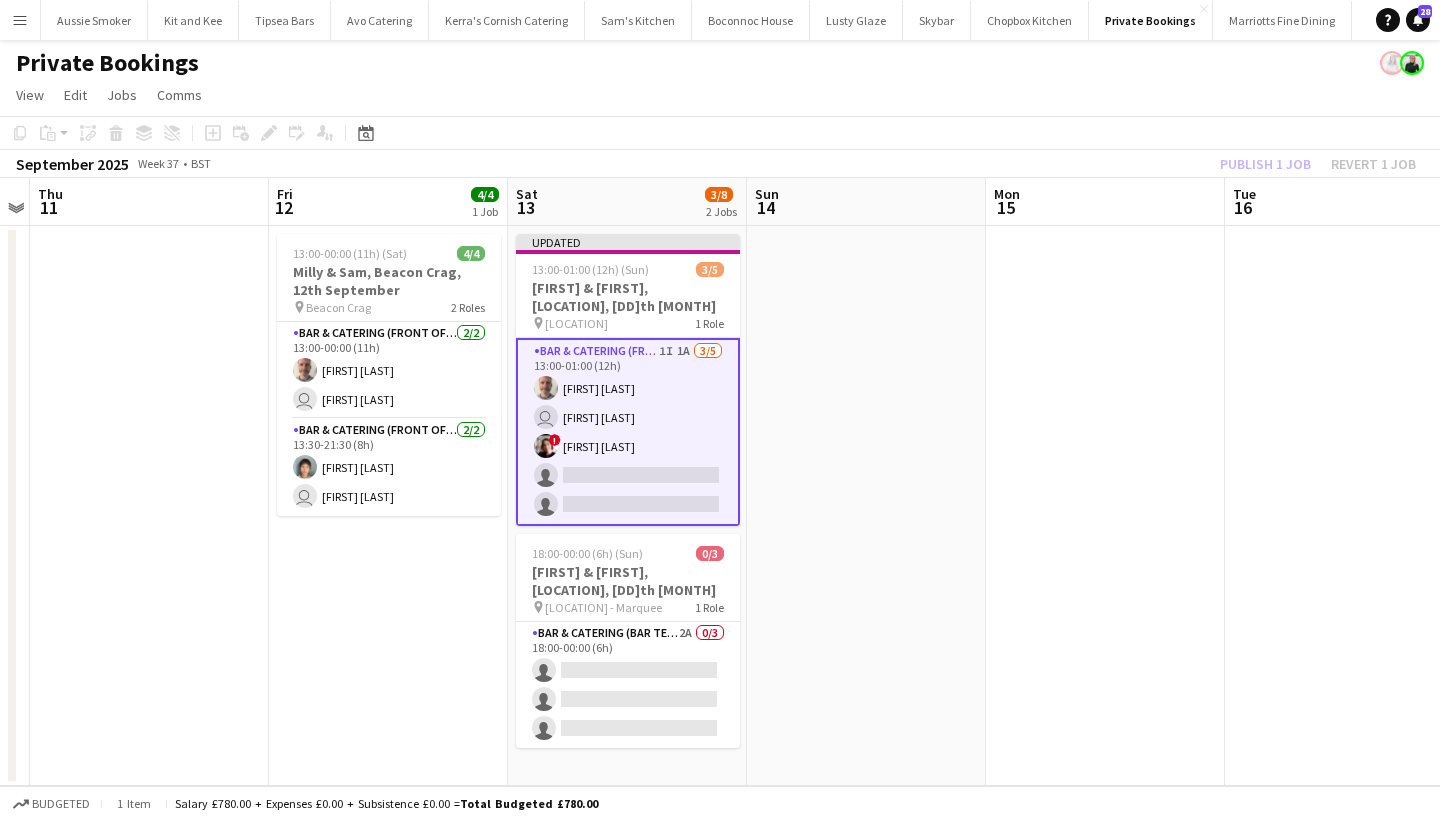 click on "Publish 1 job   Revert 1 job" 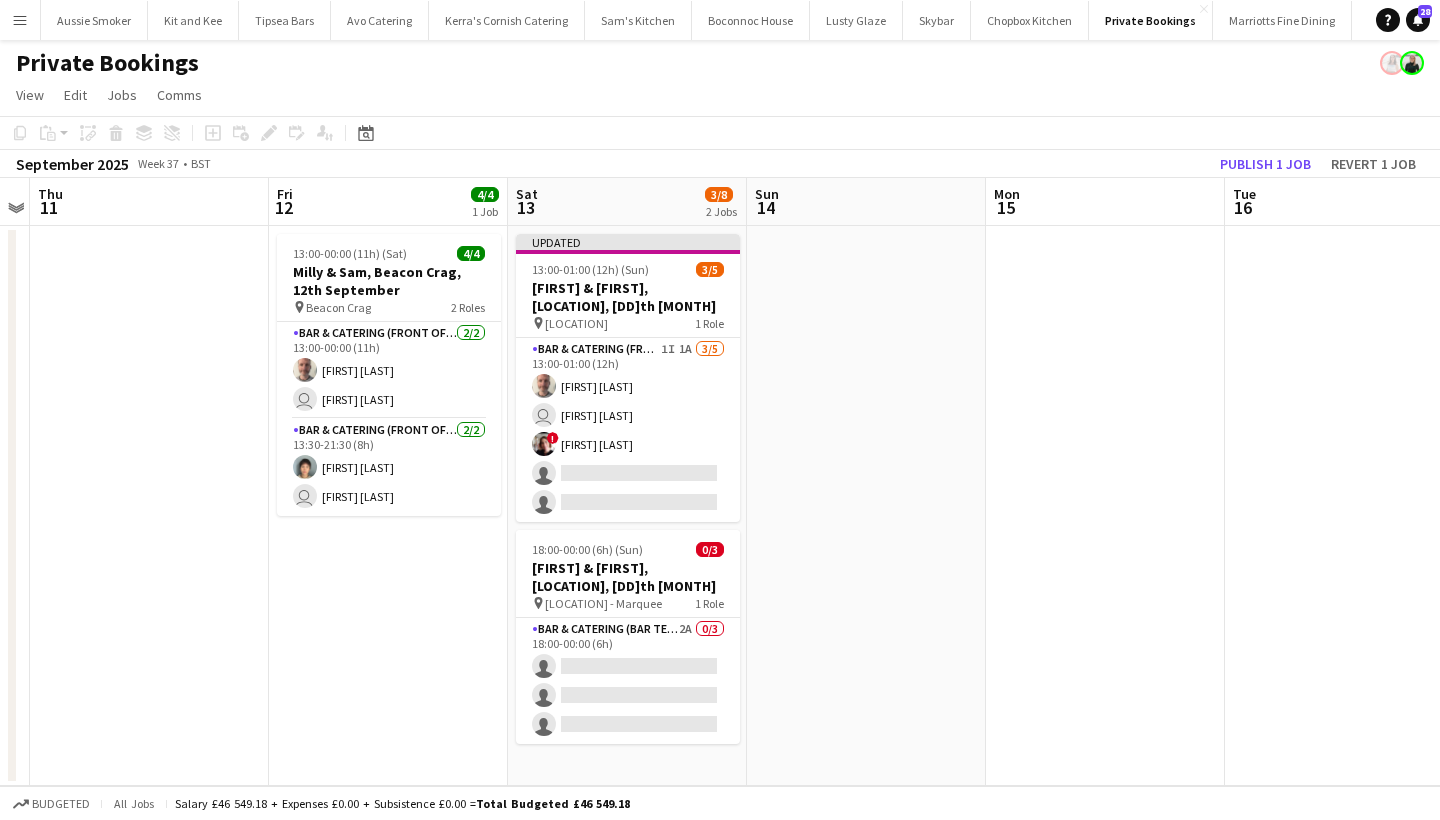 click on "Publish 1 job" 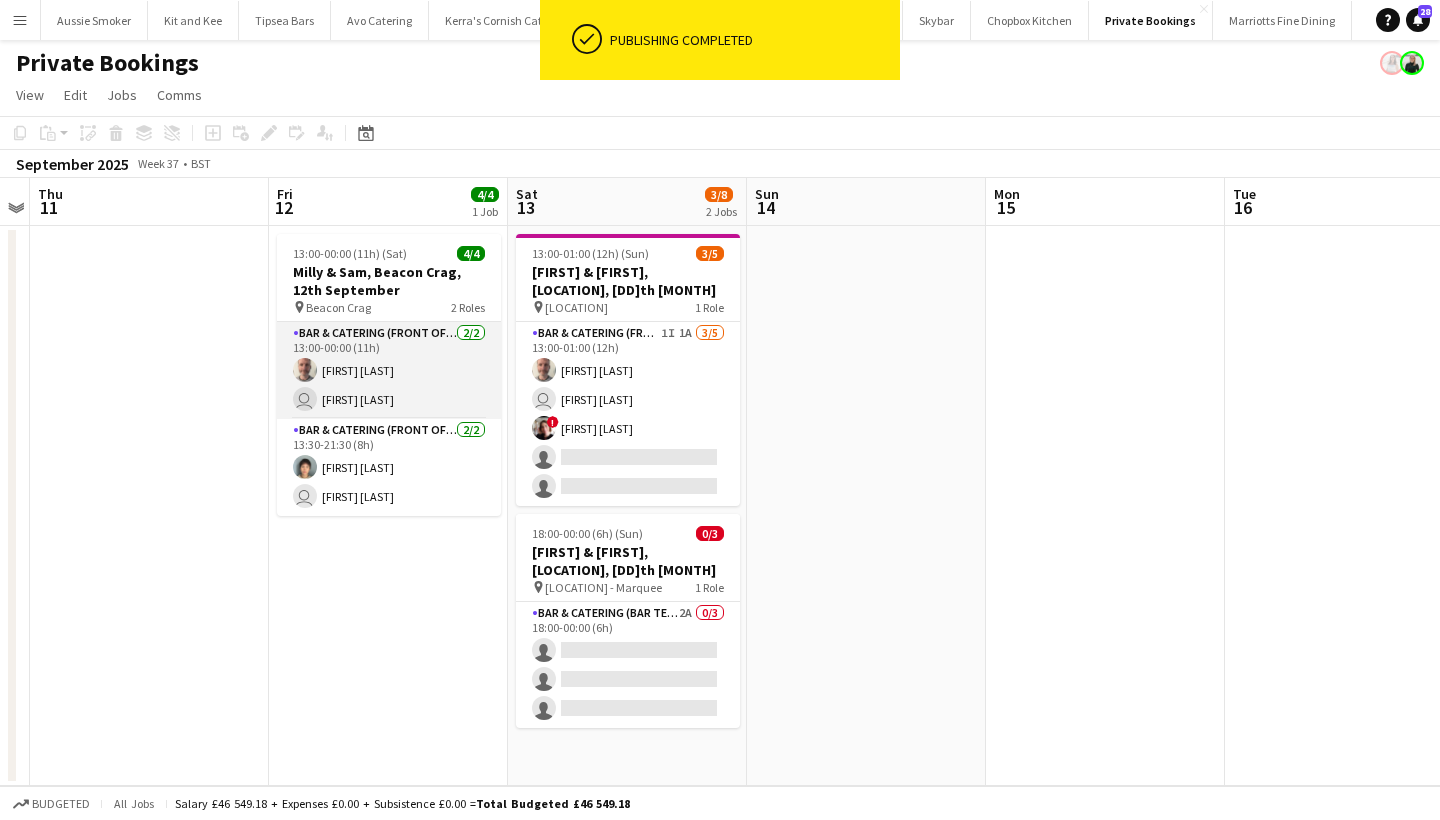 click on "Bar & Catering (Front of House)   2/2   13:00-00:00 (11h)
Richard James
user
Lauren Pitt" at bounding box center (389, 370) 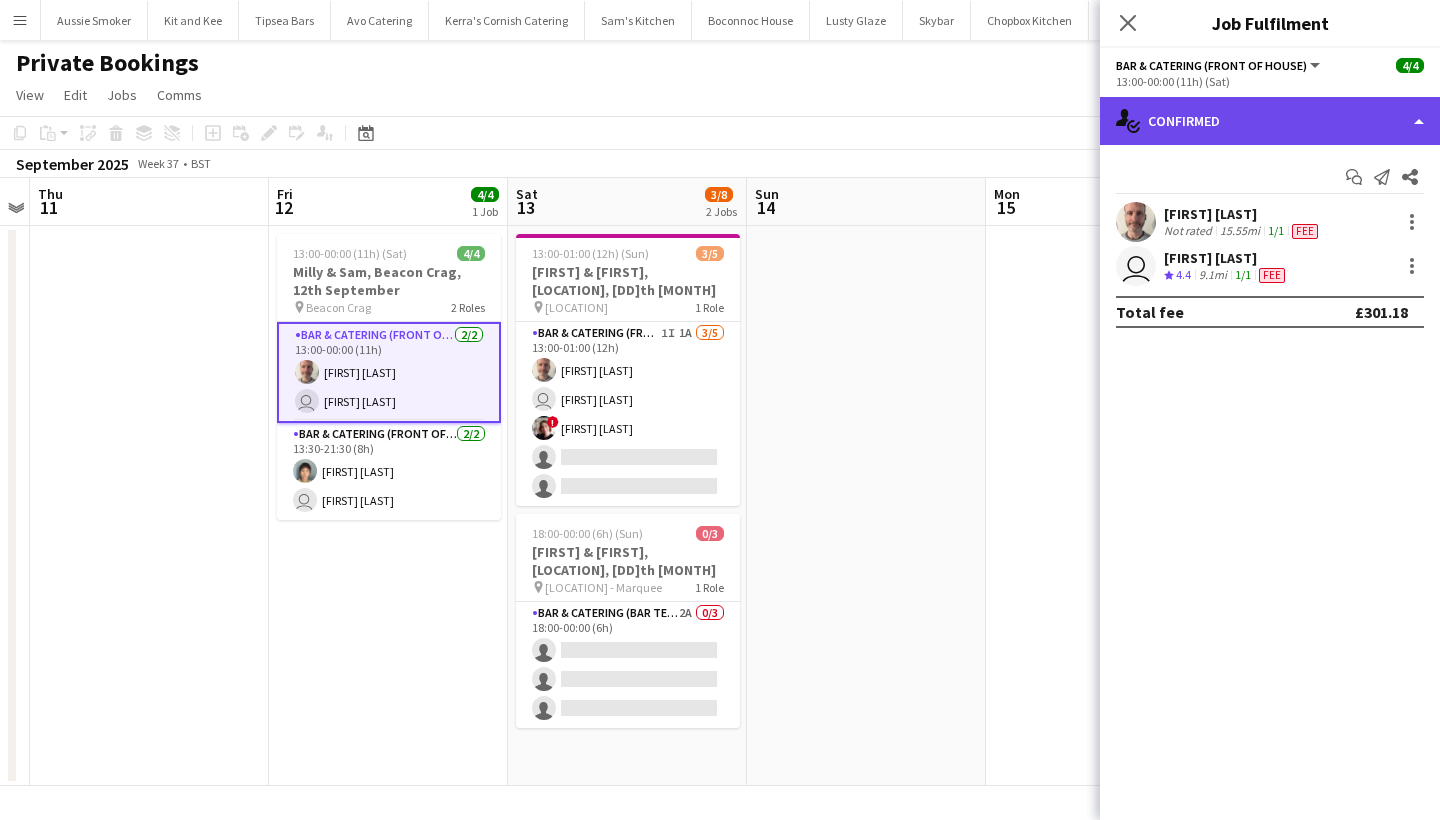 click on "single-neutral-actions-check-2
Confirmed" 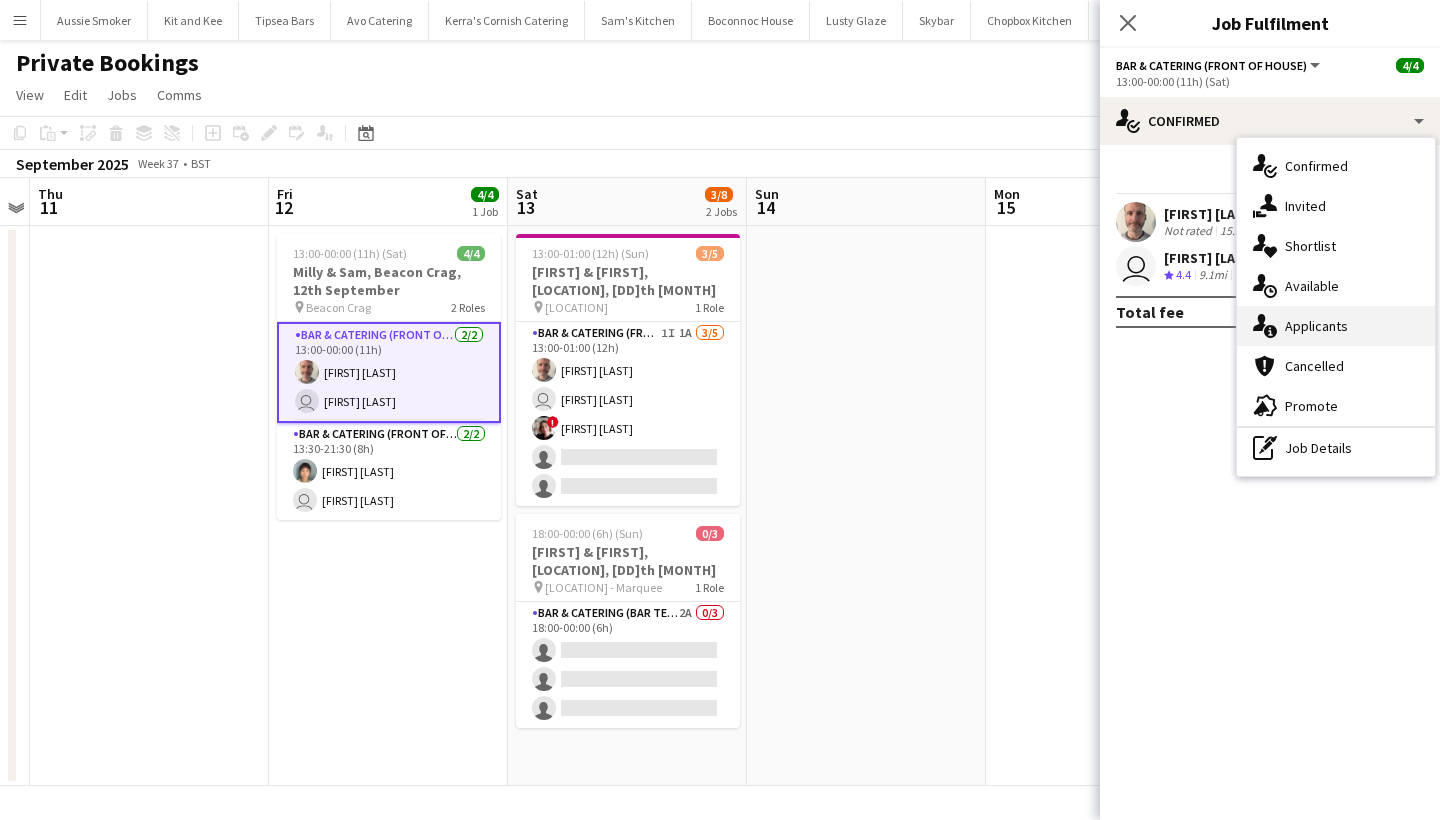 click on "single-neutral-actions-information
Applicants" at bounding box center (1336, 326) 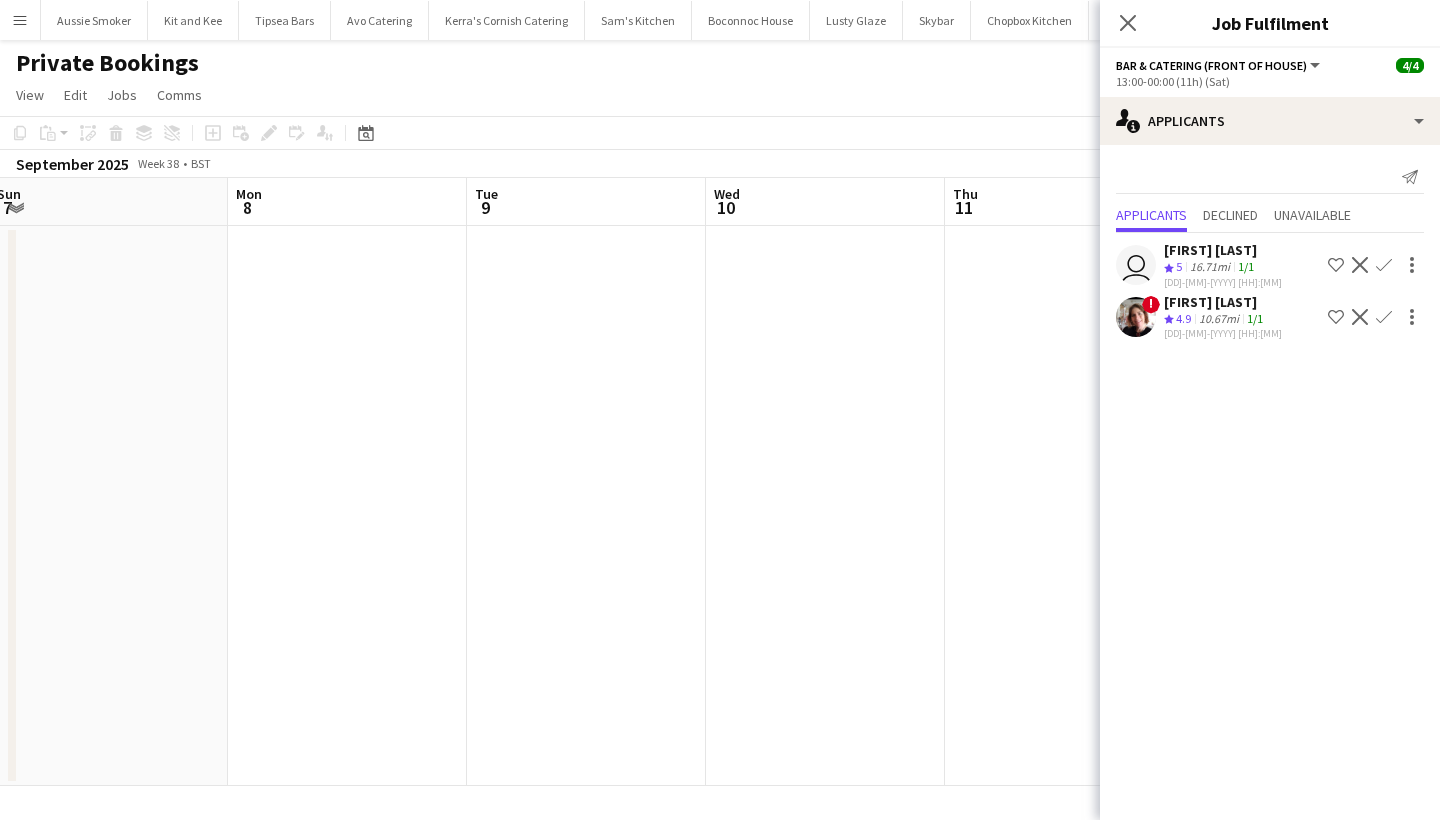 scroll, scrollTop: 0, scrollLeft: 423, axis: horizontal 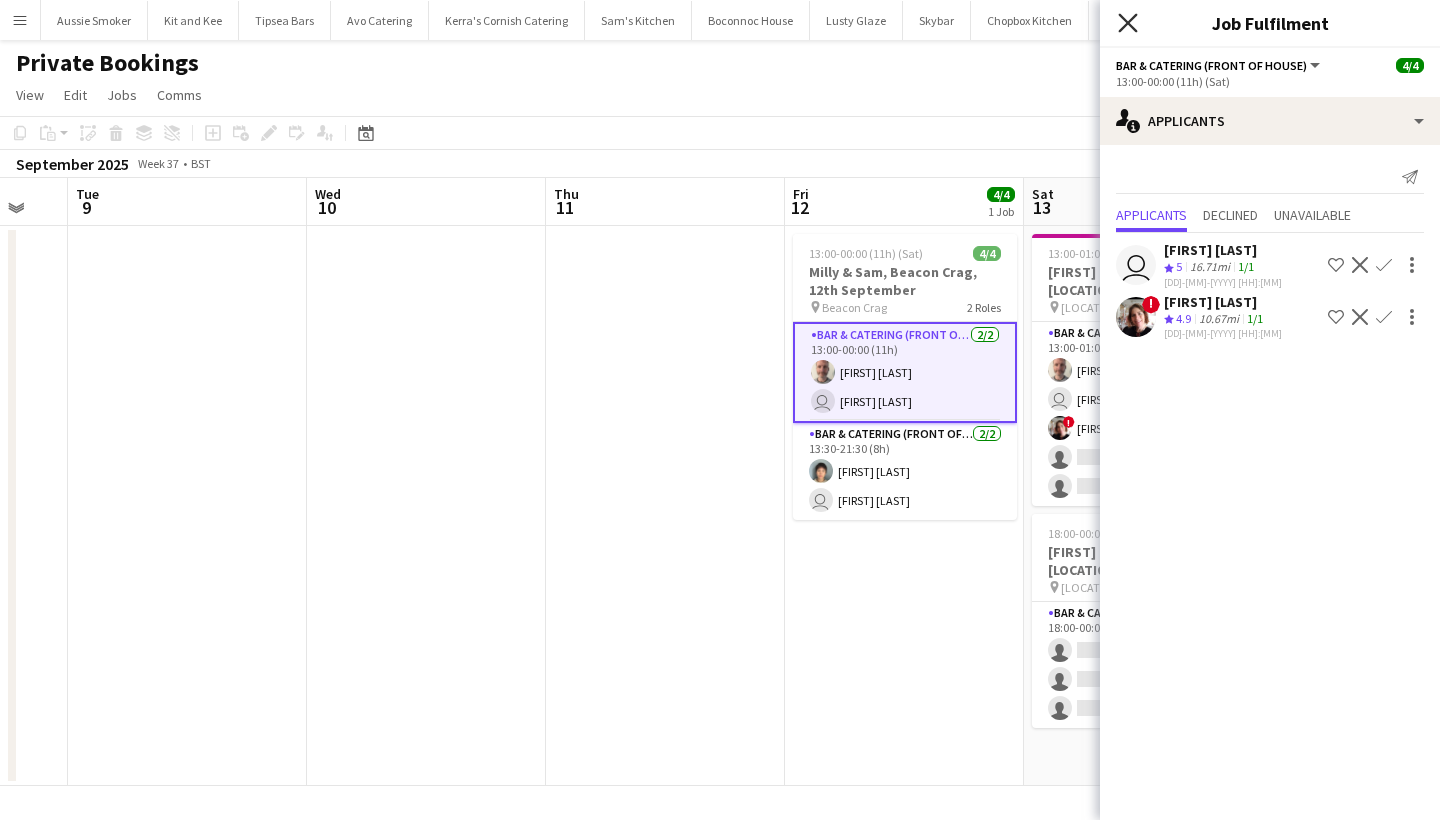 click on "Close pop-in" 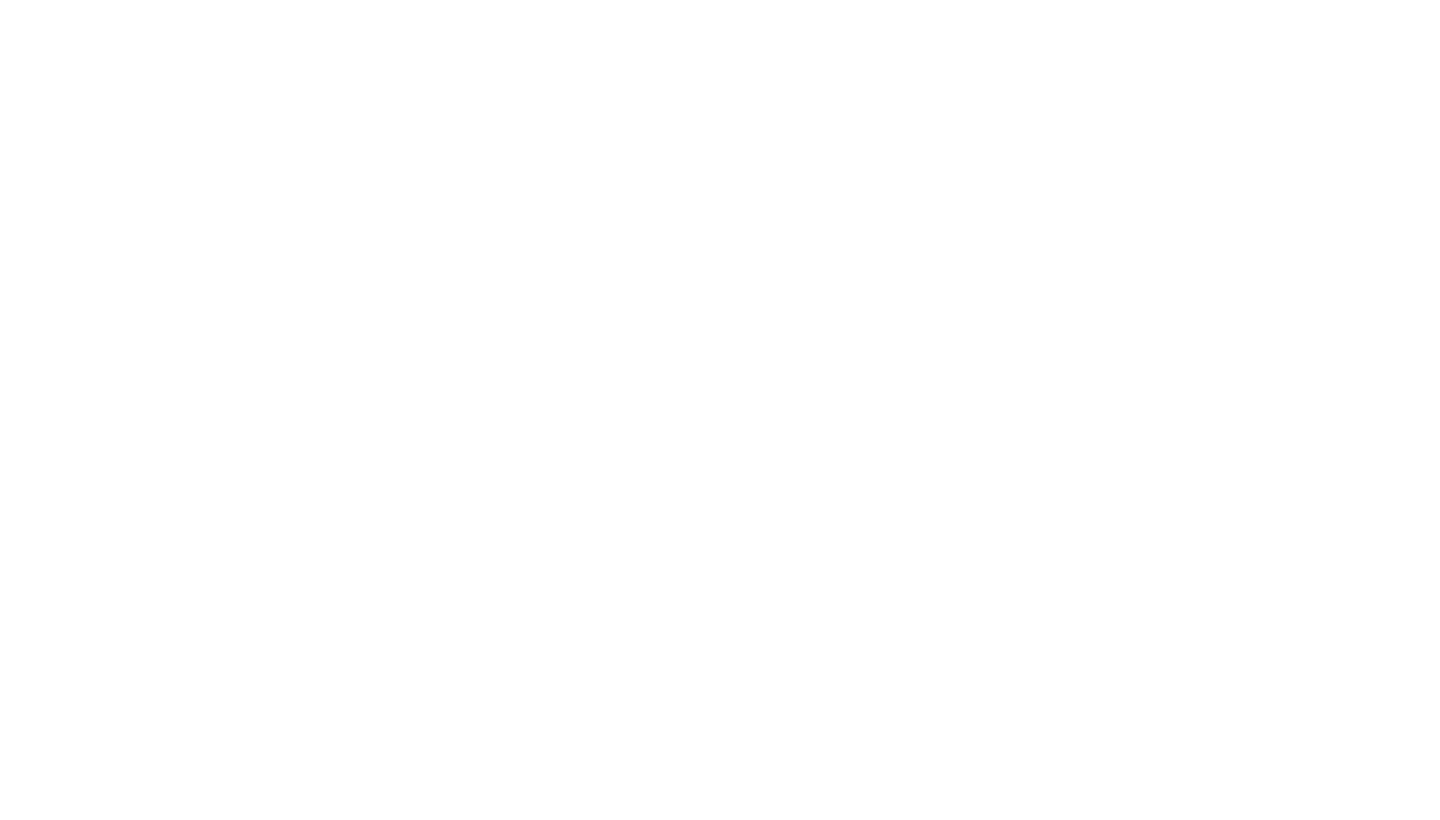 scroll, scrollTop: 0, scrollLeft: 0, axis: both 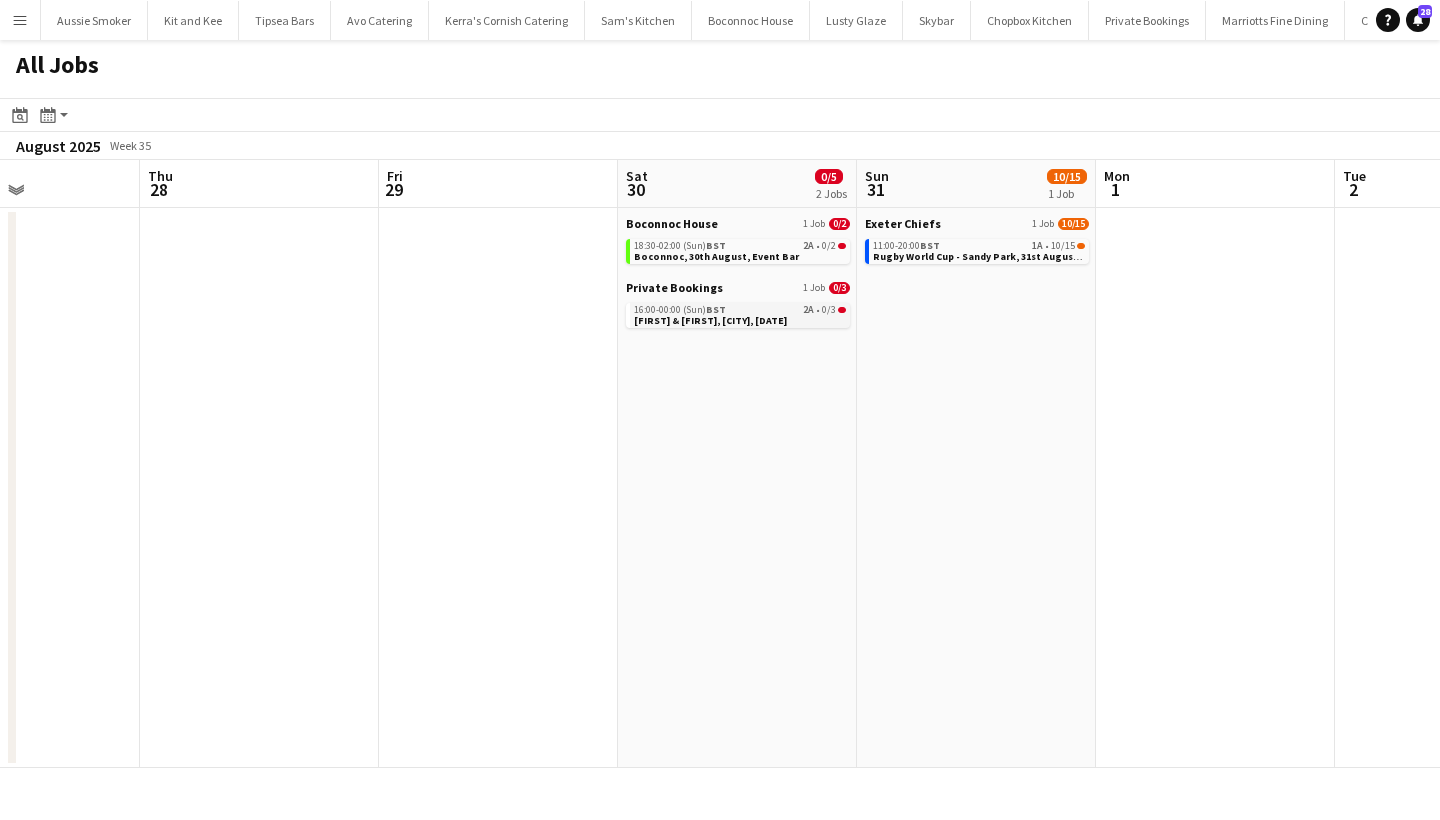 click on "[FIRST] & [FIRST], [CITY], [DATE]" at bounding box center [710, 320] 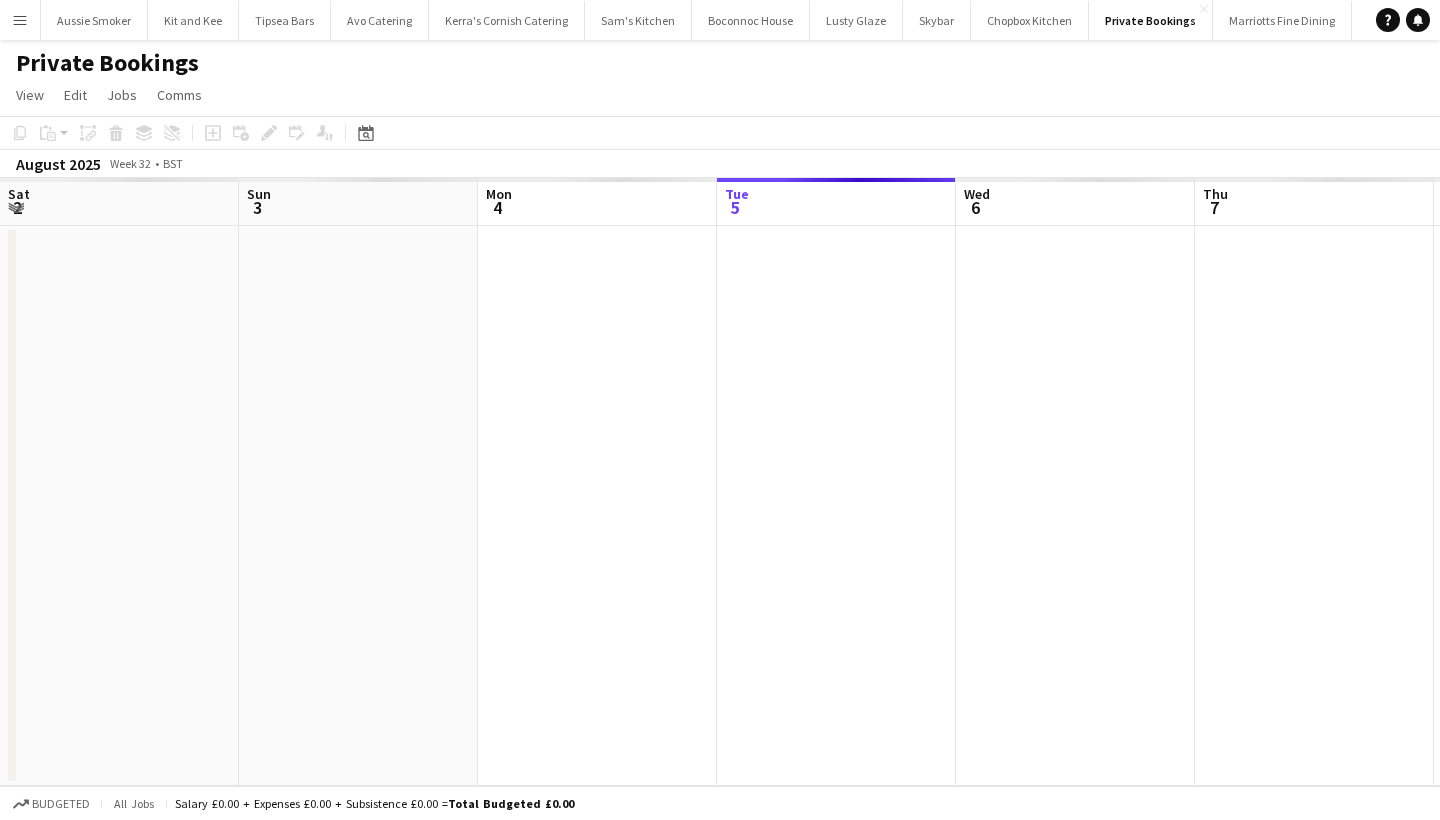 scroll, scrollTop: 0, scrollLeft: 0, axis: both 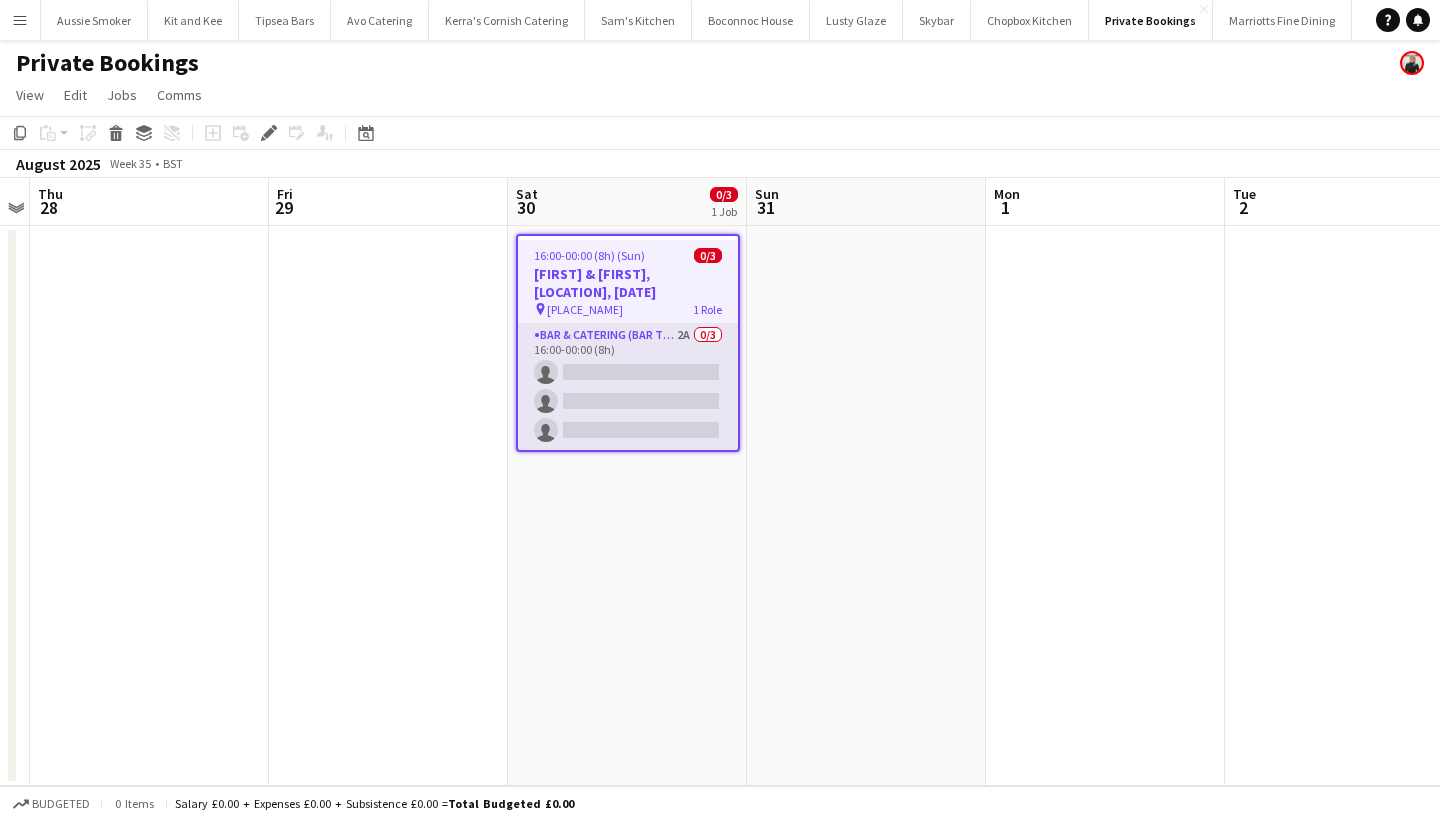 click on "2A 0/3 16:00-00:00 (8h)
single-neutral-actions
single-neutral-actions
single-neutral-actions" at bounding box center [628, 387] 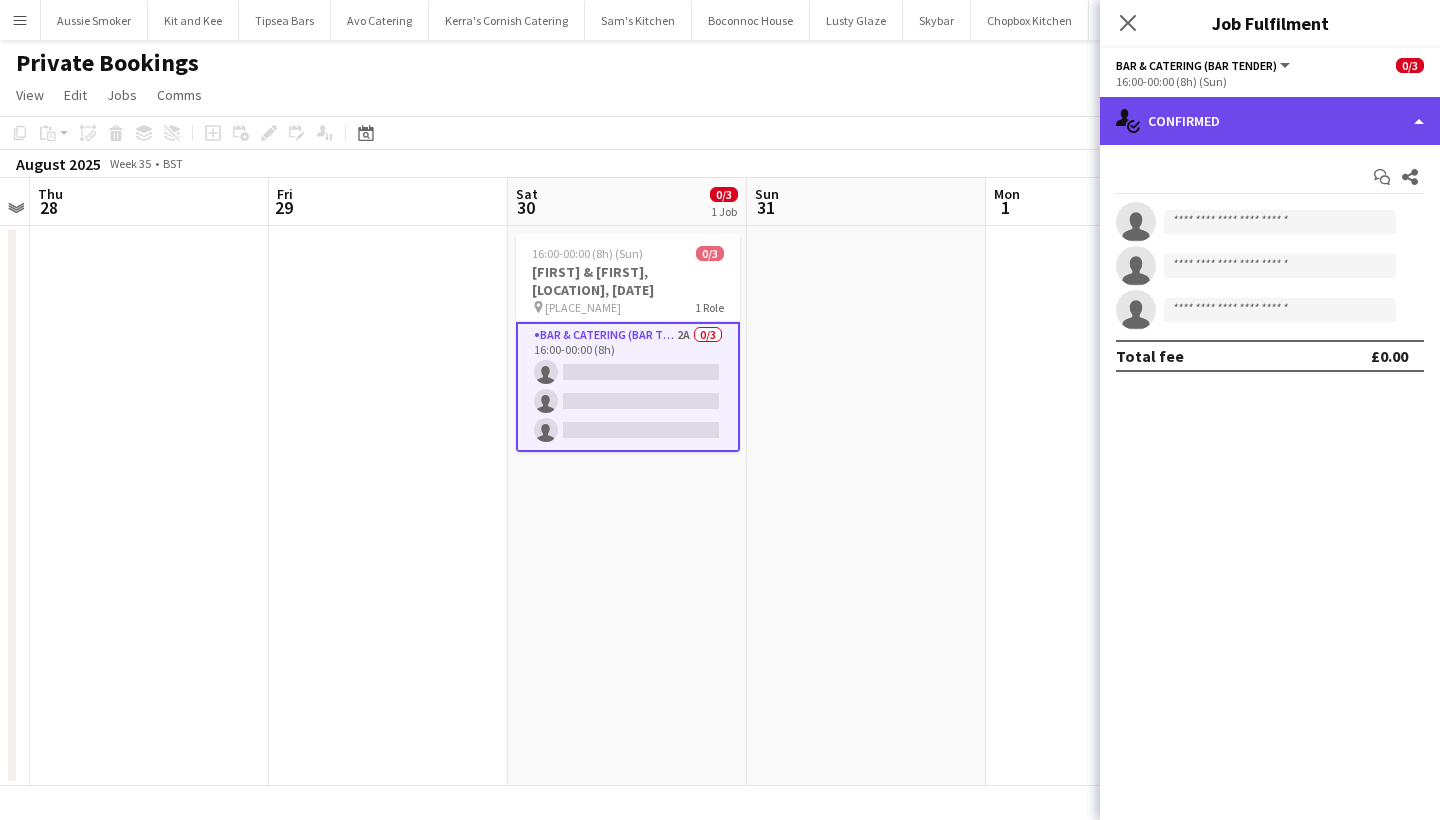 click on "single-neutral-actions-check-2
Confirmed" 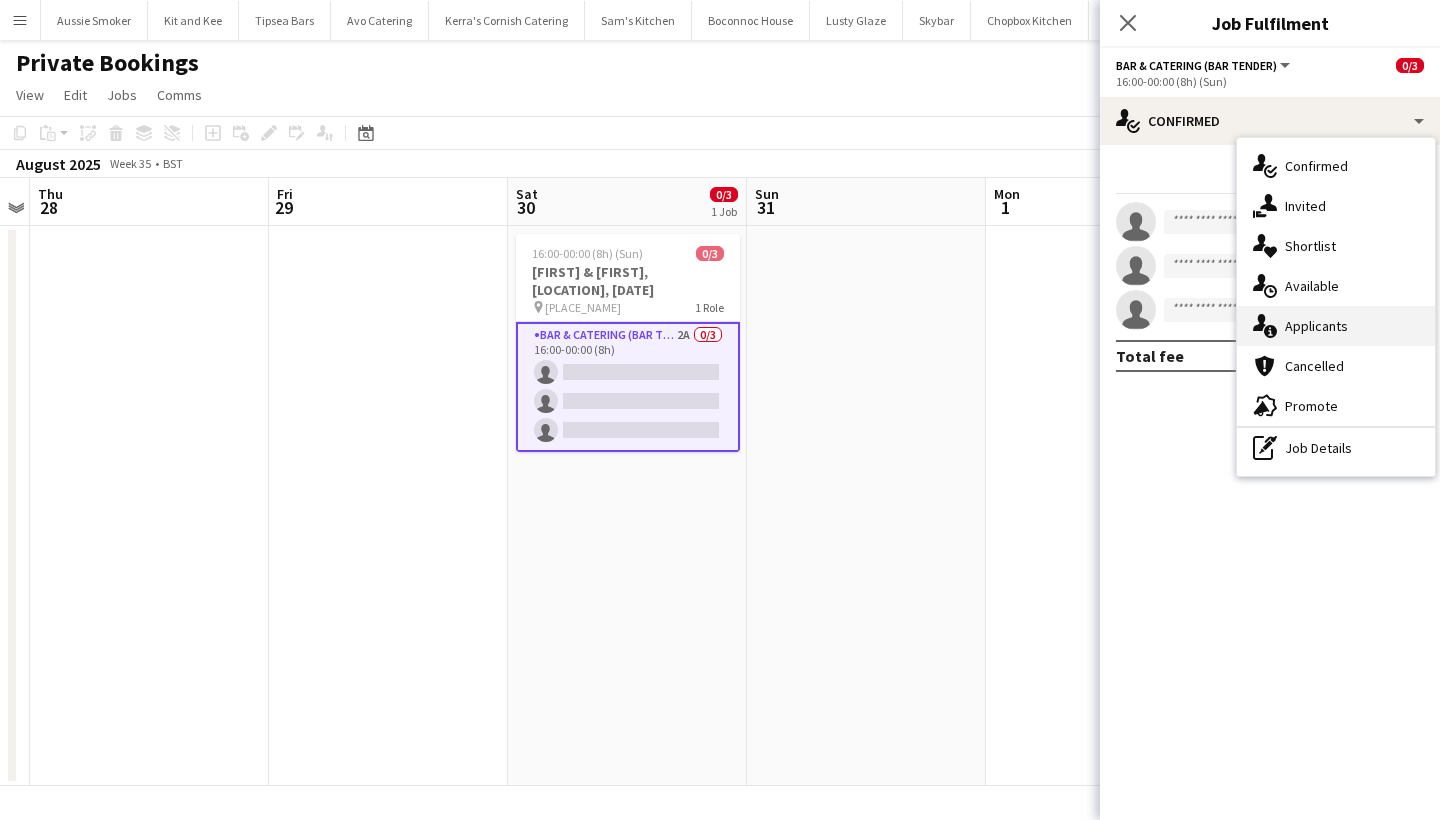click on "single-neutral-actions-information
Applicants" at bounding box center (1336, 326) 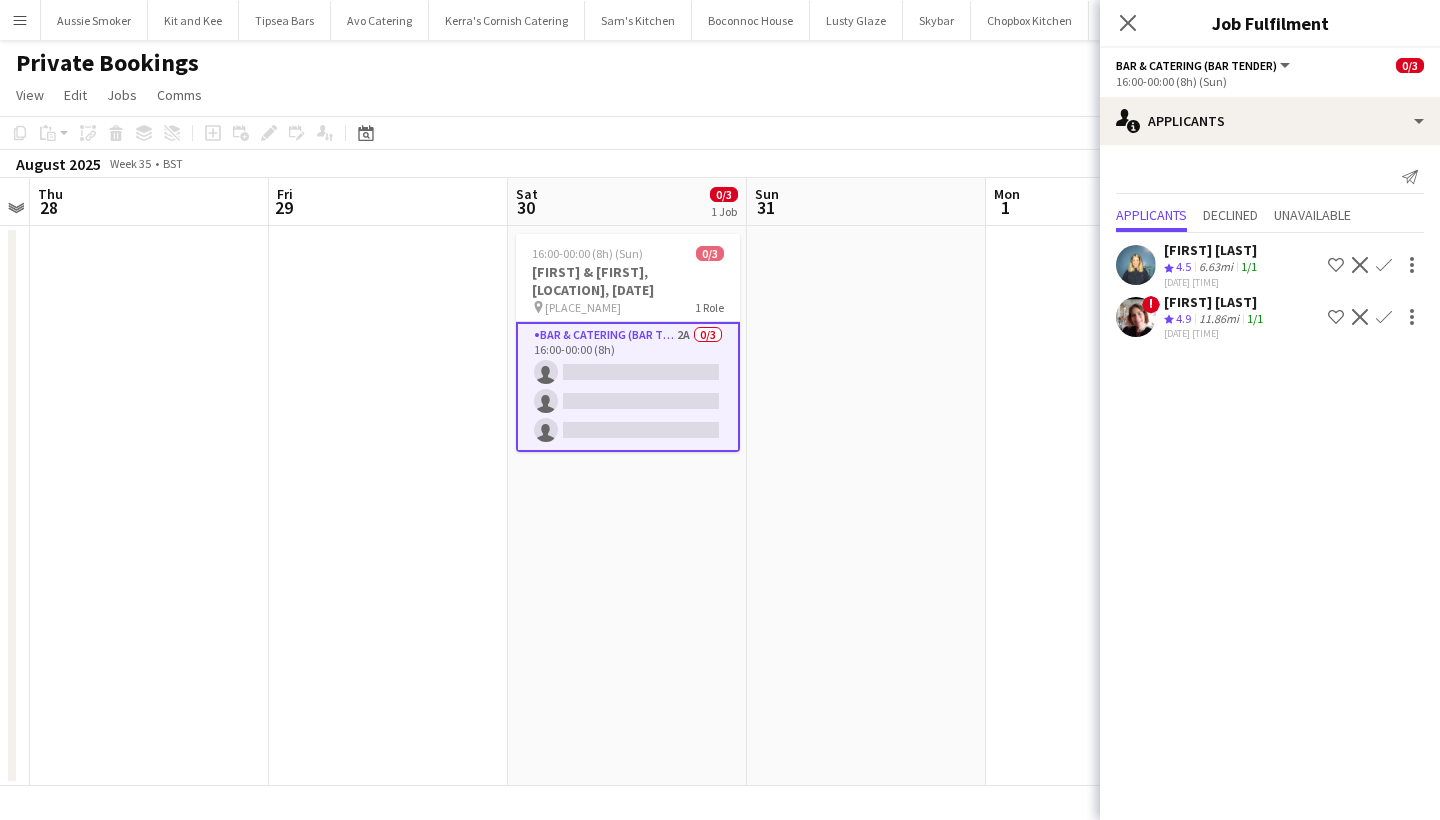 click on "Confirm" at bounding box center (1384, 317) 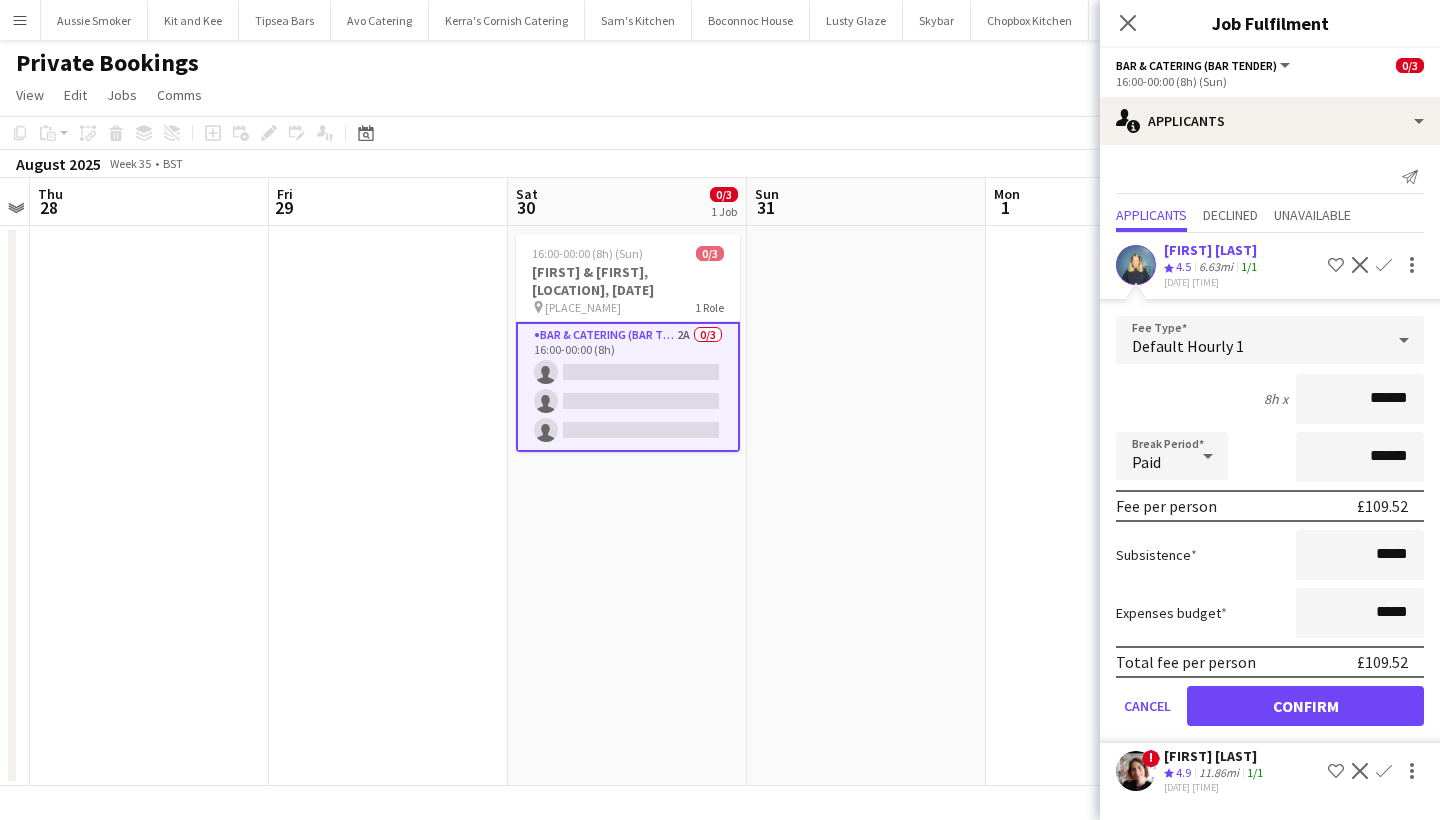 type on "******" 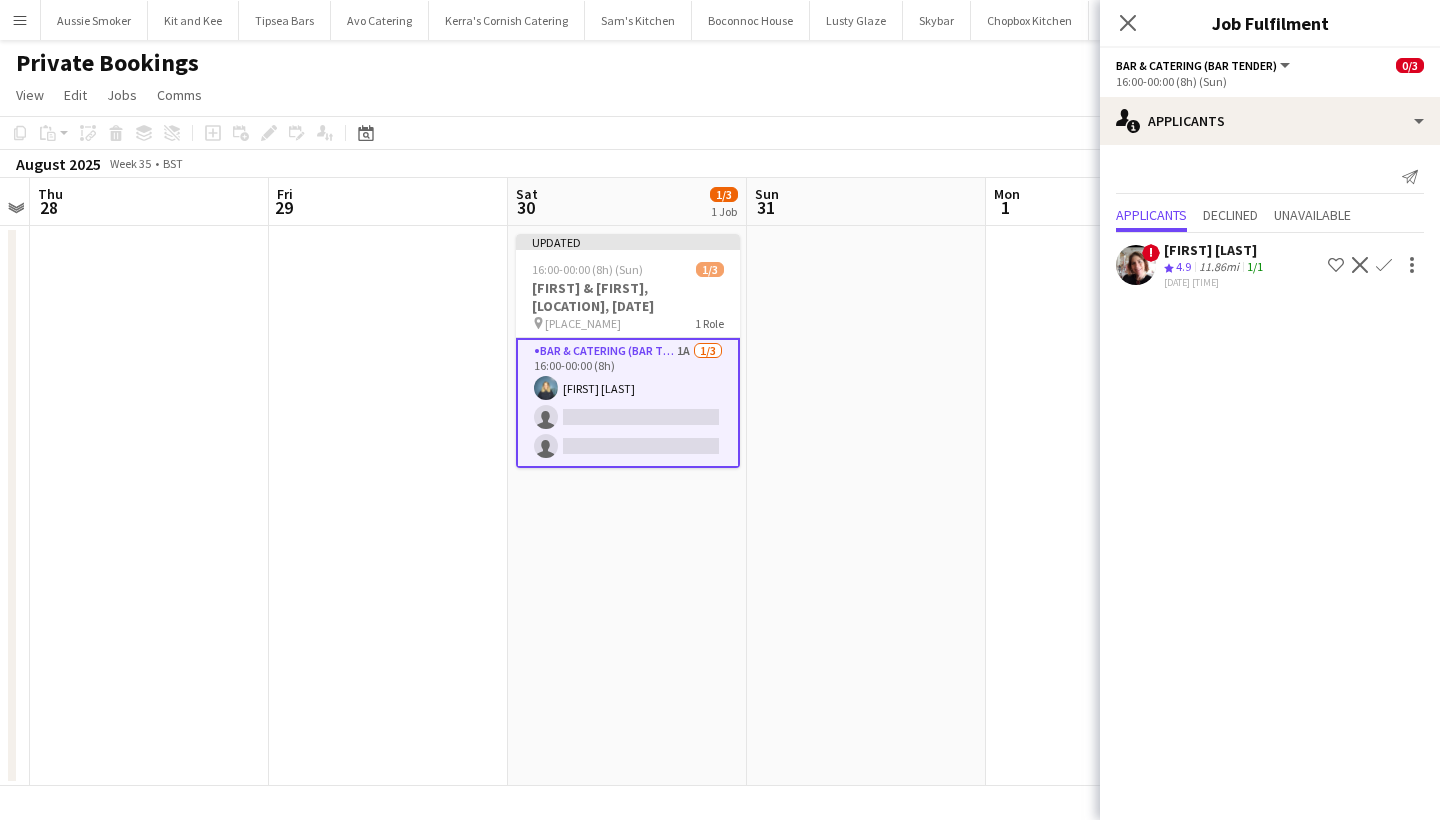 click on "Confirm" 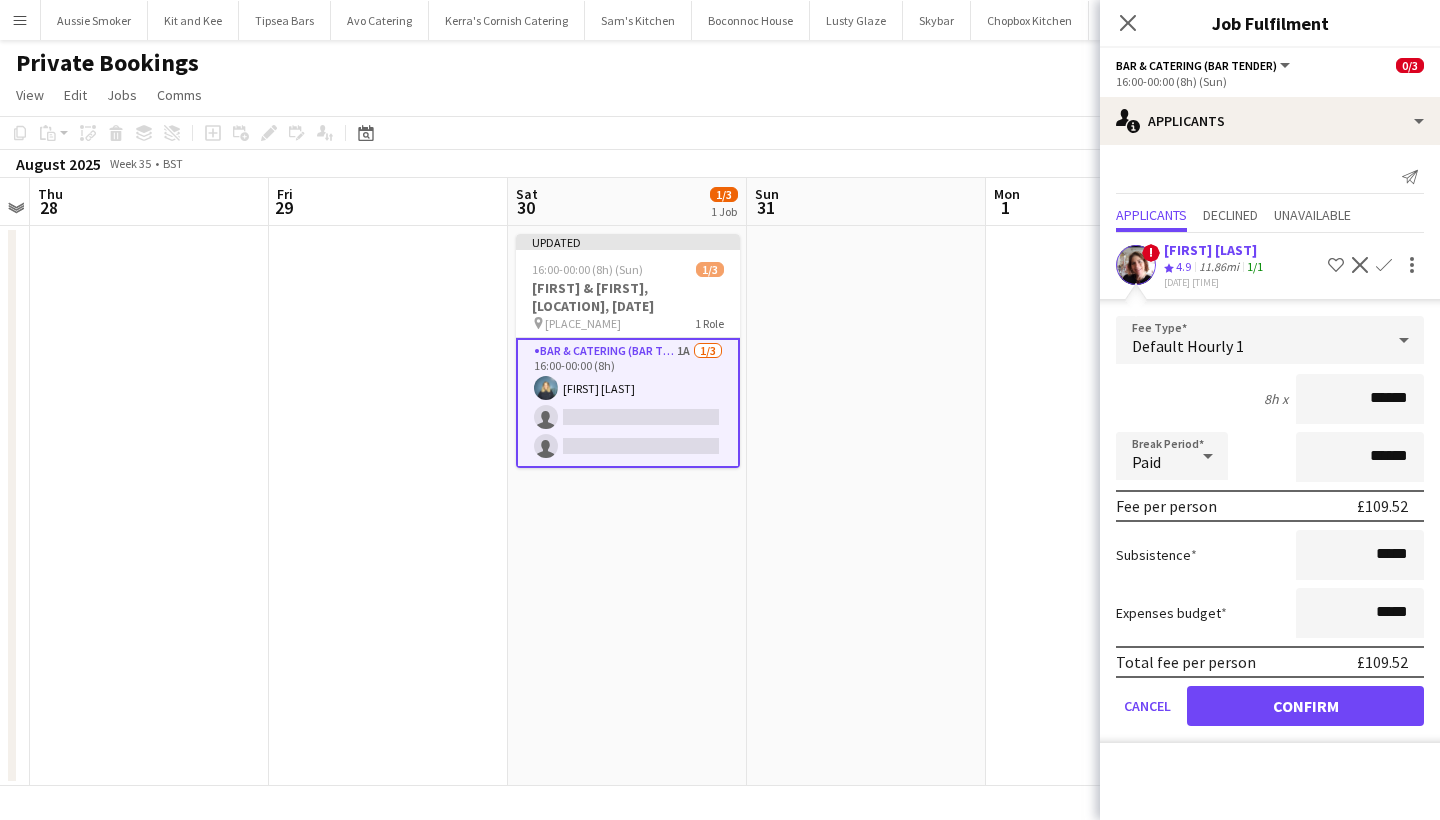 type on "******" 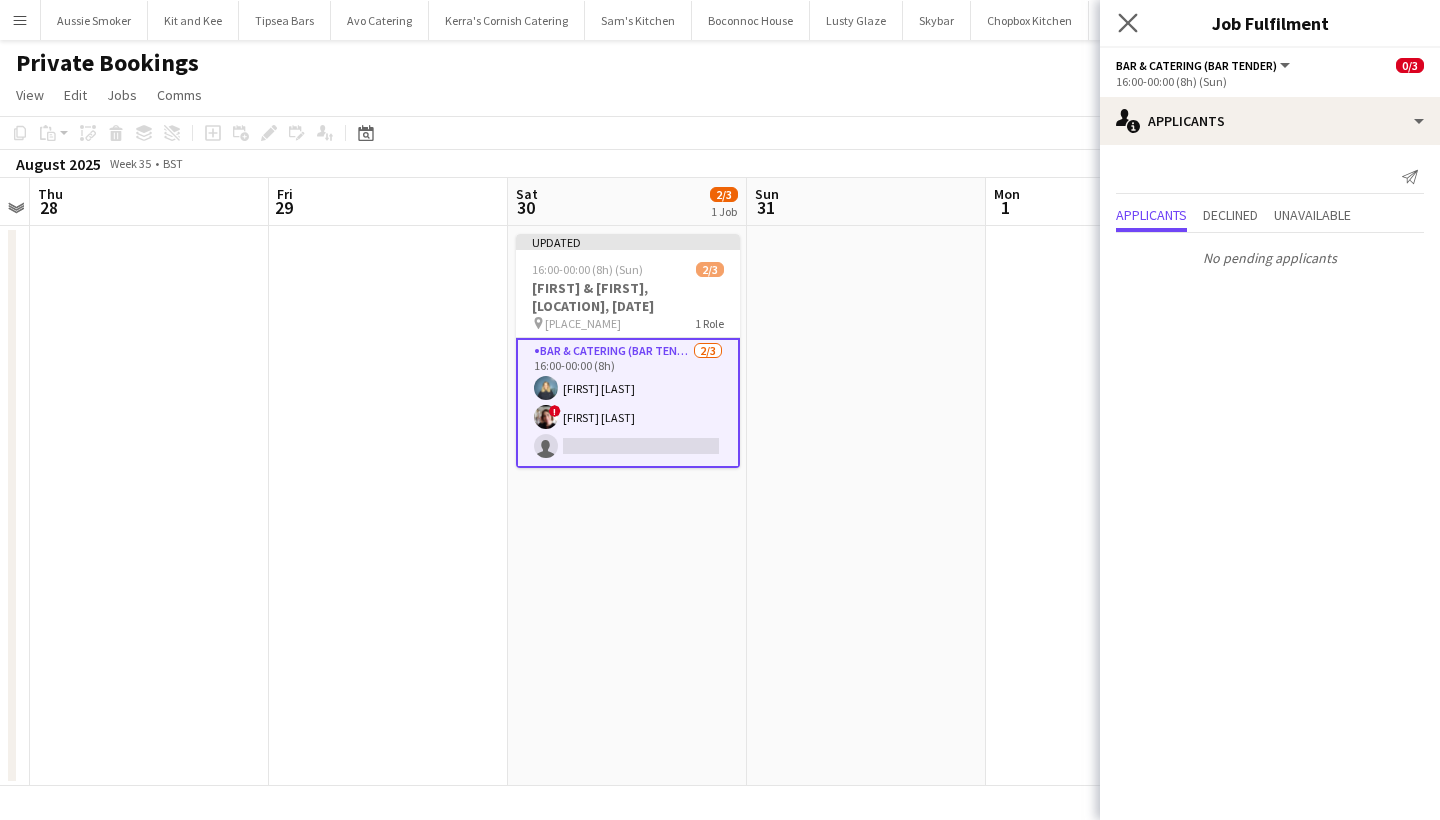 click on "Close pop-in" 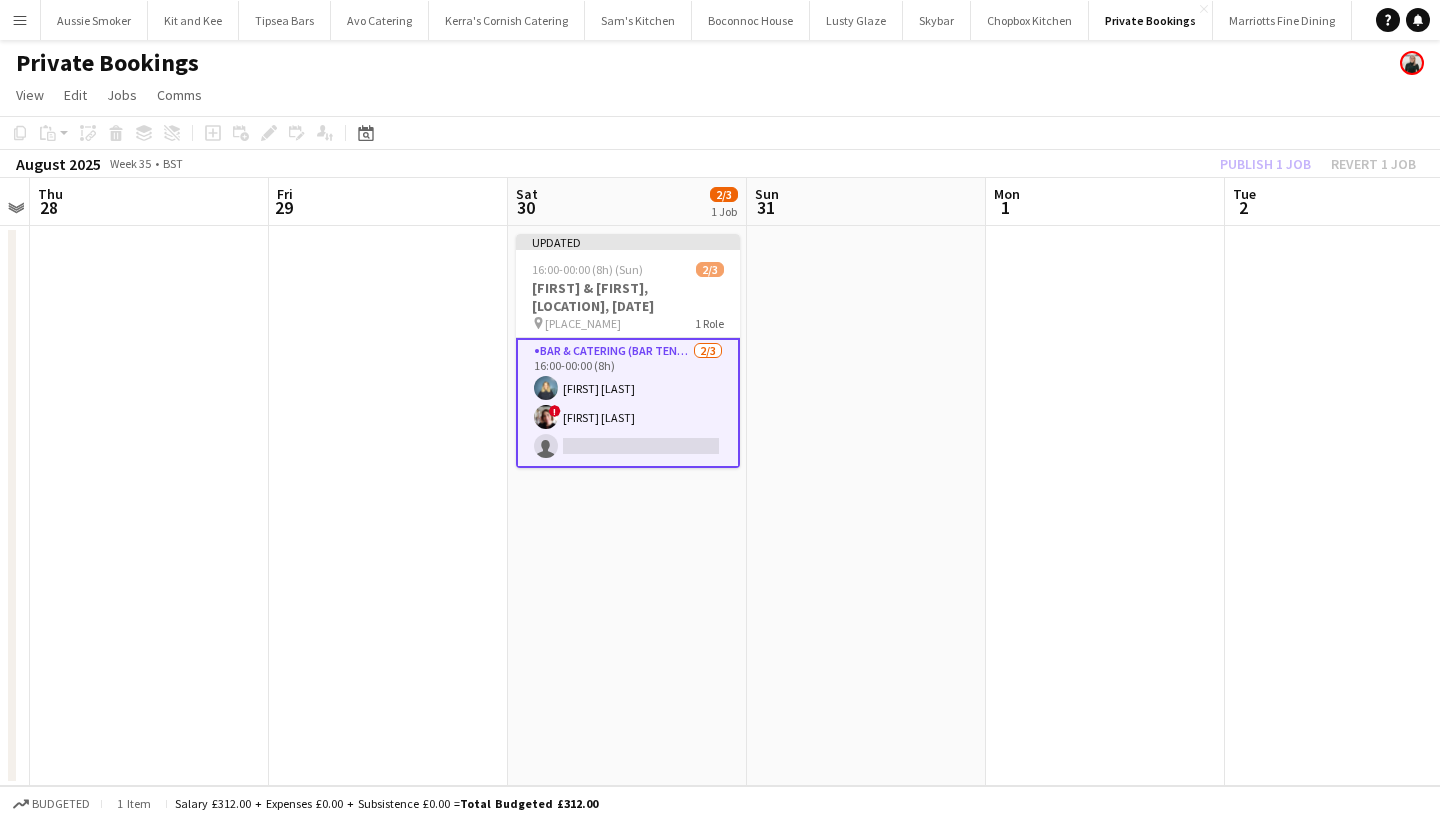 click on "Publish 1 job   Revert 1 job" 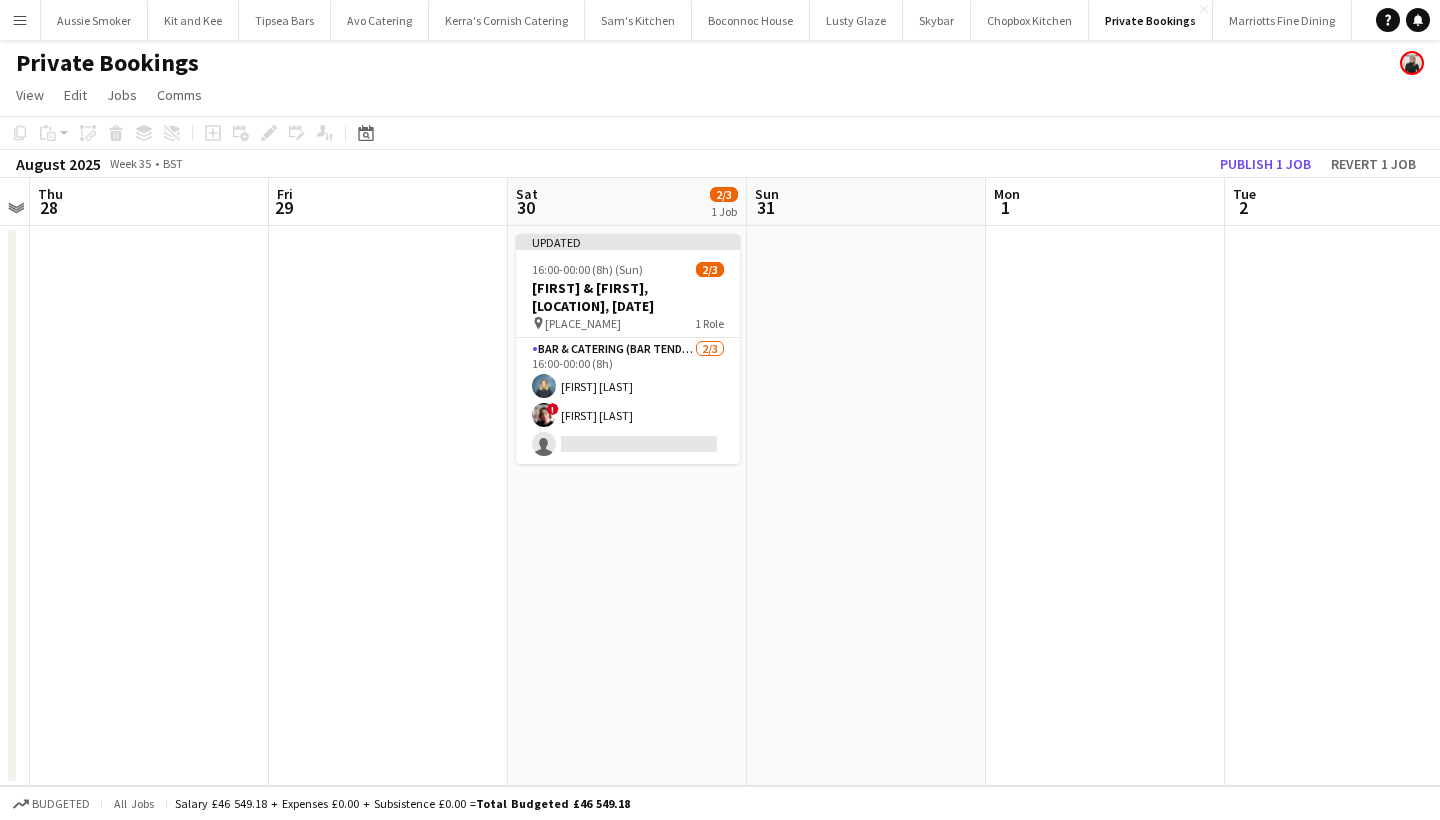 click on "Publish 1 job" 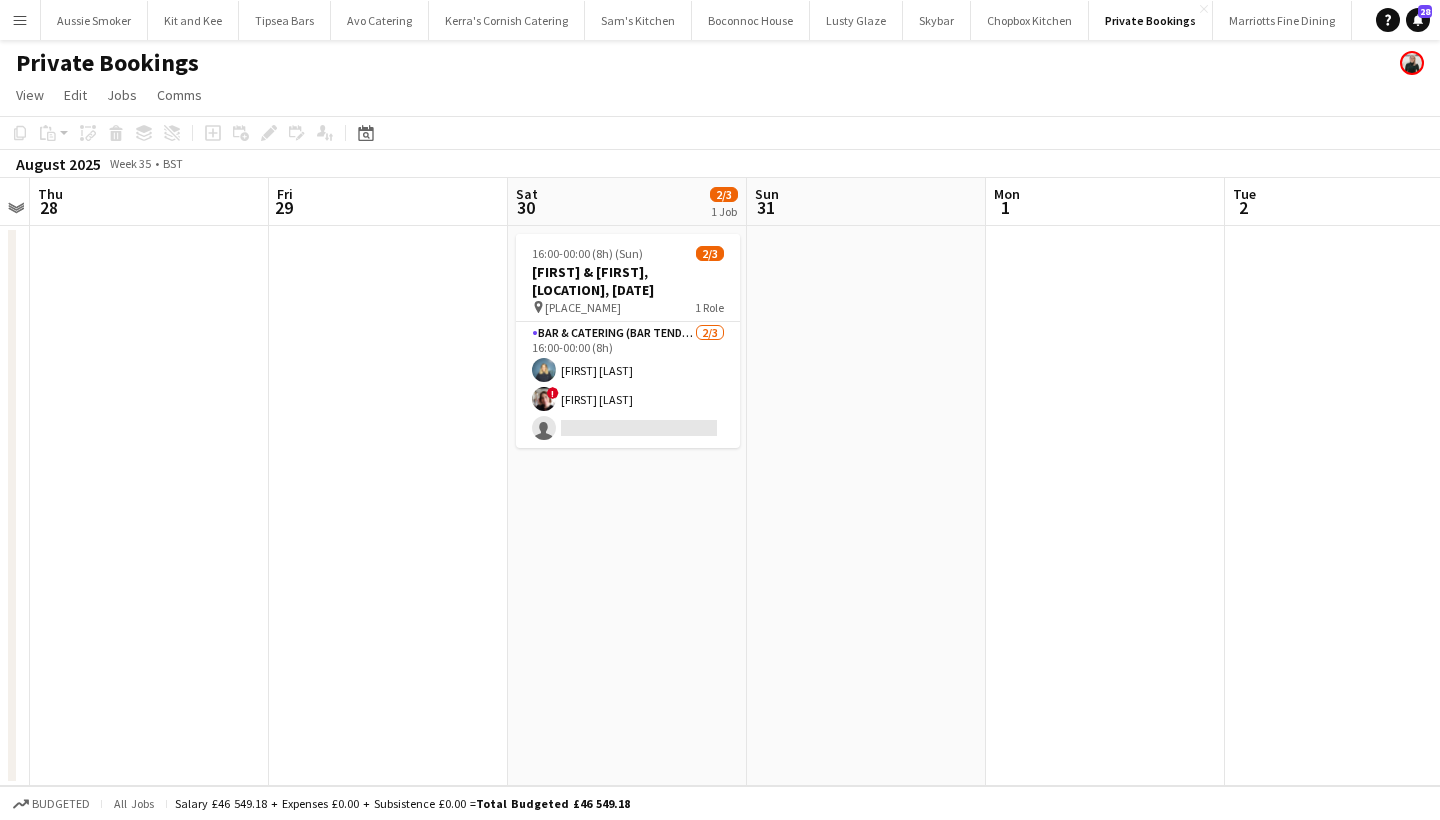 click on "Menu" at bounding box center [20, 20] 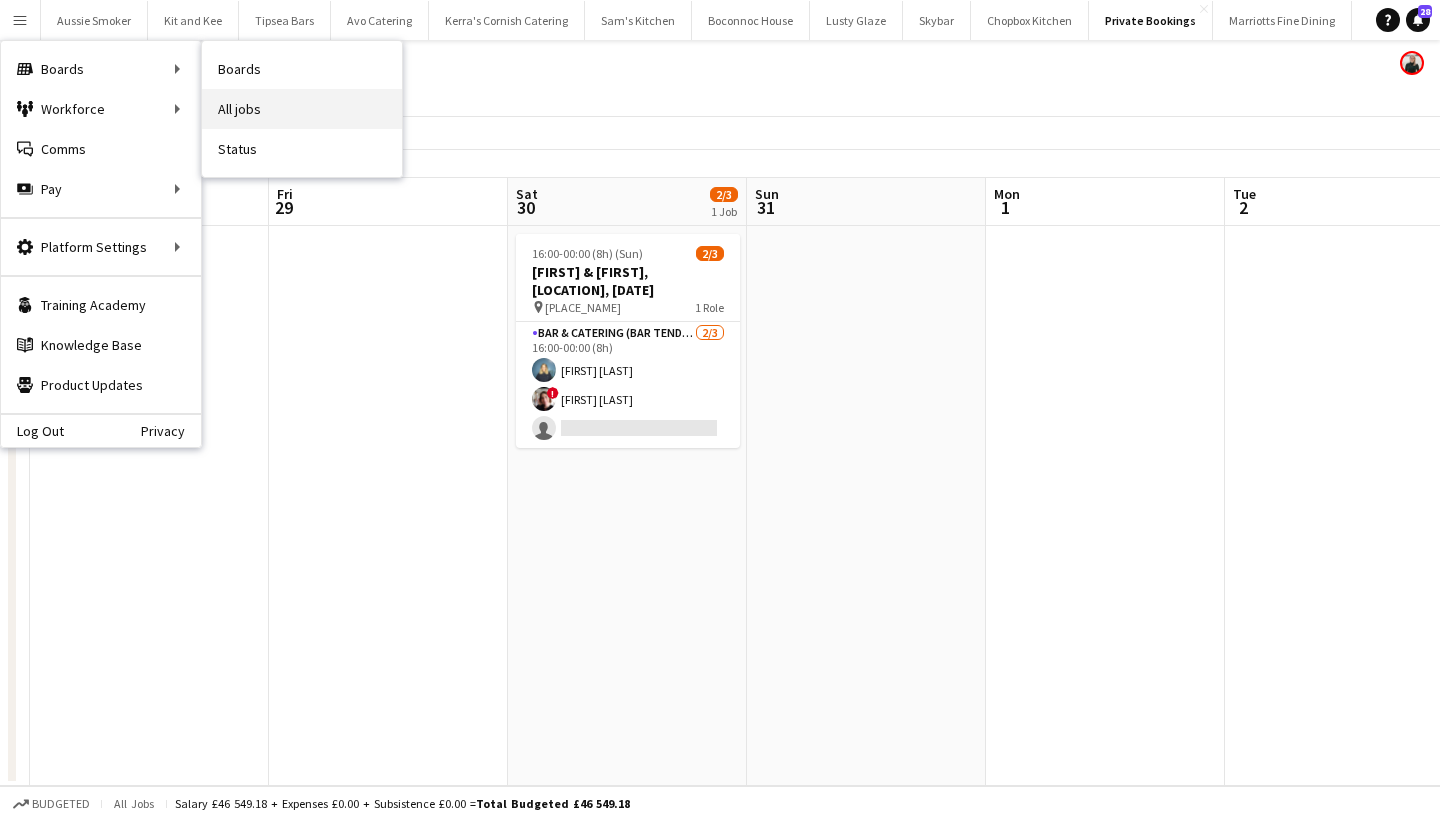 click on "All jobs" at bounding box center (302, 109) 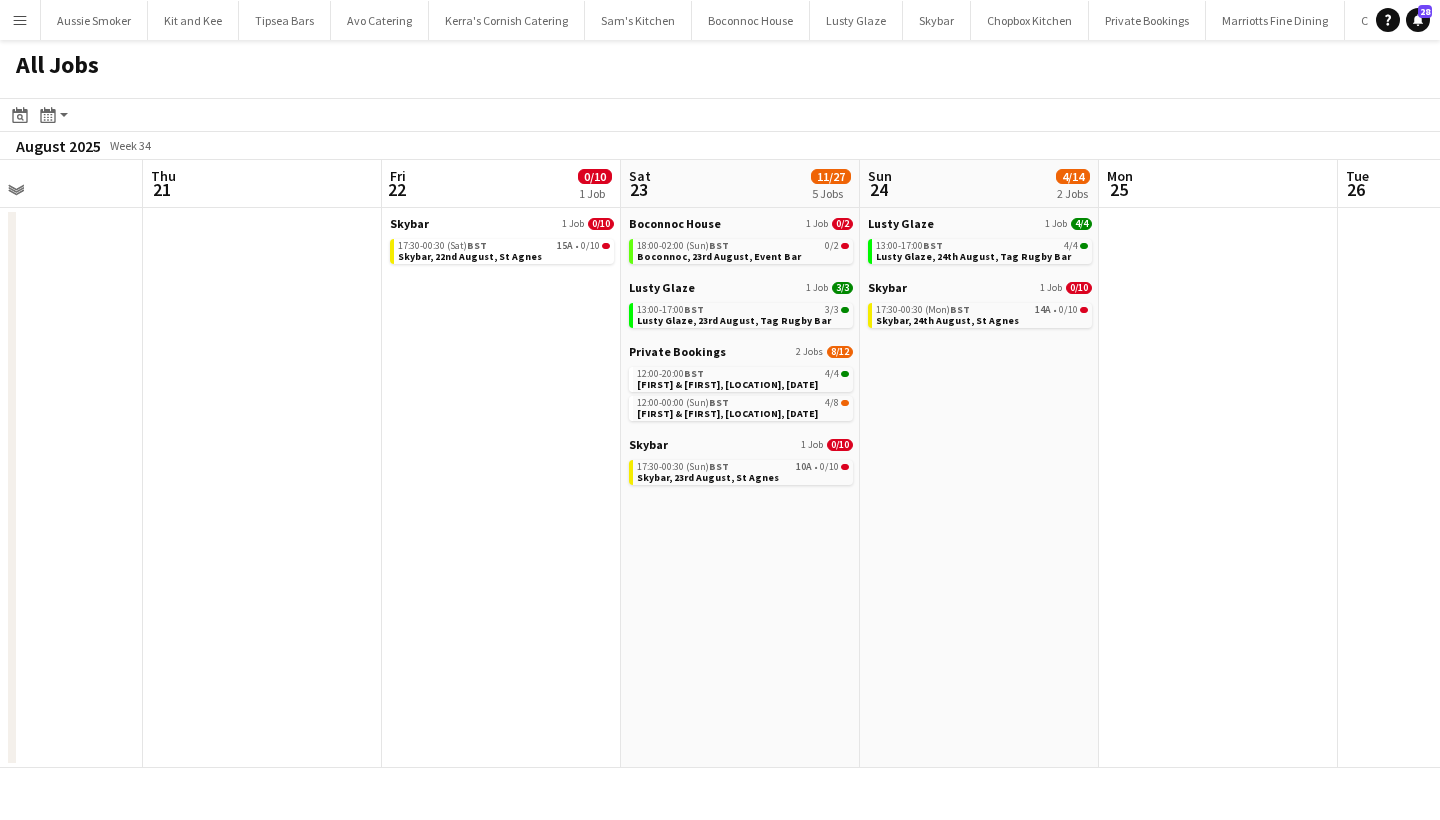 scroll, scrollTop: 0, scrollLeft: 814, axis: horizontal 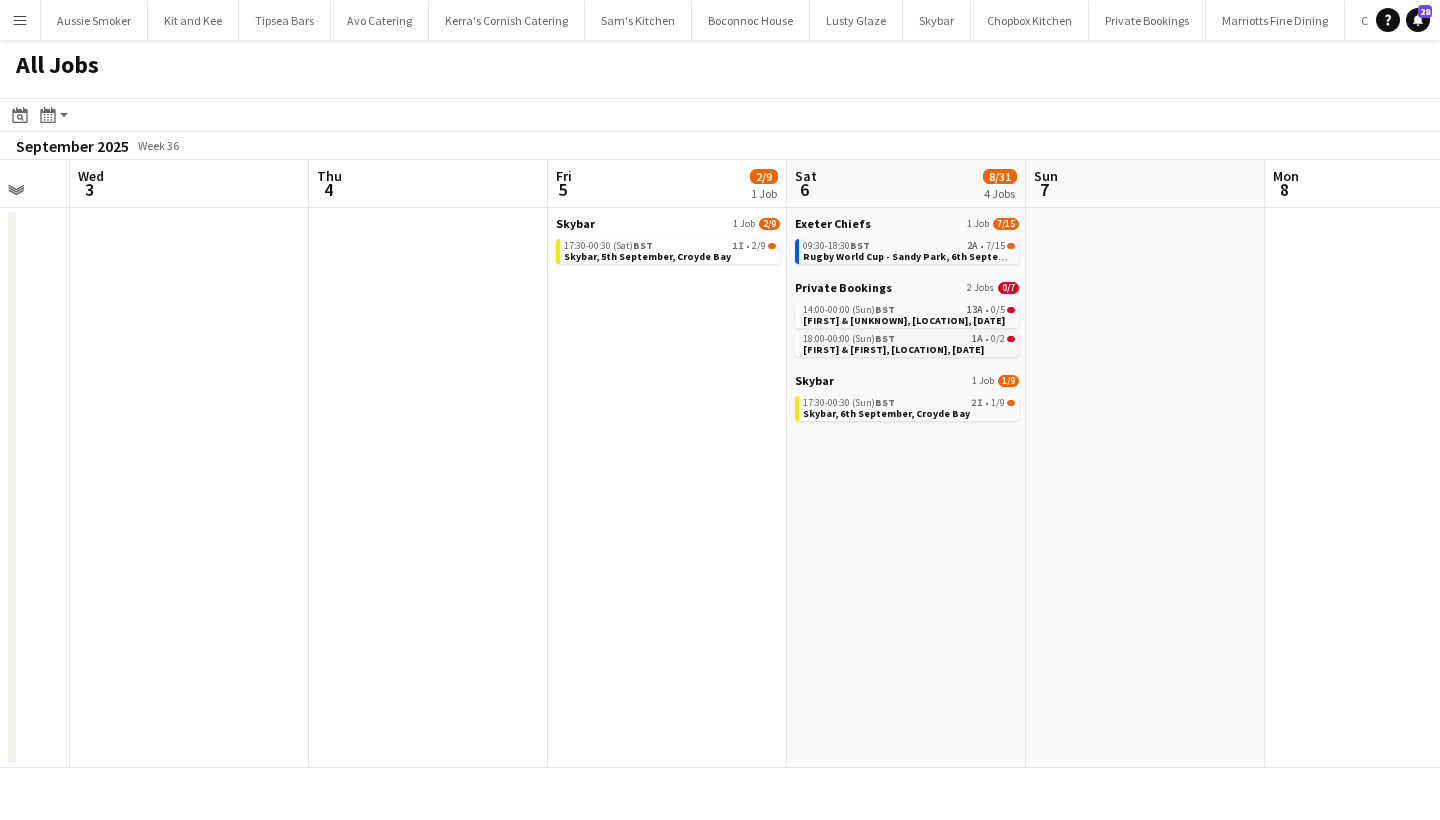 click on "09:30-18:30 [TIMEZONE] 2A • 7/15" at bounding box center (909, 246) 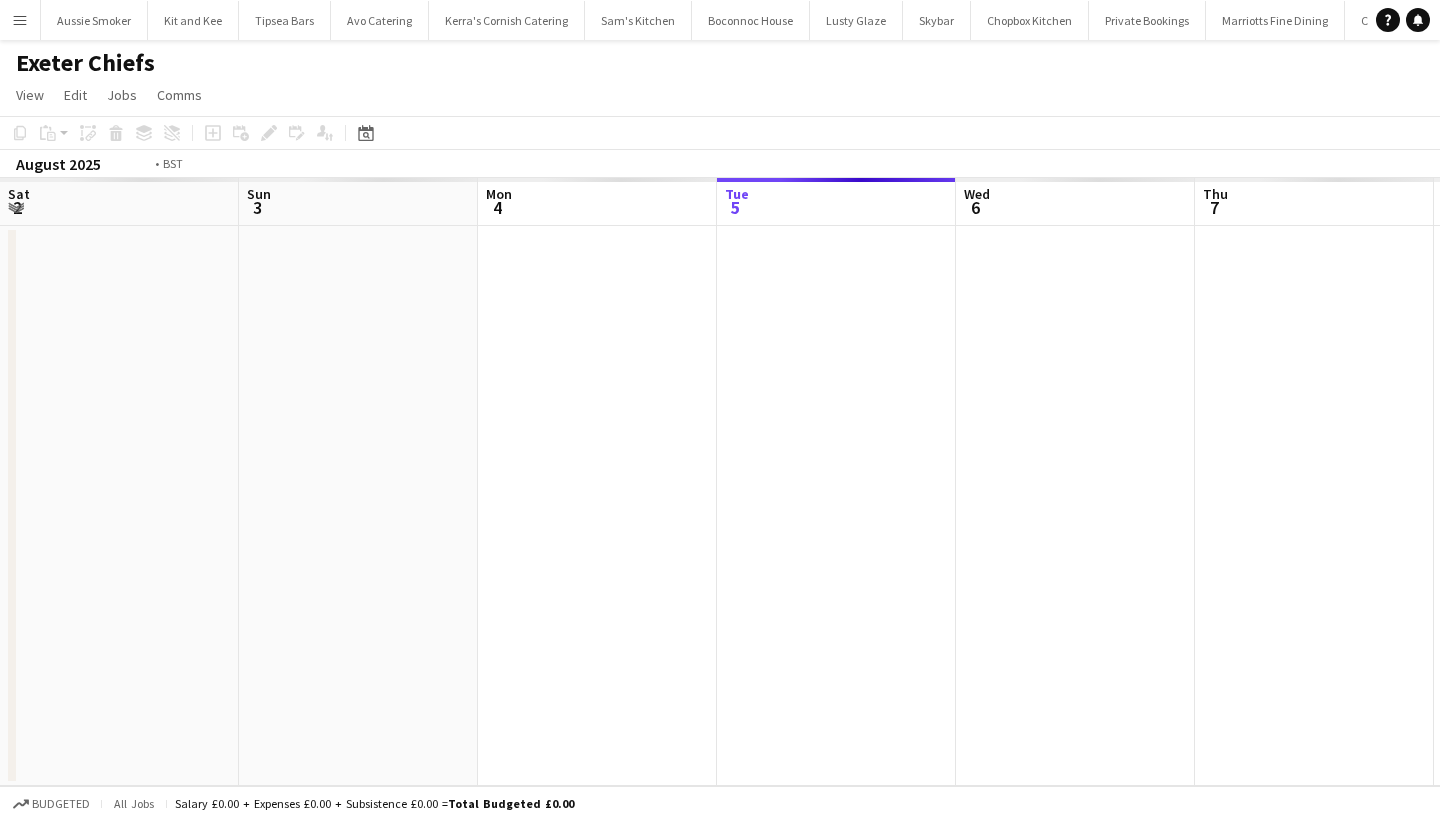 scroll, scrollTop: 0, scrollLeft: 0, axis: both 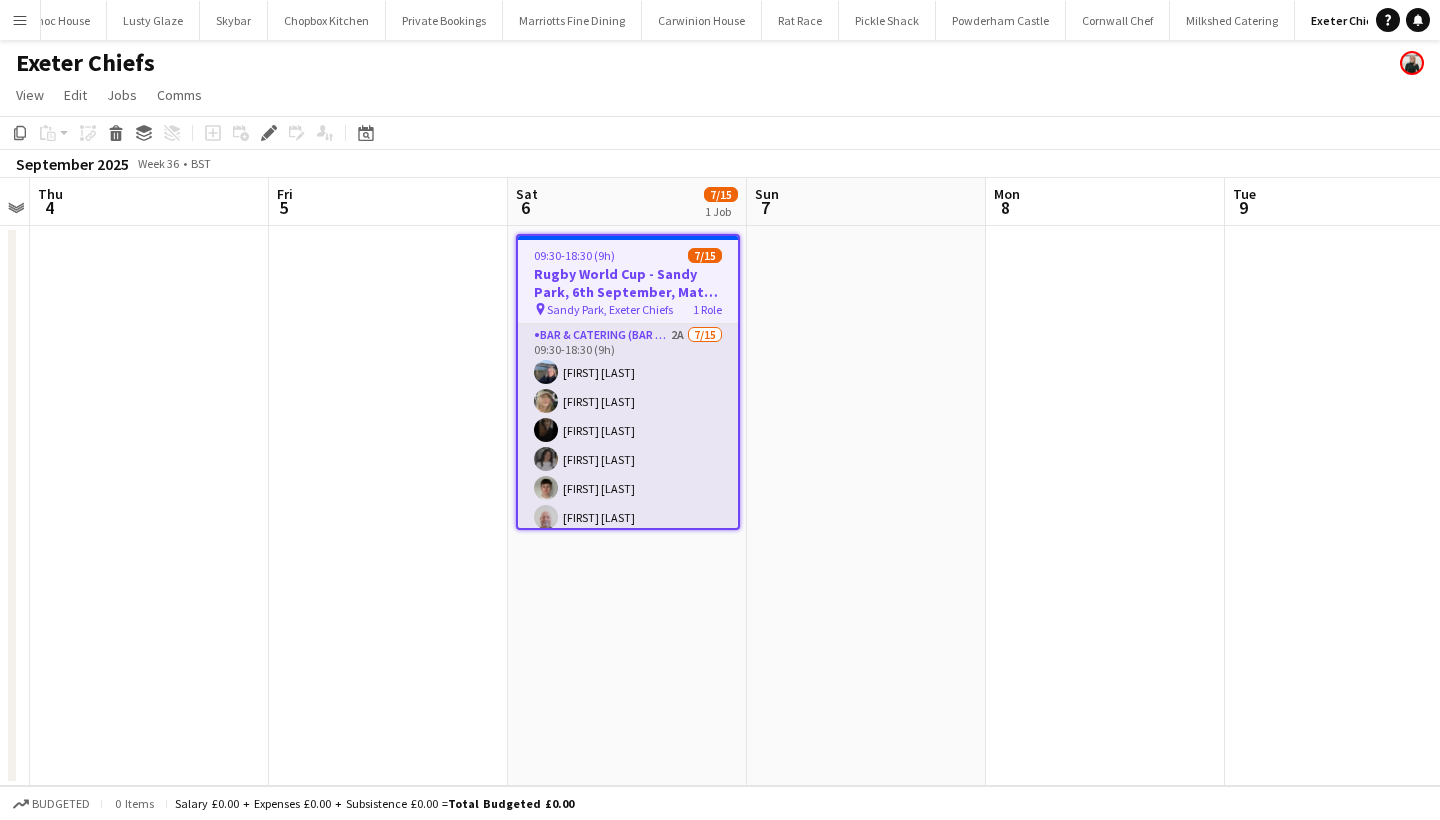 click on "Bar & Catering (Bar Tender)   2A   7/15   09:30-18:30 (9h)
[FIRST] [LAST] [FIRST] [LAST] [FIRST] [LAST] [FIRST] [LAST] [FIRST] [LAST] [FIRST] [LAST] [FIRST] [LAST]
single-neutral-actions
single-neutral-actions
single-neutral-actions
single-neutral-actions
single-neutral-actions
single-neutral-actions
single-neutral-actions
single-neutral-actions" at bounding box center [628, 561] 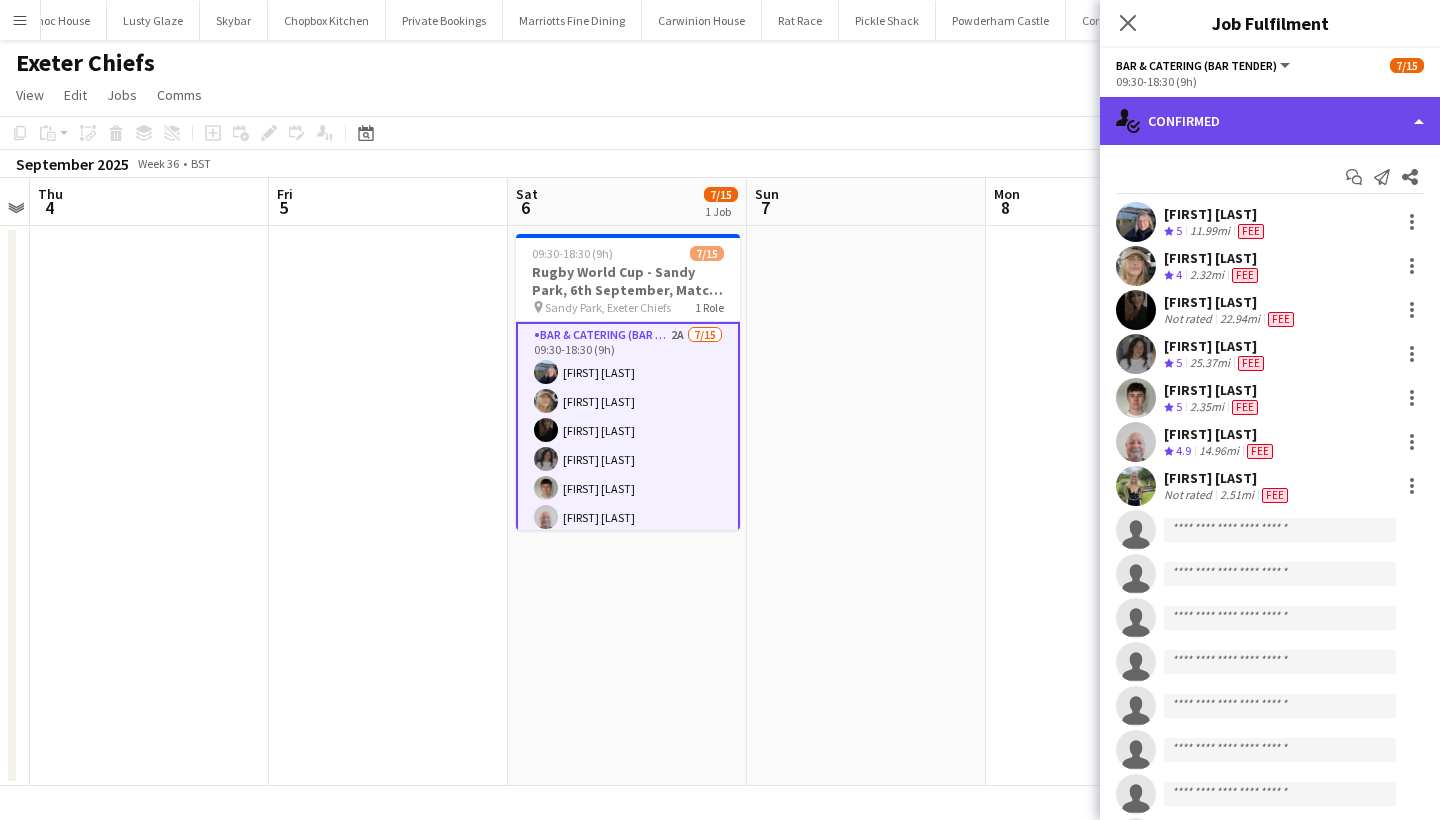 click on "single-neutral-actions-check-2
Confirmed" 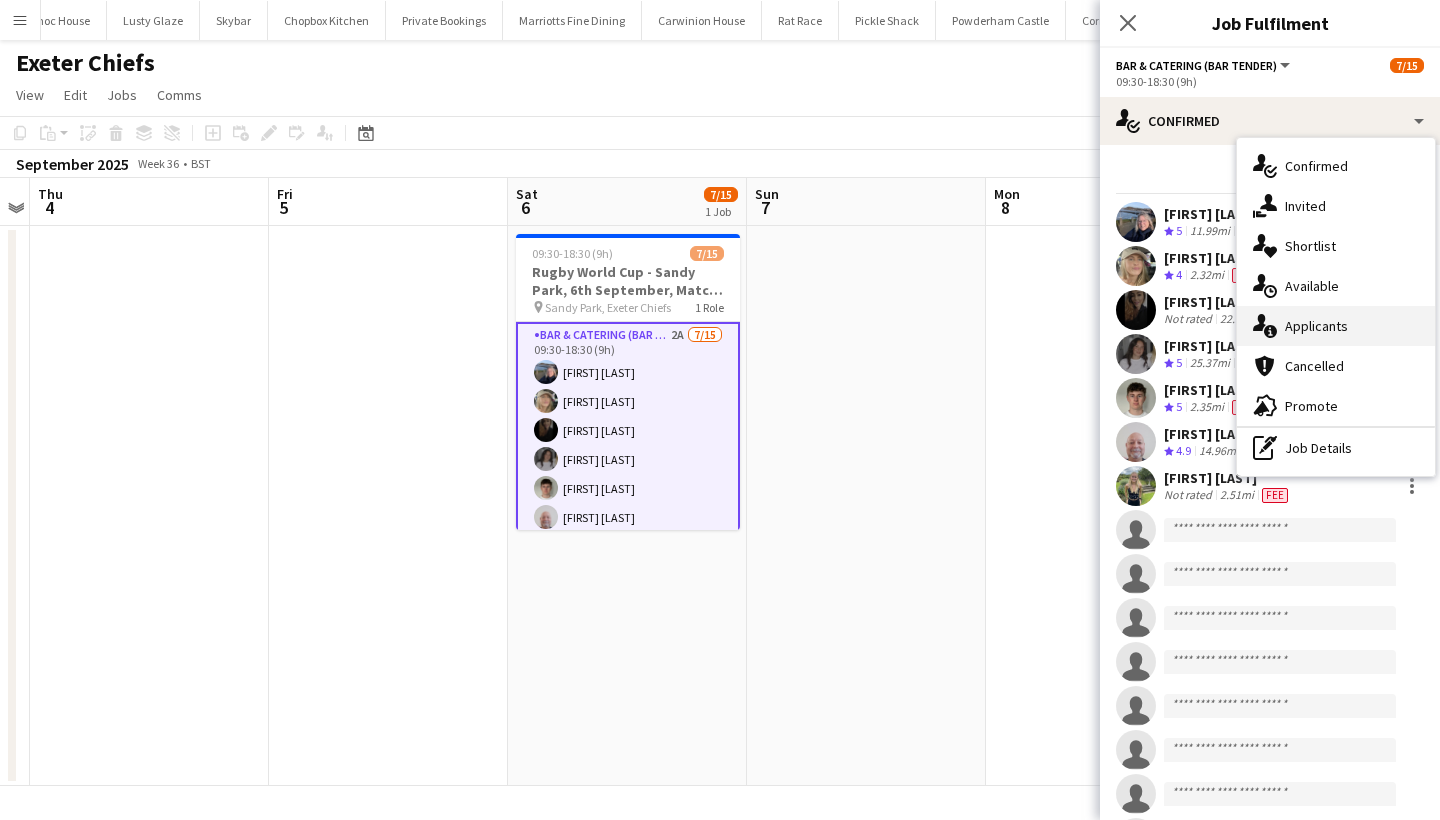 click on "single-neutral-actions-information
Applicants" at bounding box center [1336, 326] 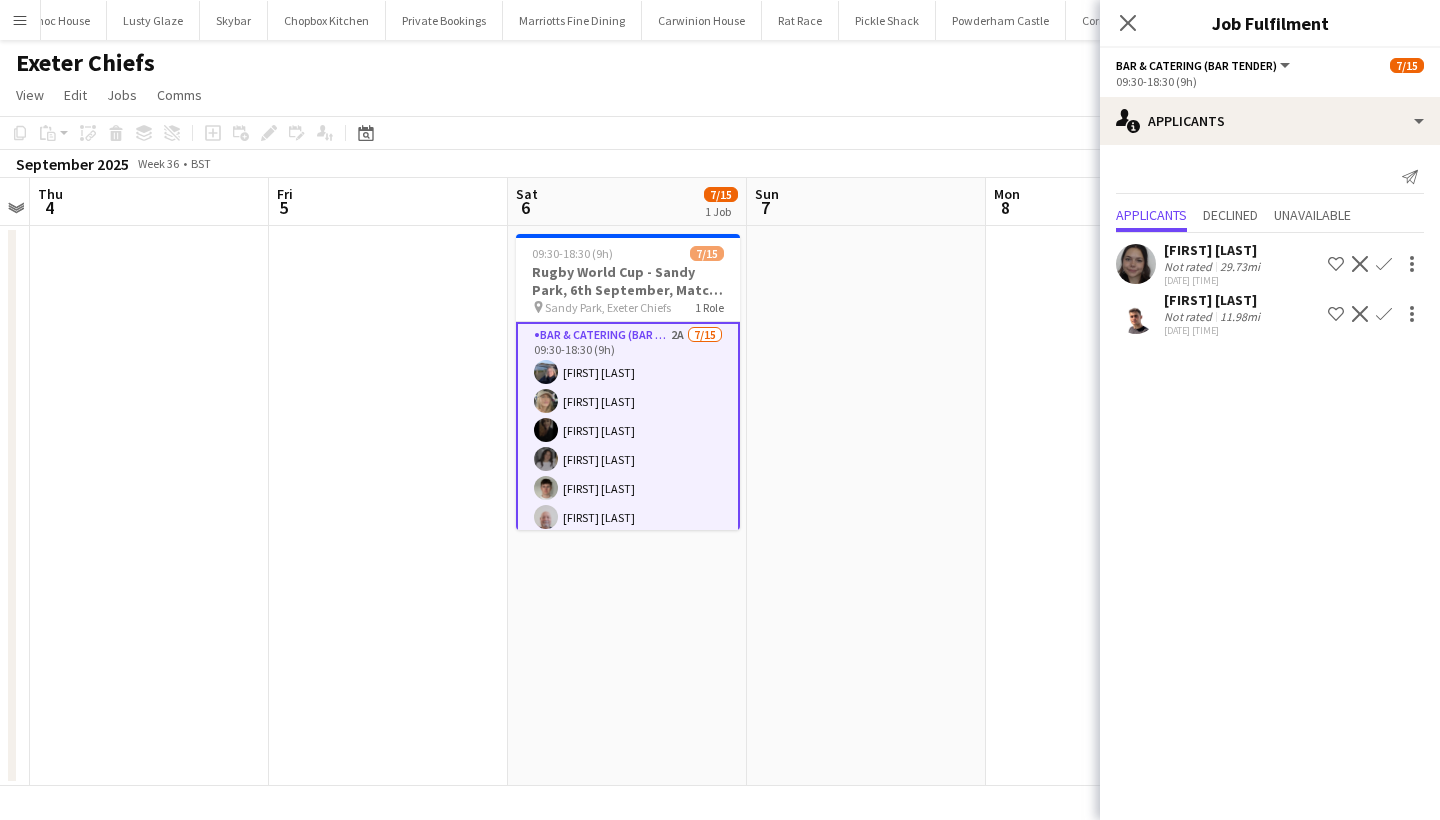 click on "Confirm" 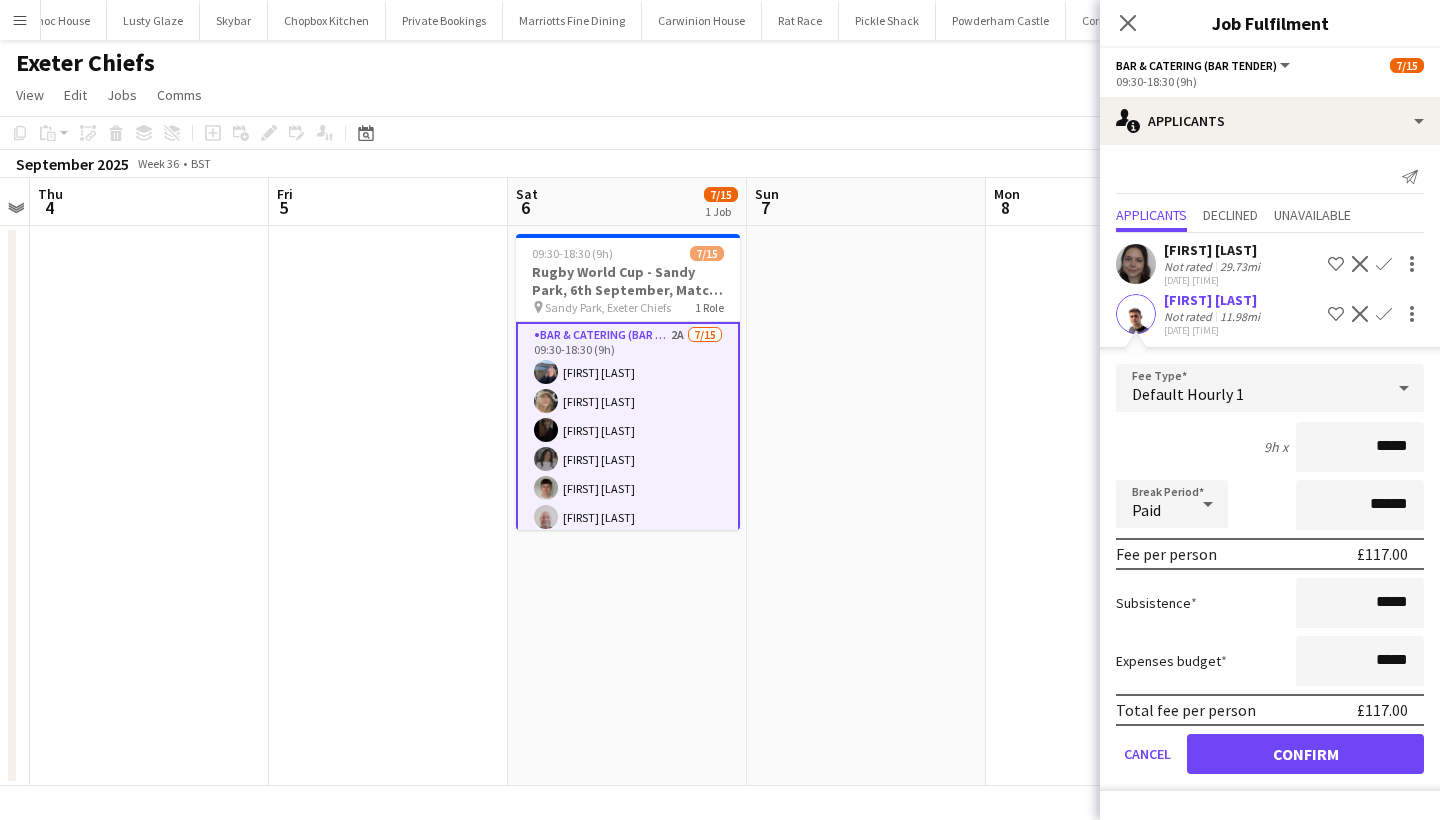 type on "******" 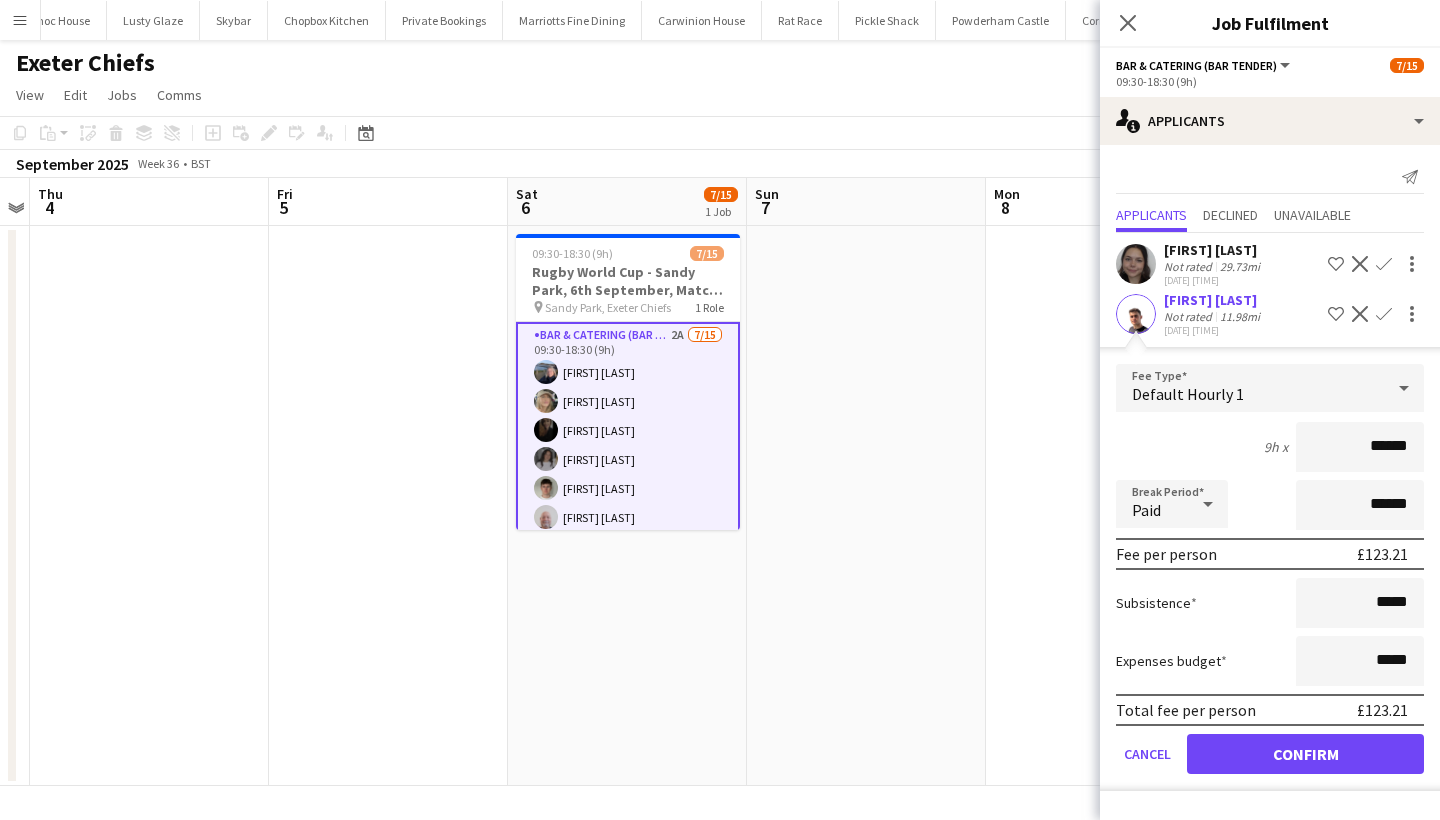 click on "Confirm" 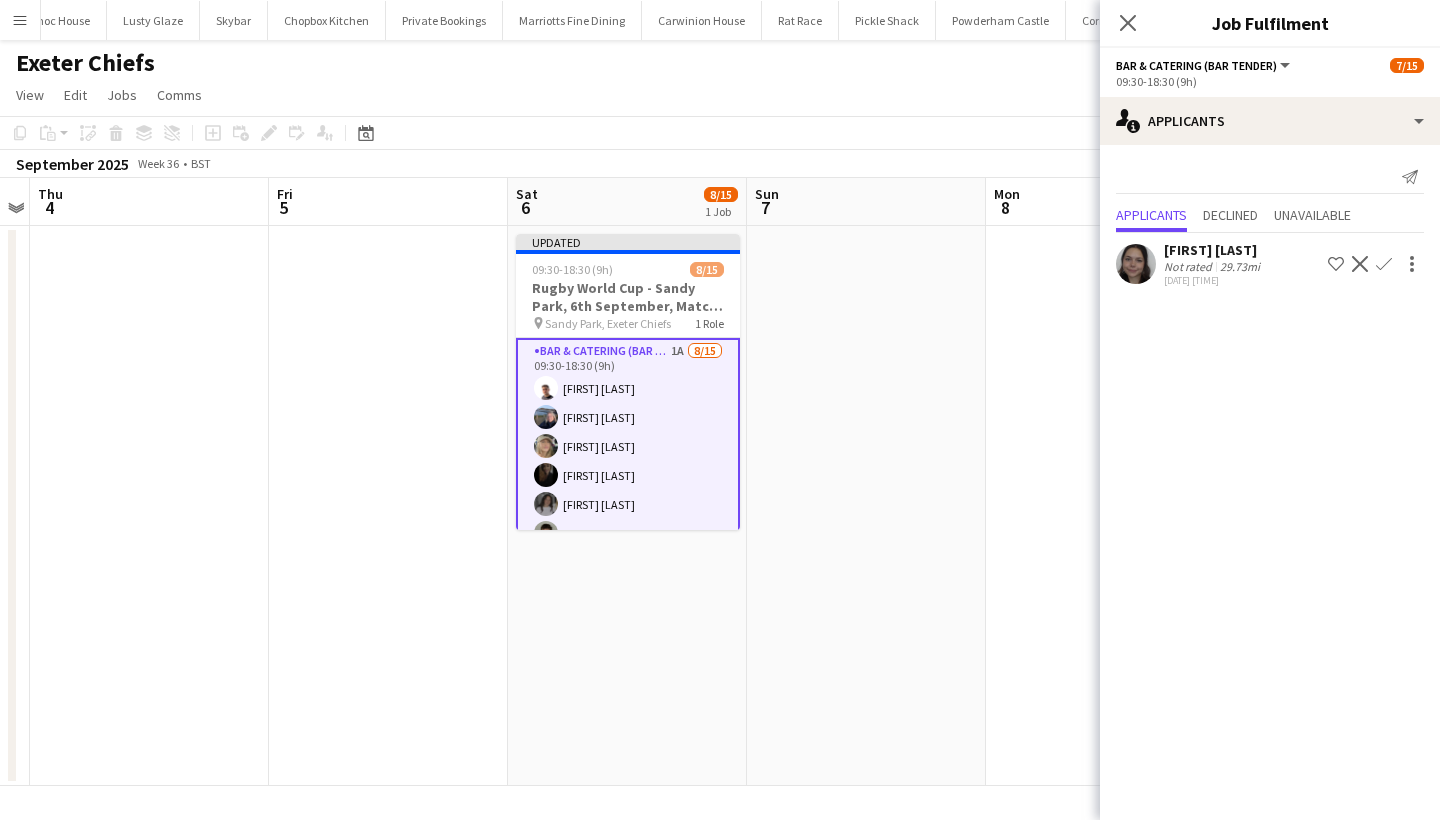 click on "Confirm" 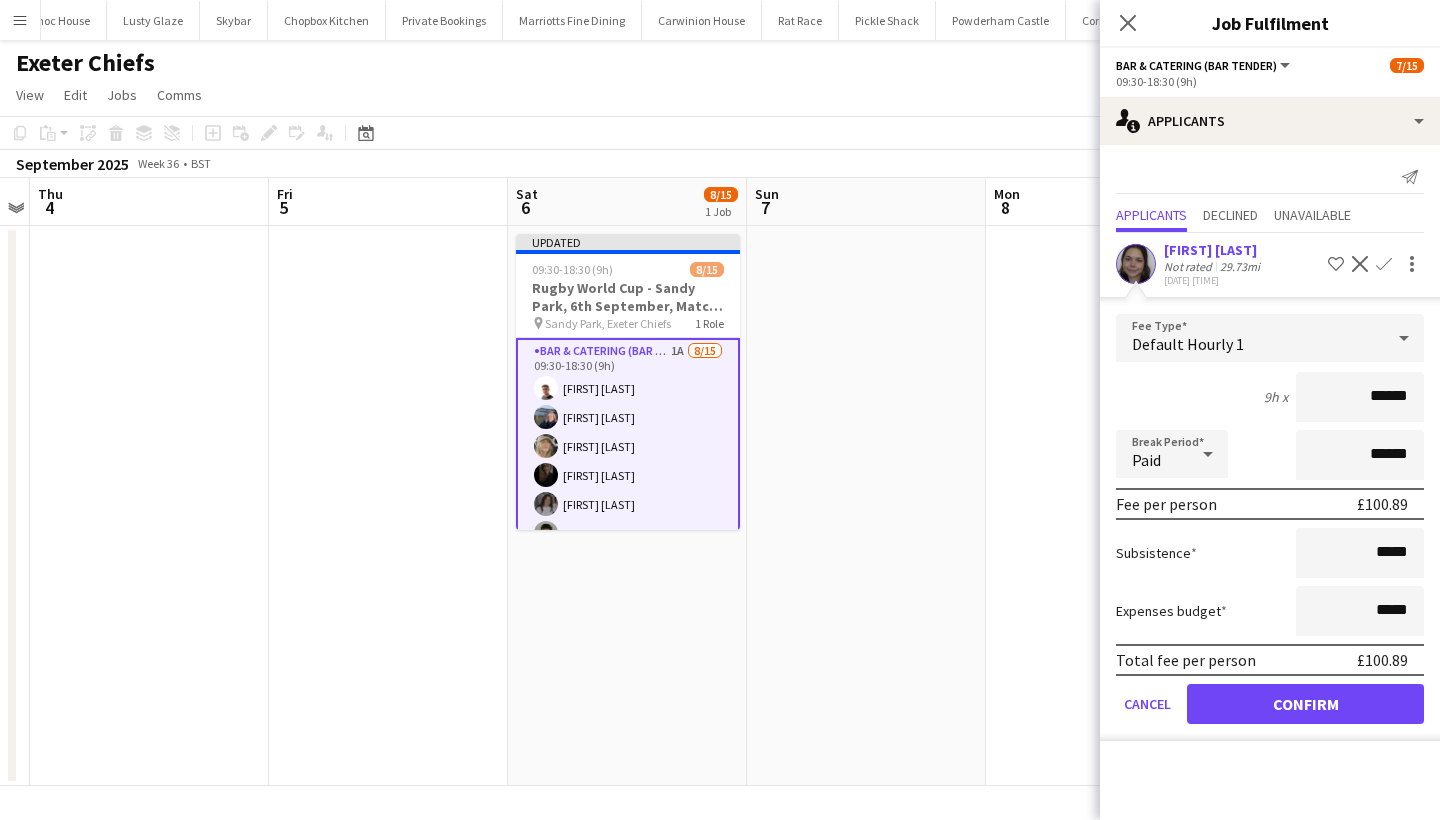 type on "******" 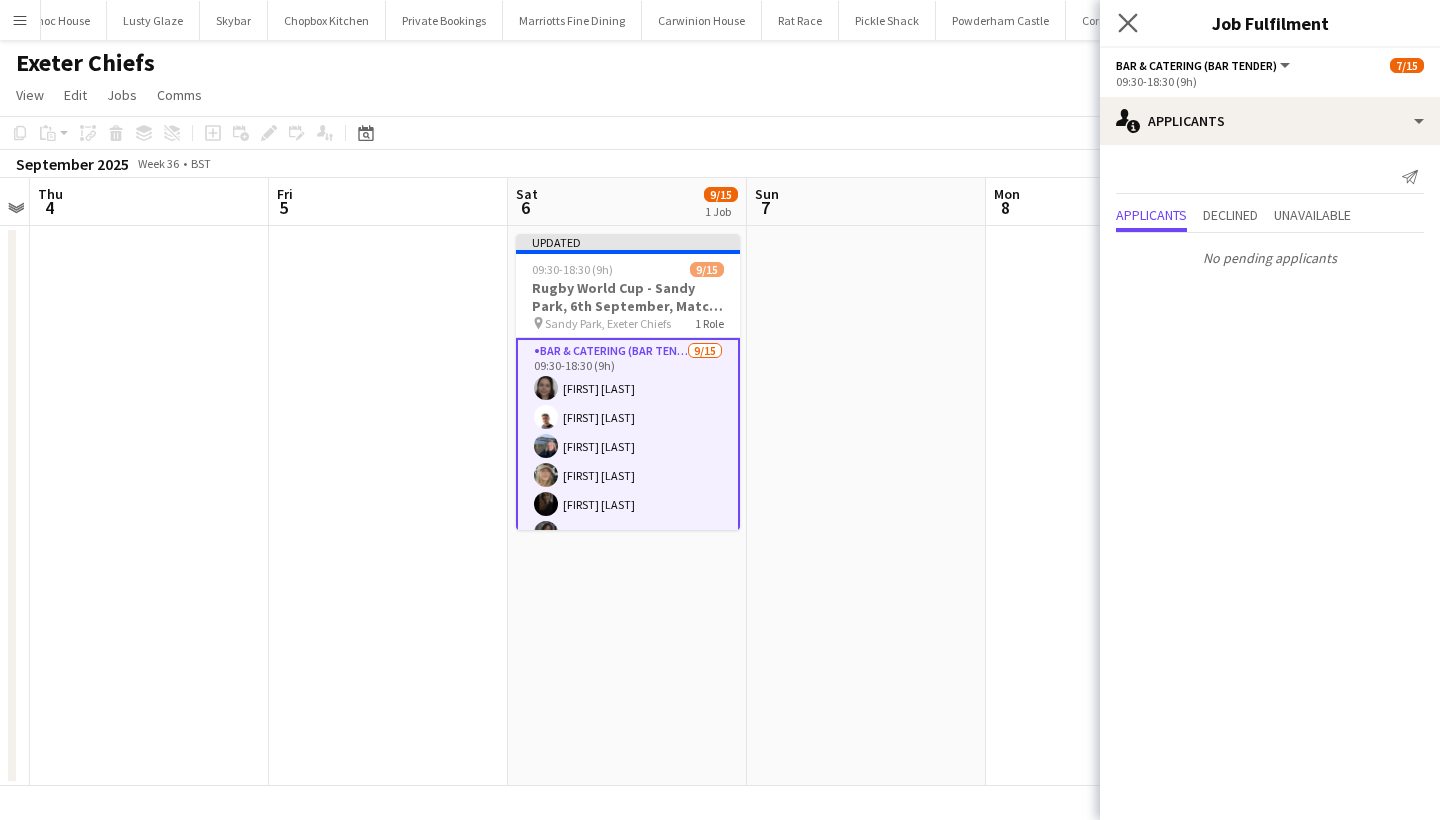 click on "Close pop-in" 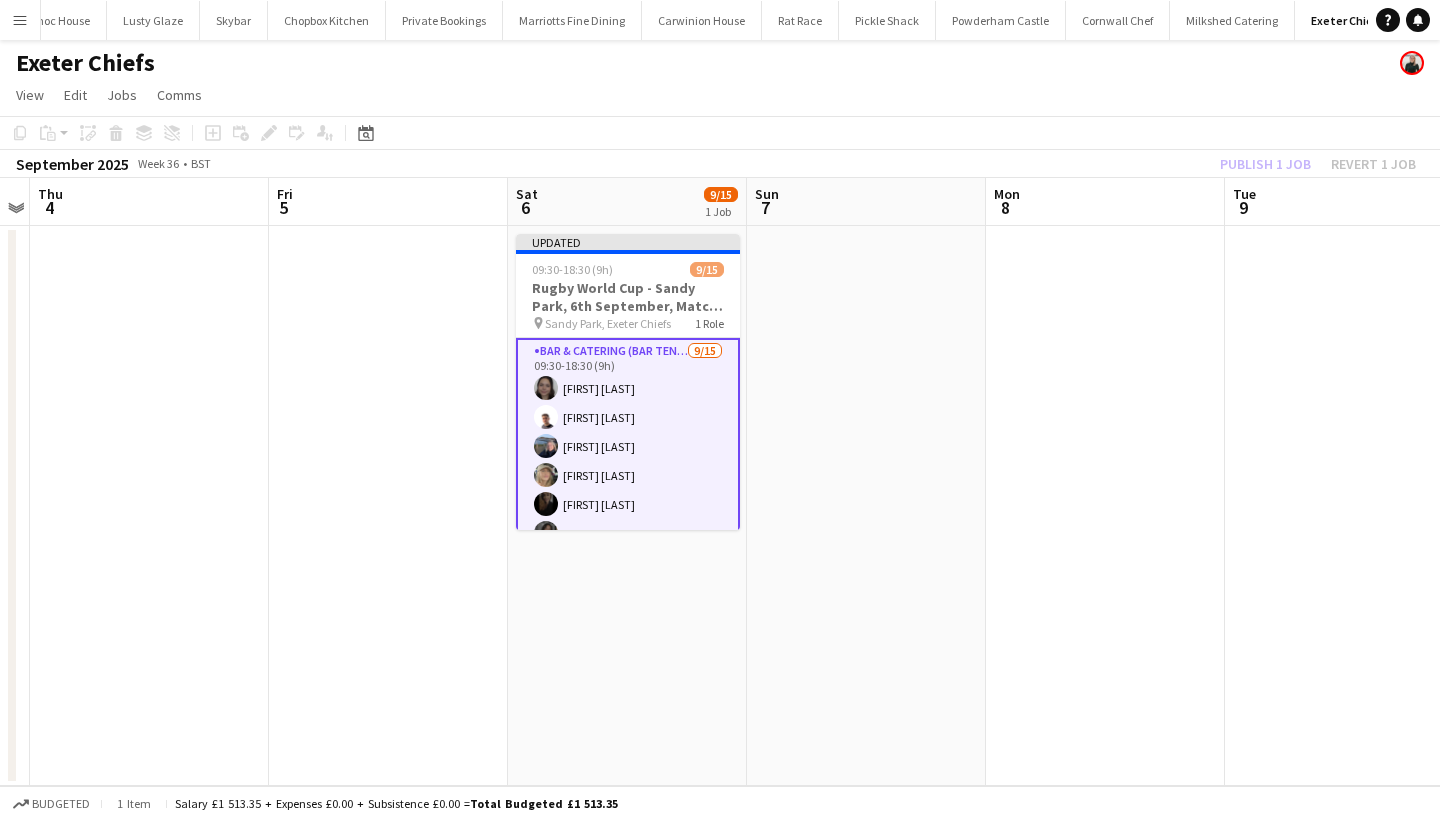 click on "Publish 1 job   Revert 1 job" 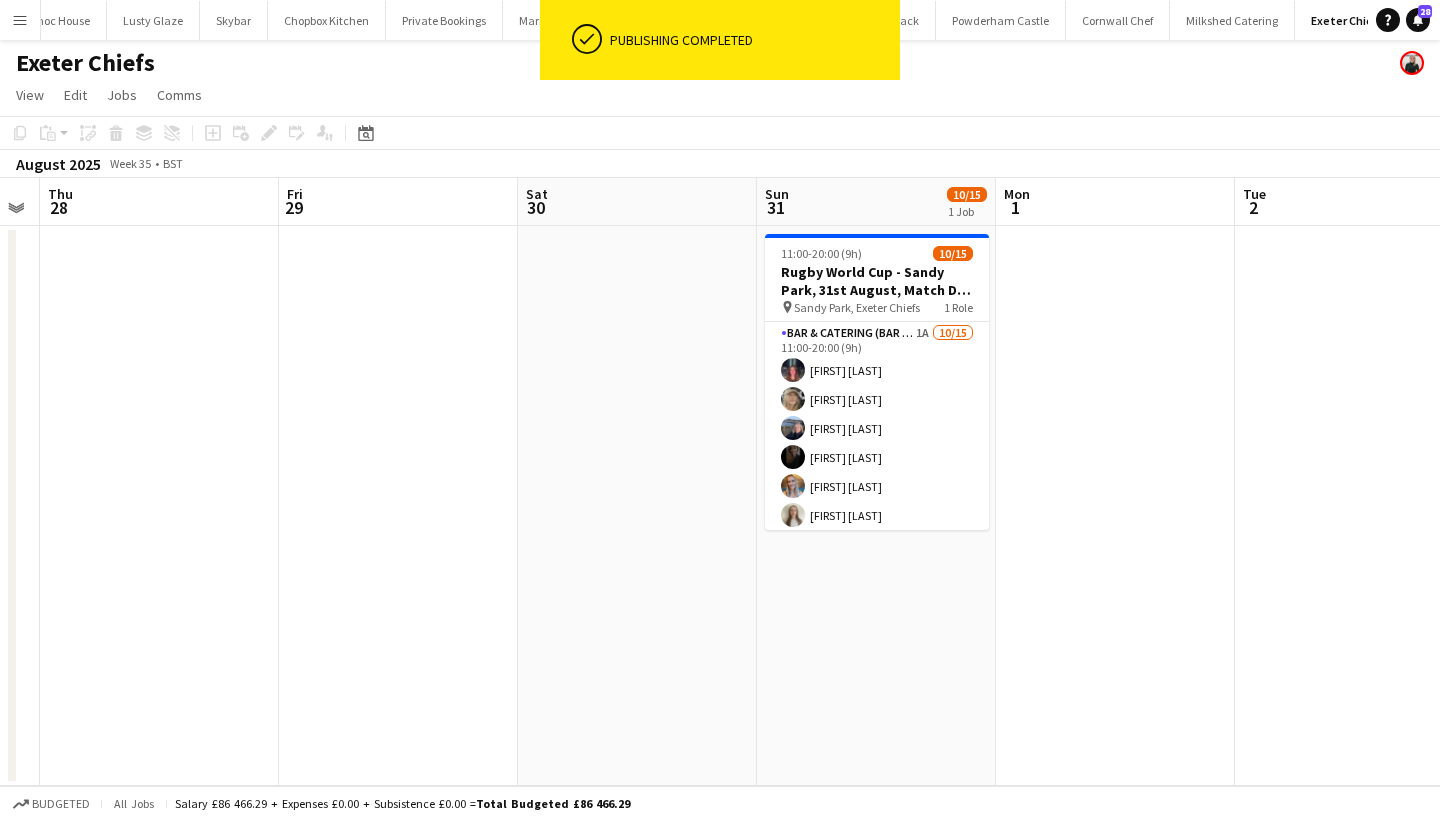scroll, scrollTop: 0, scrollLeft: 445, axis: horizontal 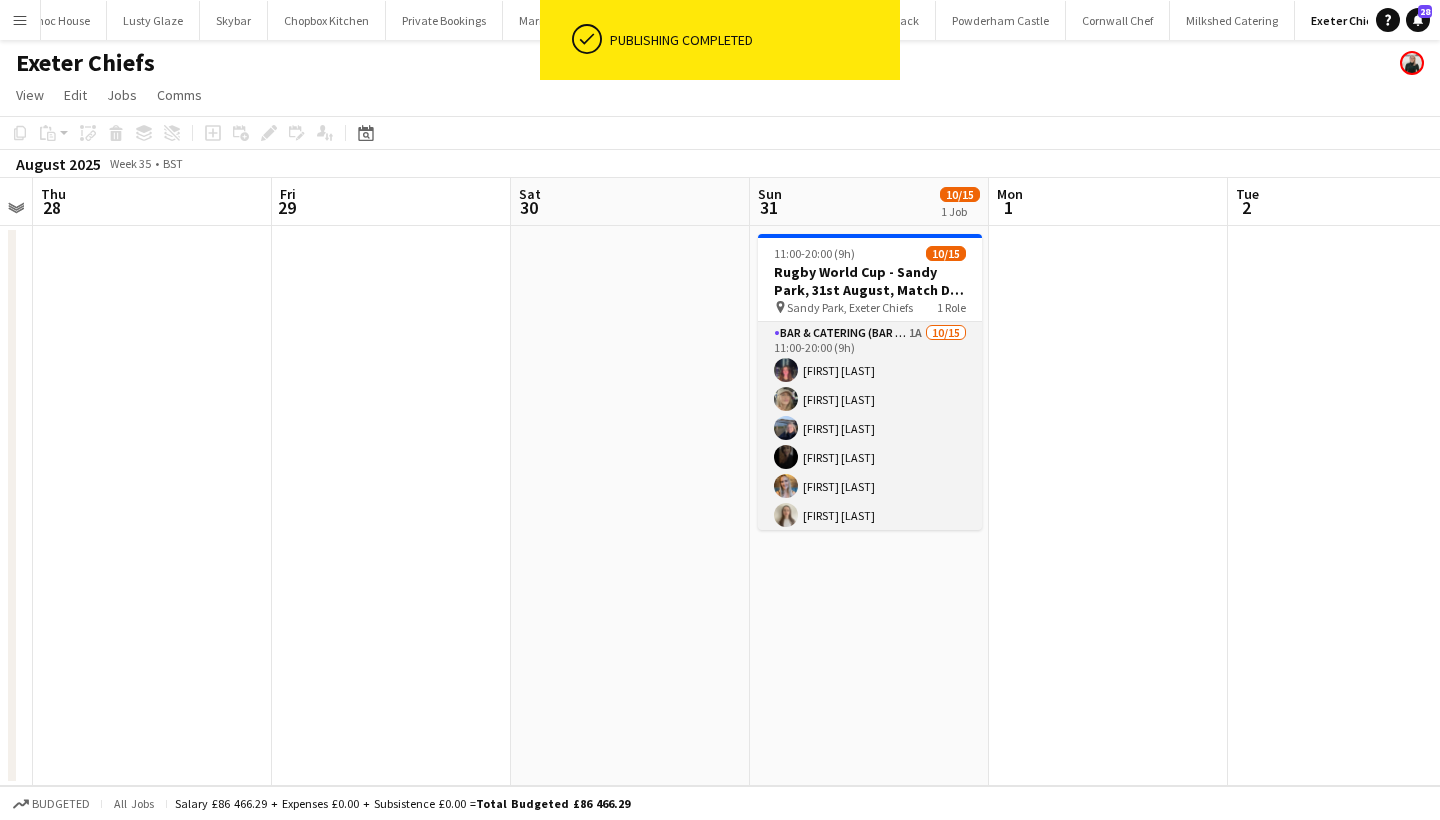 click on "Bar & Catering (Bar Tender)   1A   10/15   11:00-20:00 (9h)
[FIRST] [LAST] [FIRST] [LAST] [FIRST] [LAST] [FIRST] [LAST] [FIRST] [LAST] [FIRST] [LAST]
user
[FIRST] [LAST] [FIRST] [LAST] [FIRST] [LAST] [FIRST] [LAST]
single-neutral-actions
single-neutral-actions
single-neutral-actions
single-neutral-actions
single-neutral-actions" at bounding box center (870, 559) 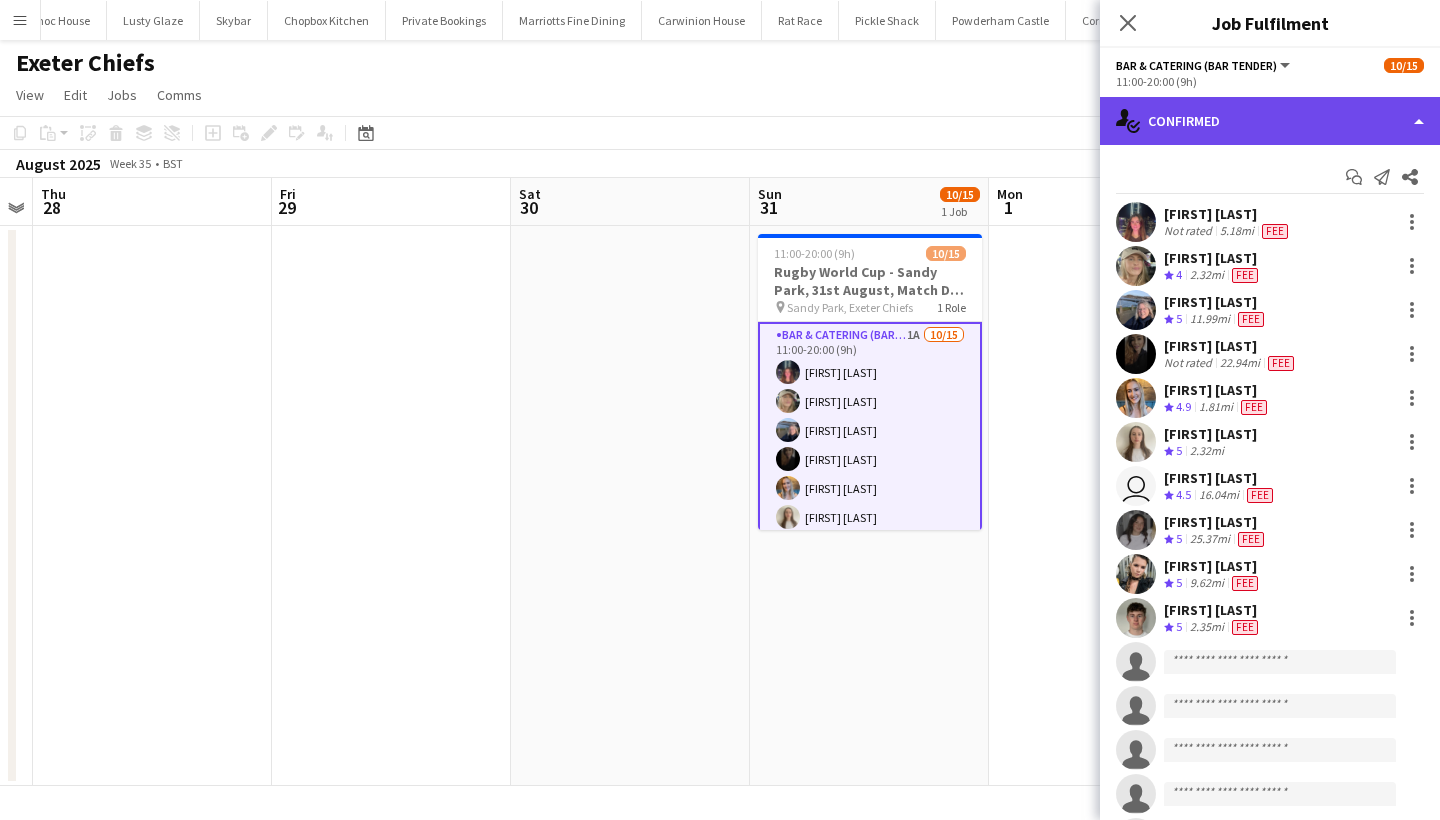 click on "single-neutral-actions-check-2
Confirmed" 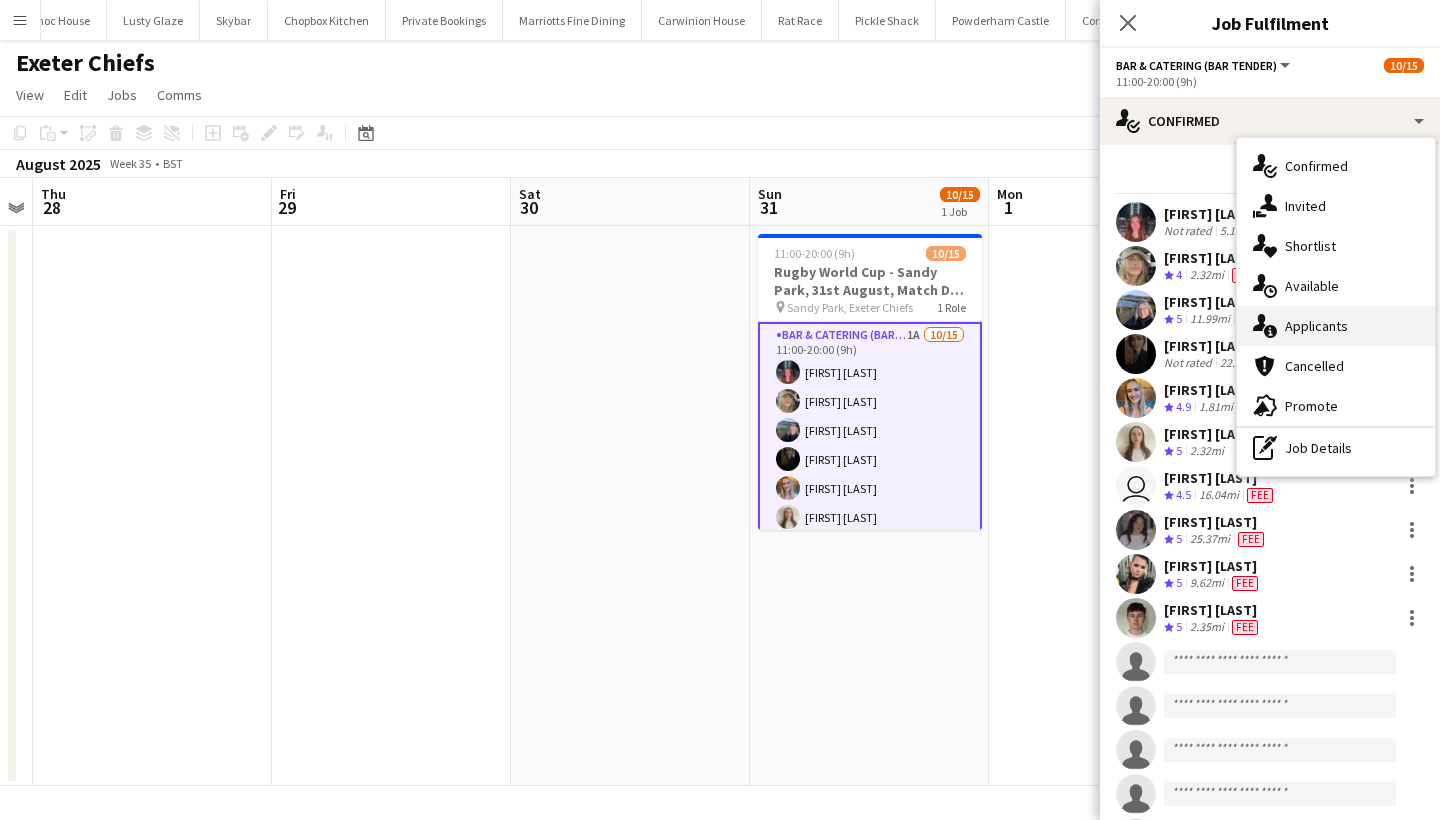 click on "single-neutral-actions-information
Applicants" at bounding box center [1336, 326] 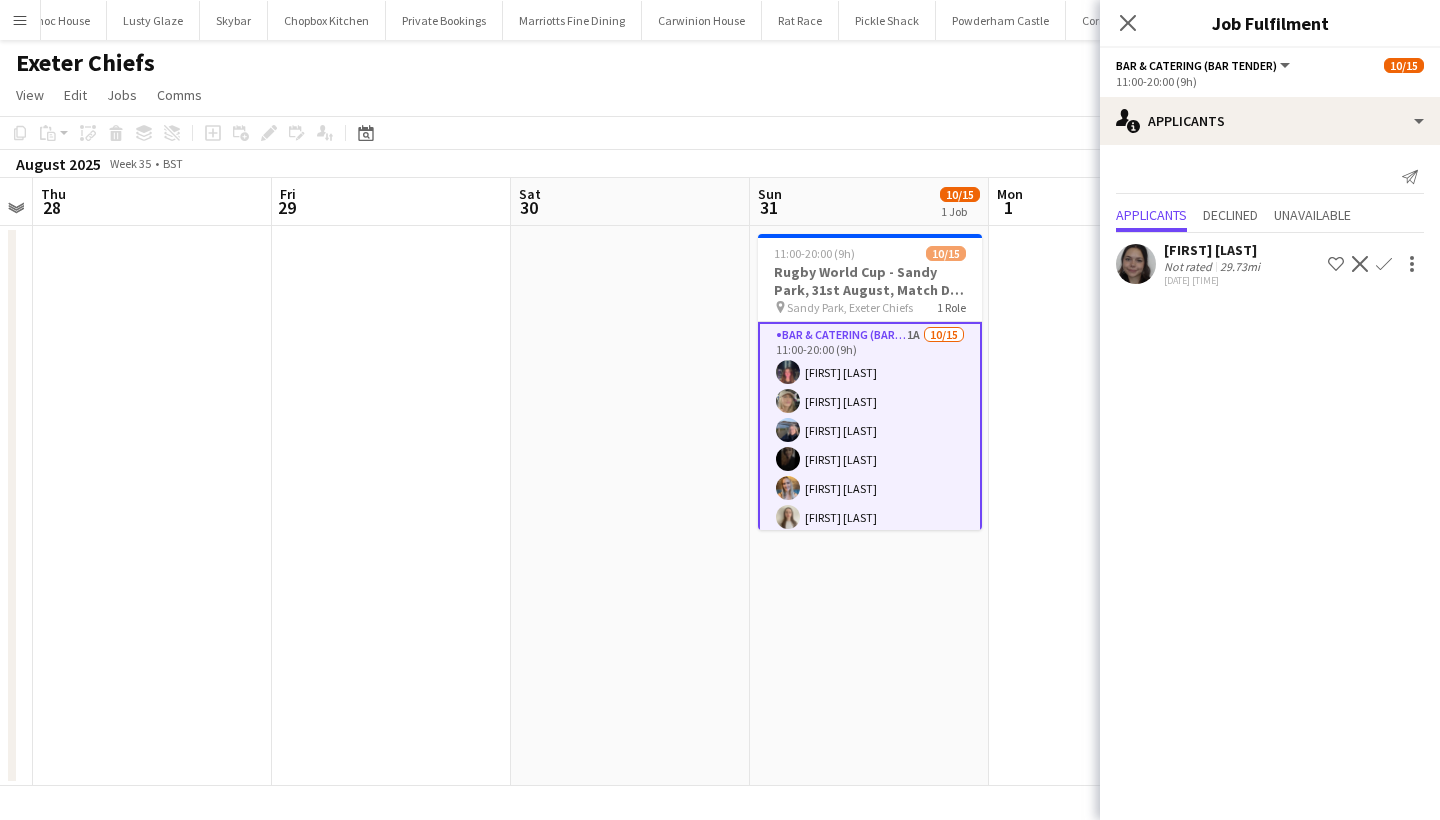 click on "Confirm" 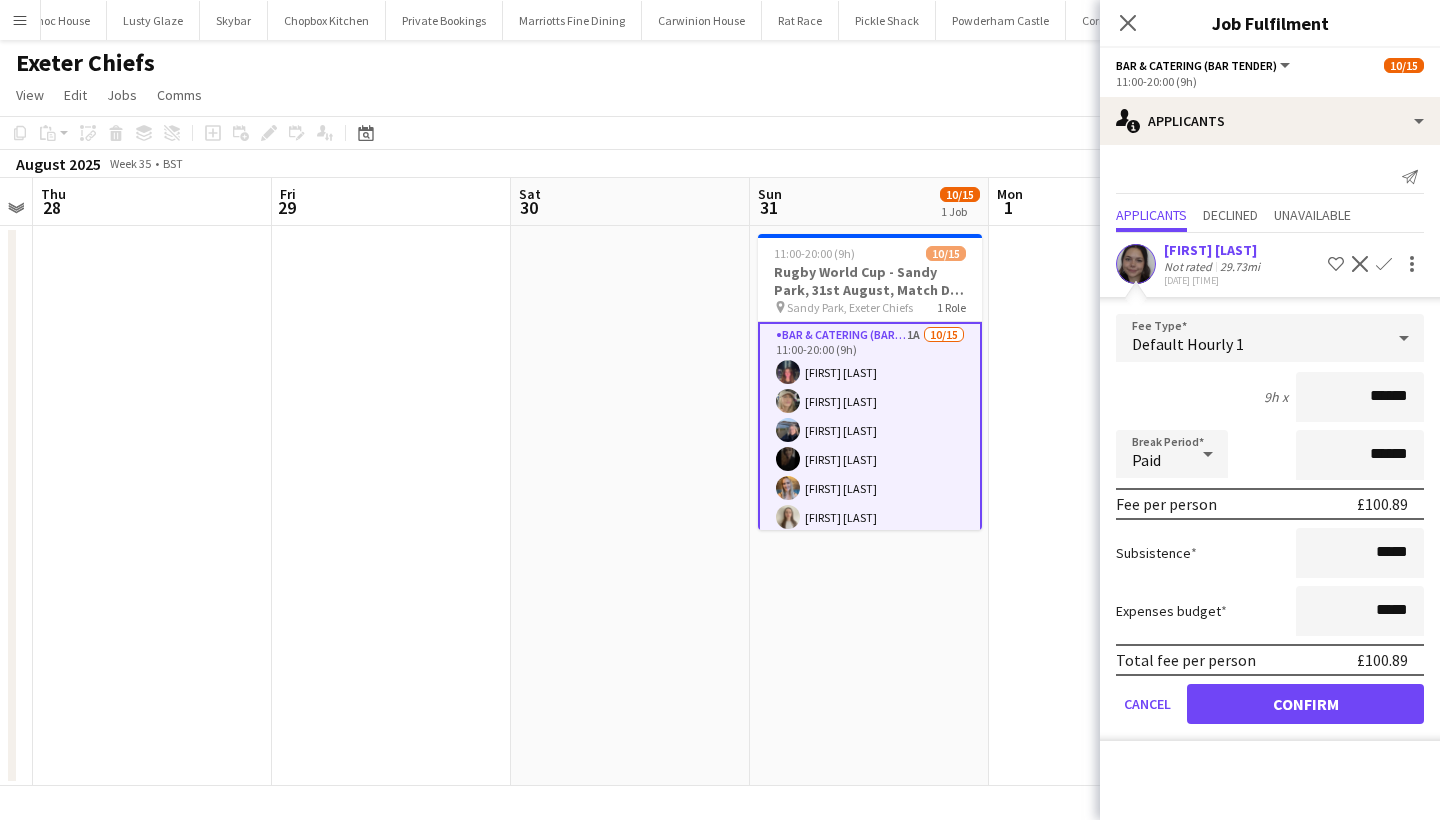 type on "******" 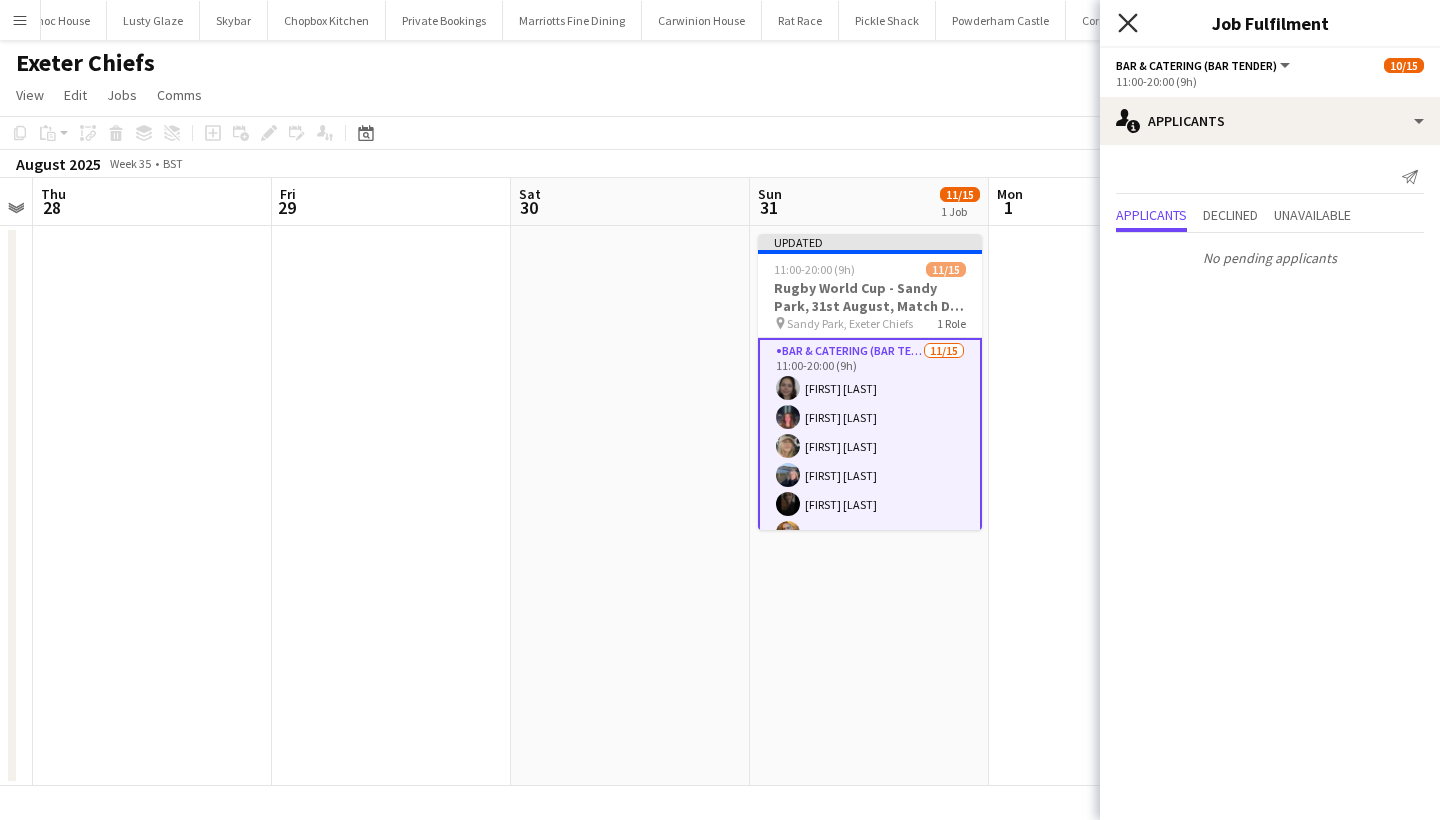 click 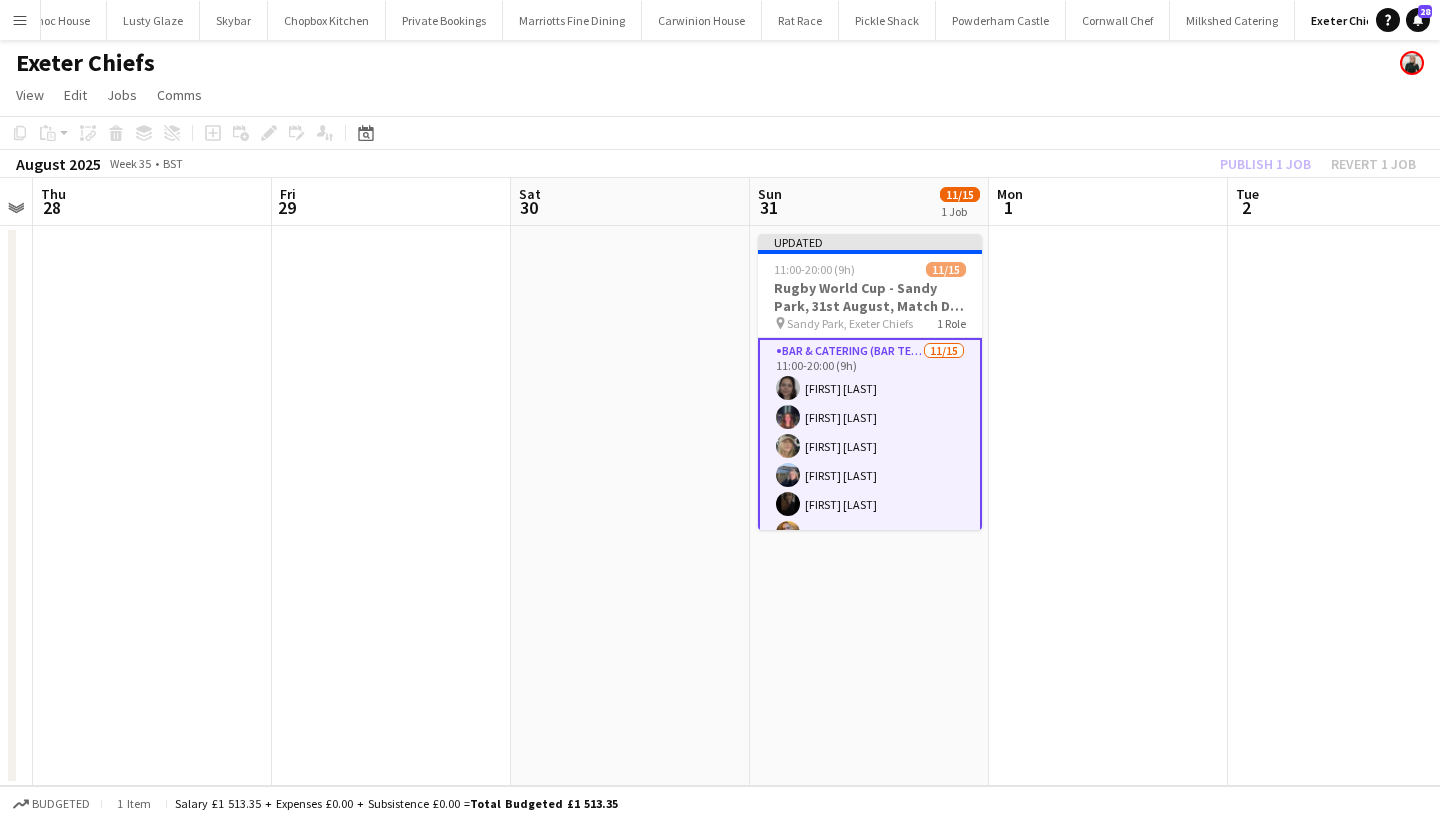 click on "Publish 1 job   Revert 1 job" 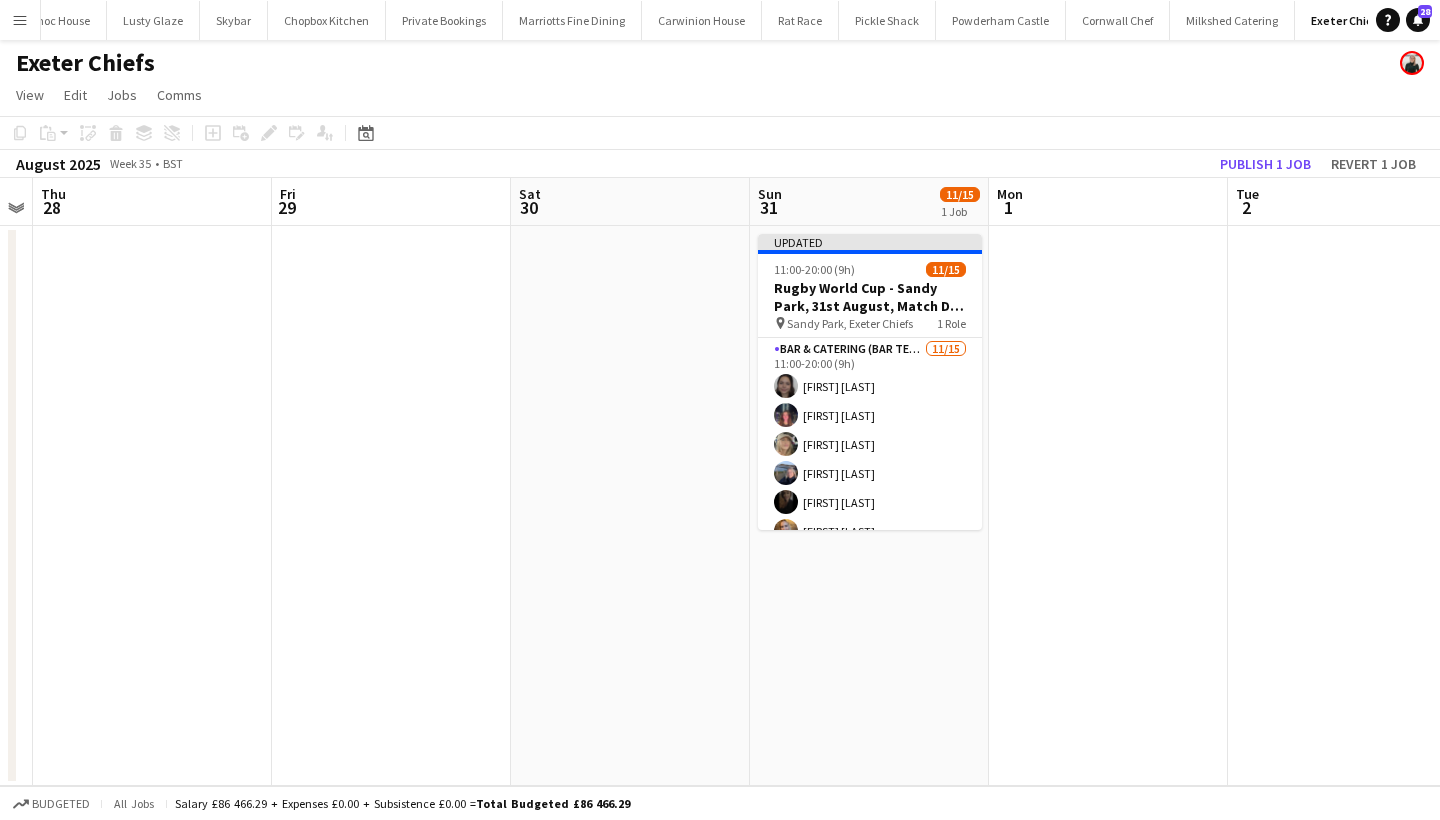 click on "Publish 1 job" 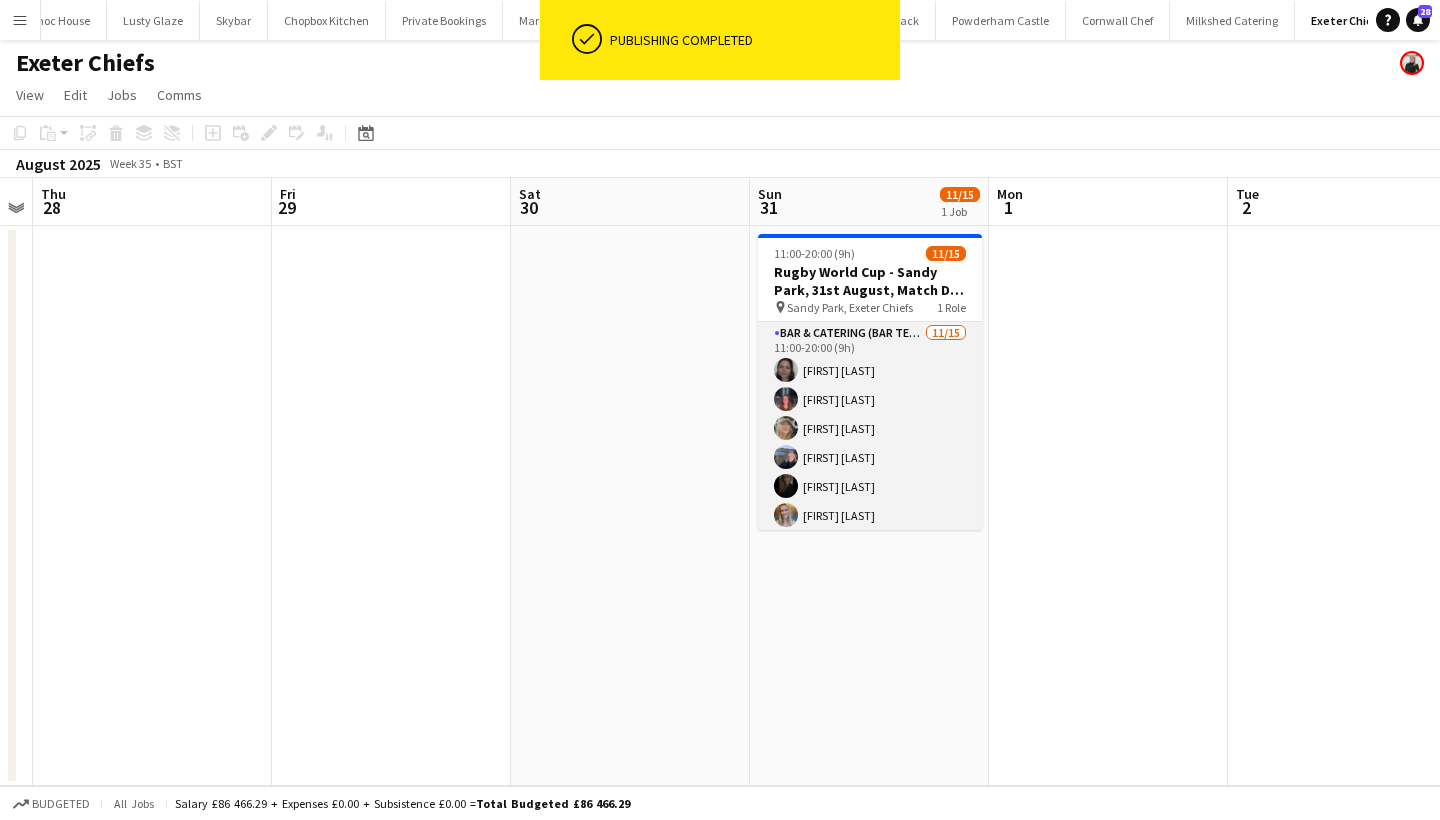 scroll, scrollTop: 0, scrollLeft: 0, axis: both 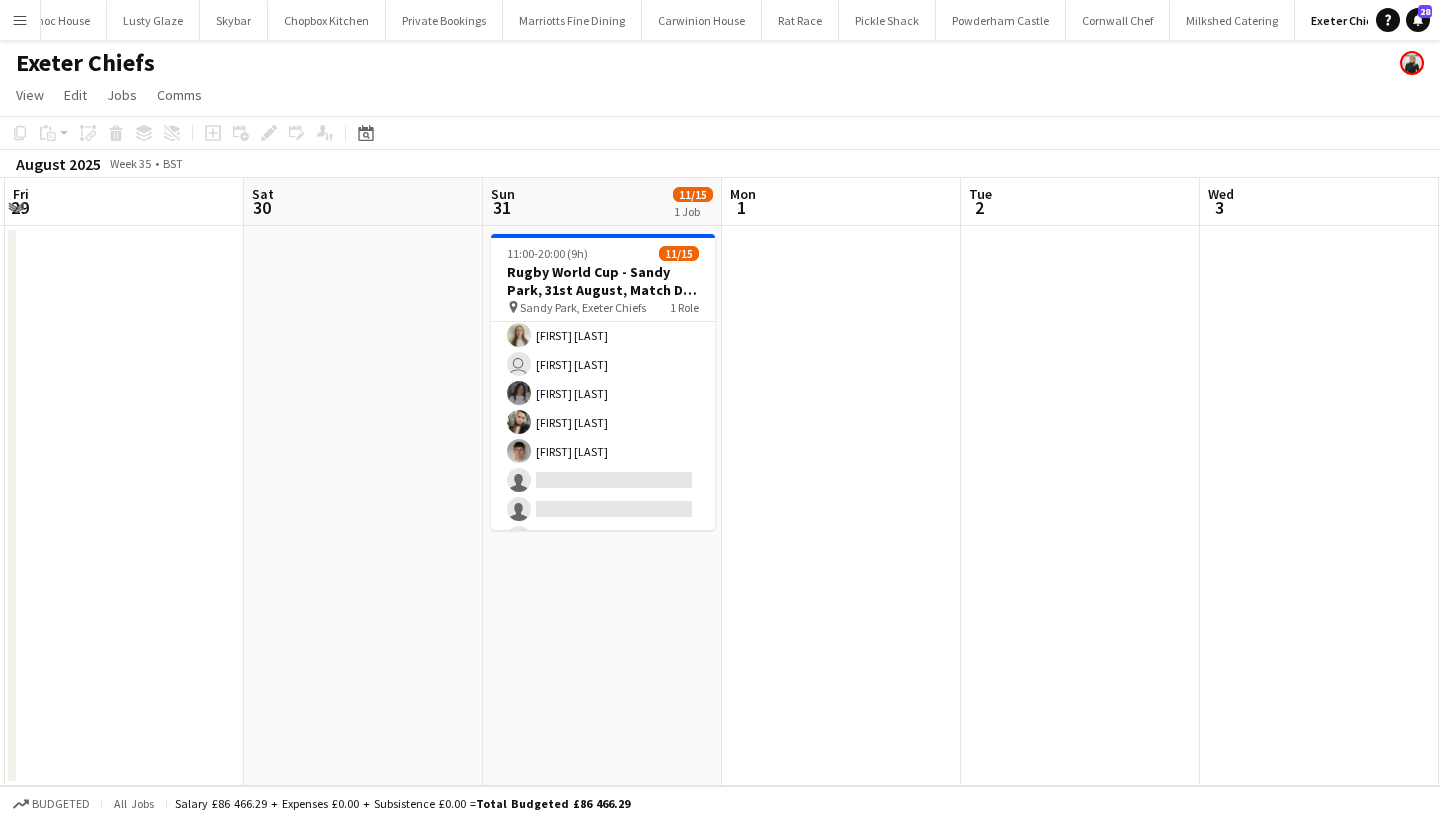 click on "Menu" at bounding box center (20, 20) 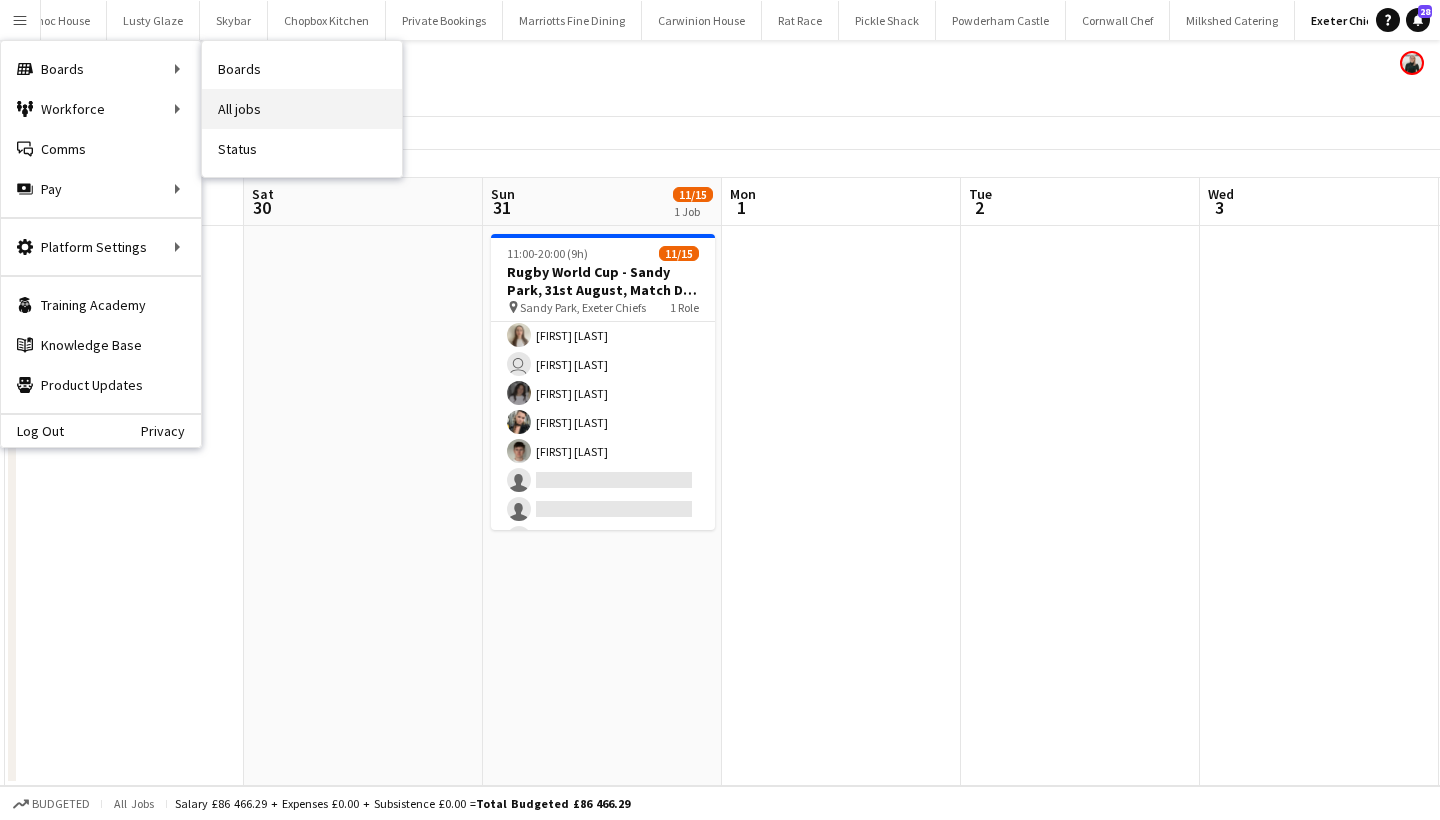 click on "All jobs" at bounding box center (302, 109) 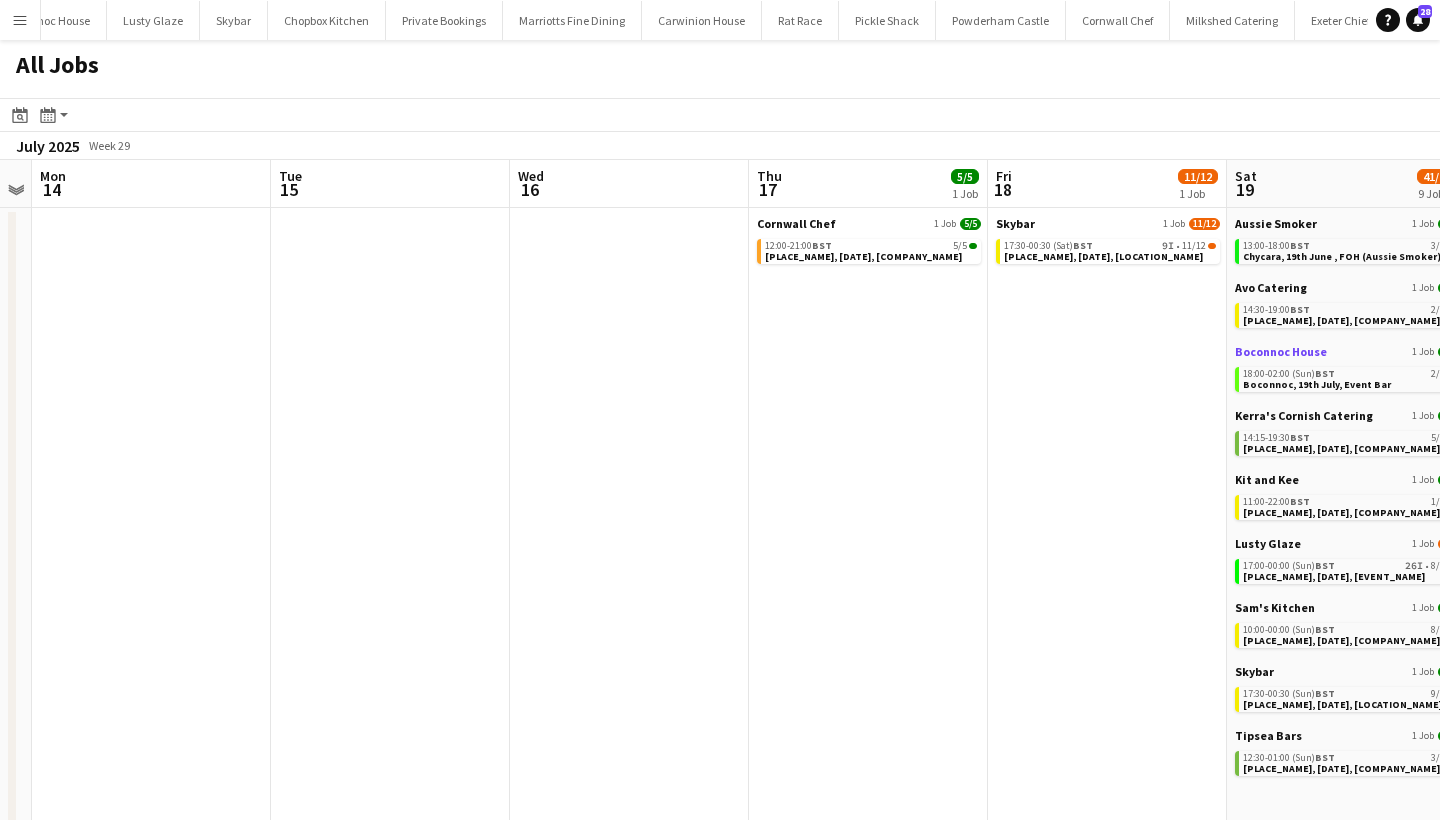 scroll, scrollTop: 0, scrollLeft: 444, axis: horizontal 